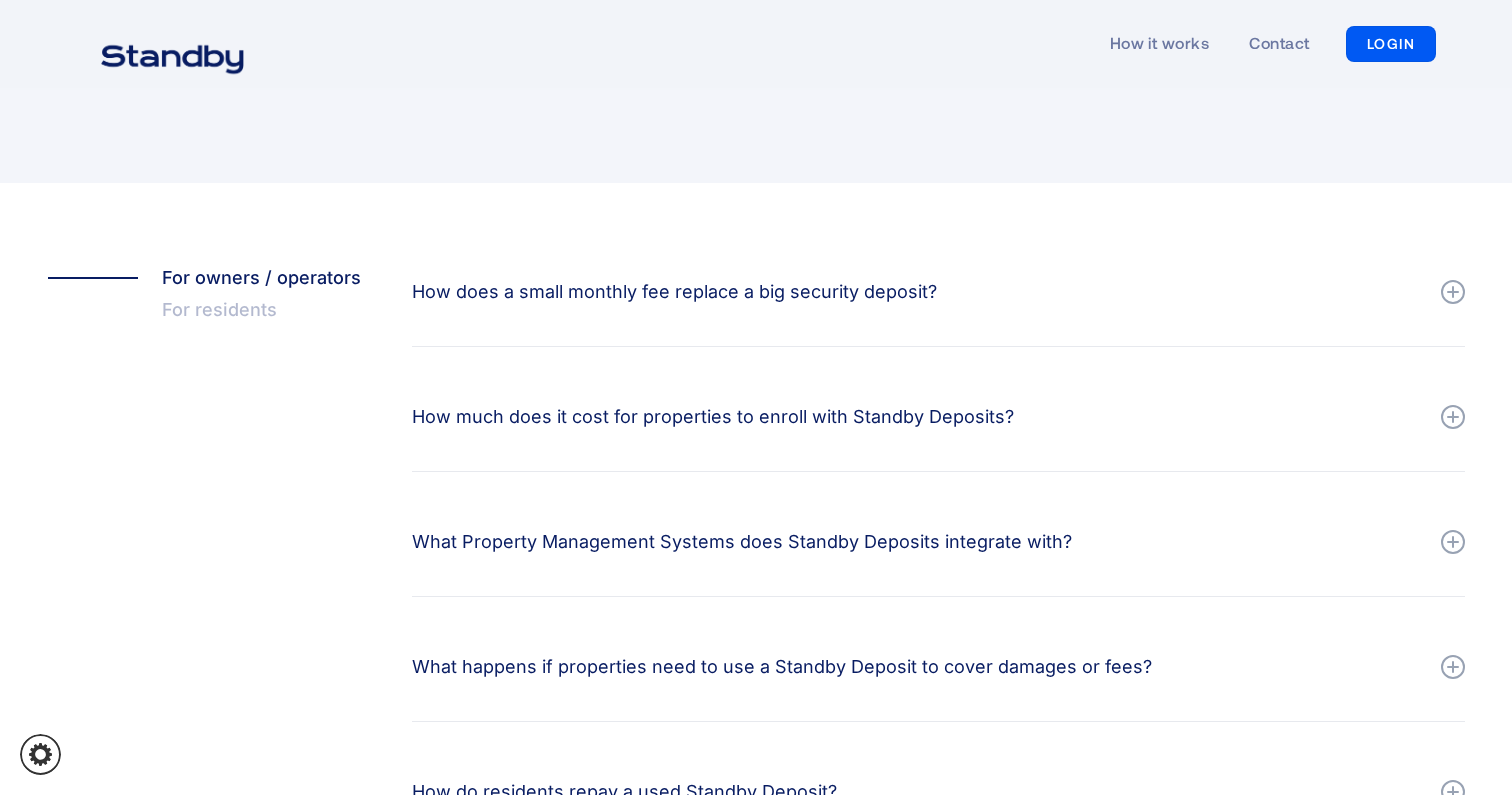scroll, scrollTop: 336, scrollLeft: 0, axis: vertical 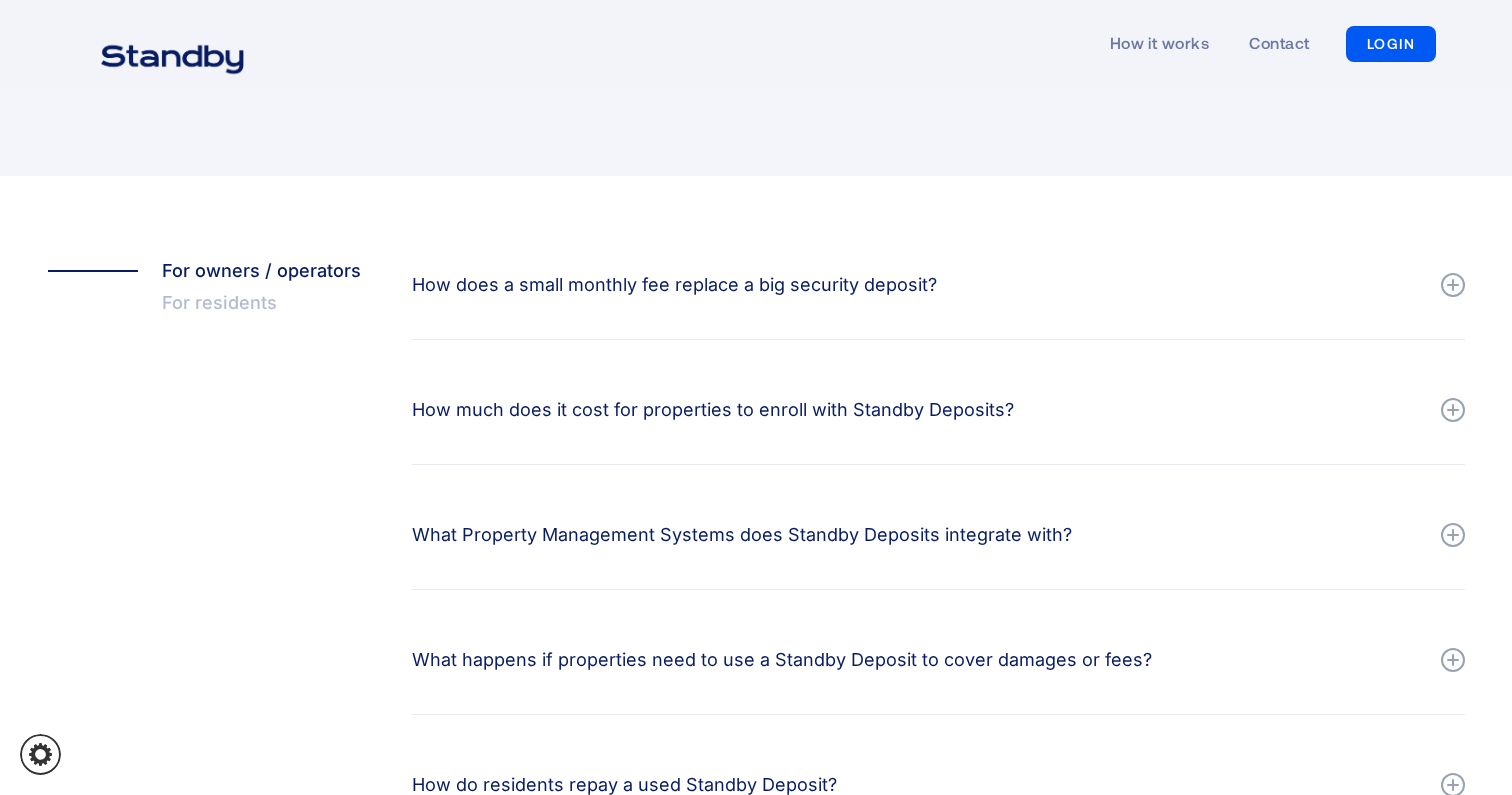 click on "How much does it cost for properties to enroll with Standby Deposits?" at bounding box center [938, 410] 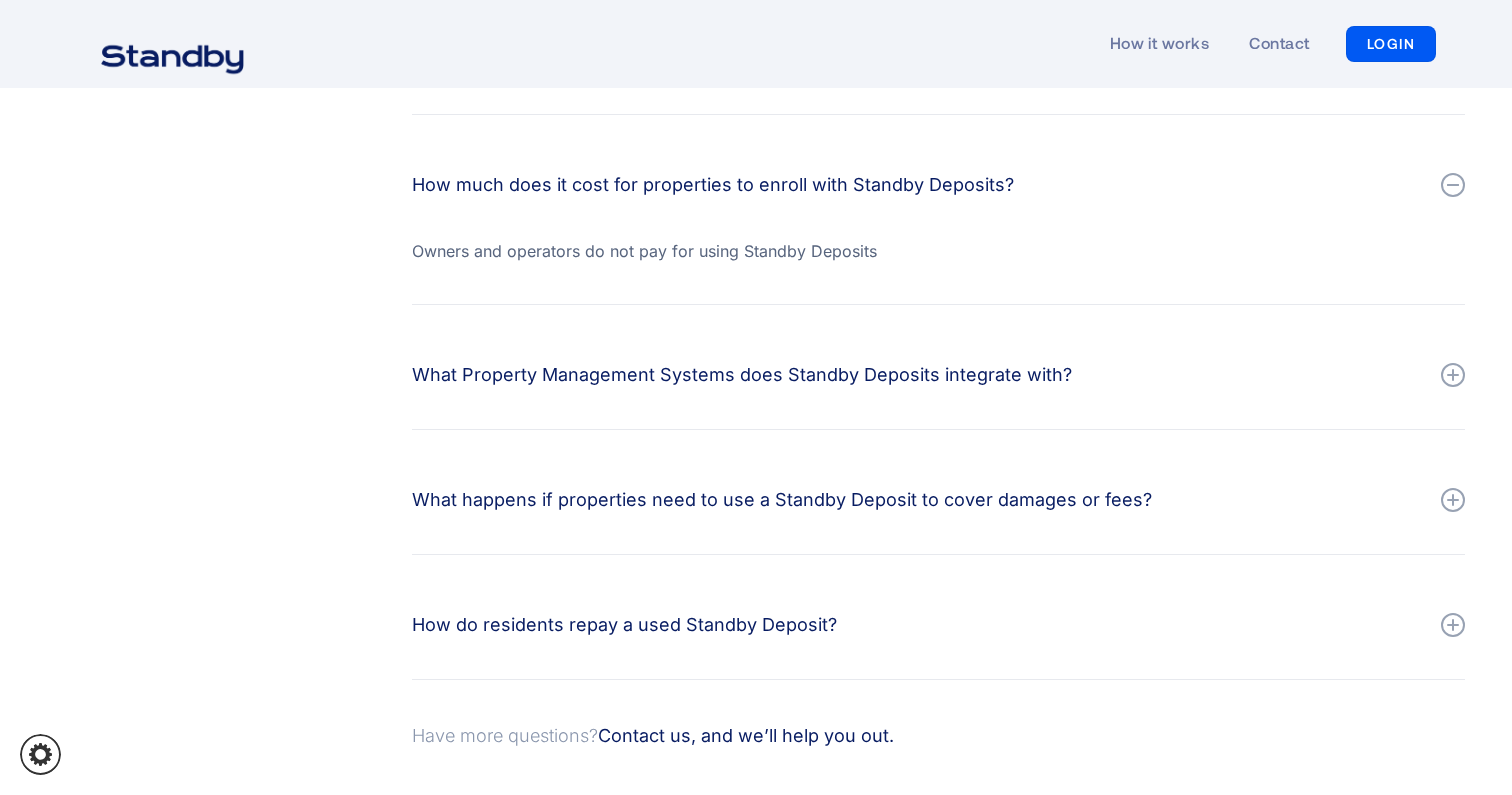 scroll, scrollTop: 568, scrollLeft: 0, axis: vertical 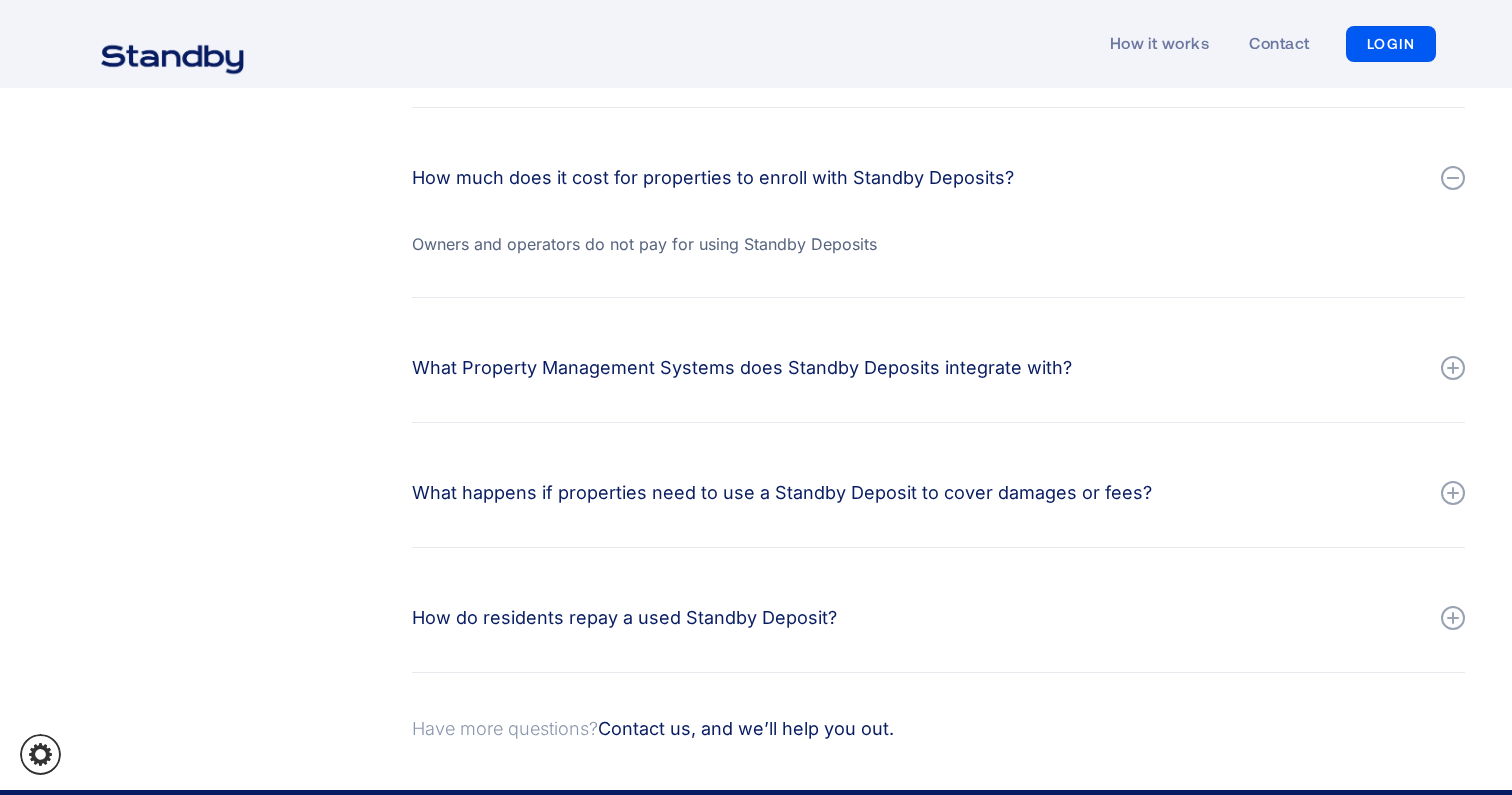 click on "What Property Management Systems does Standby Deposits integrate with?" at bounding box center (938, 368) 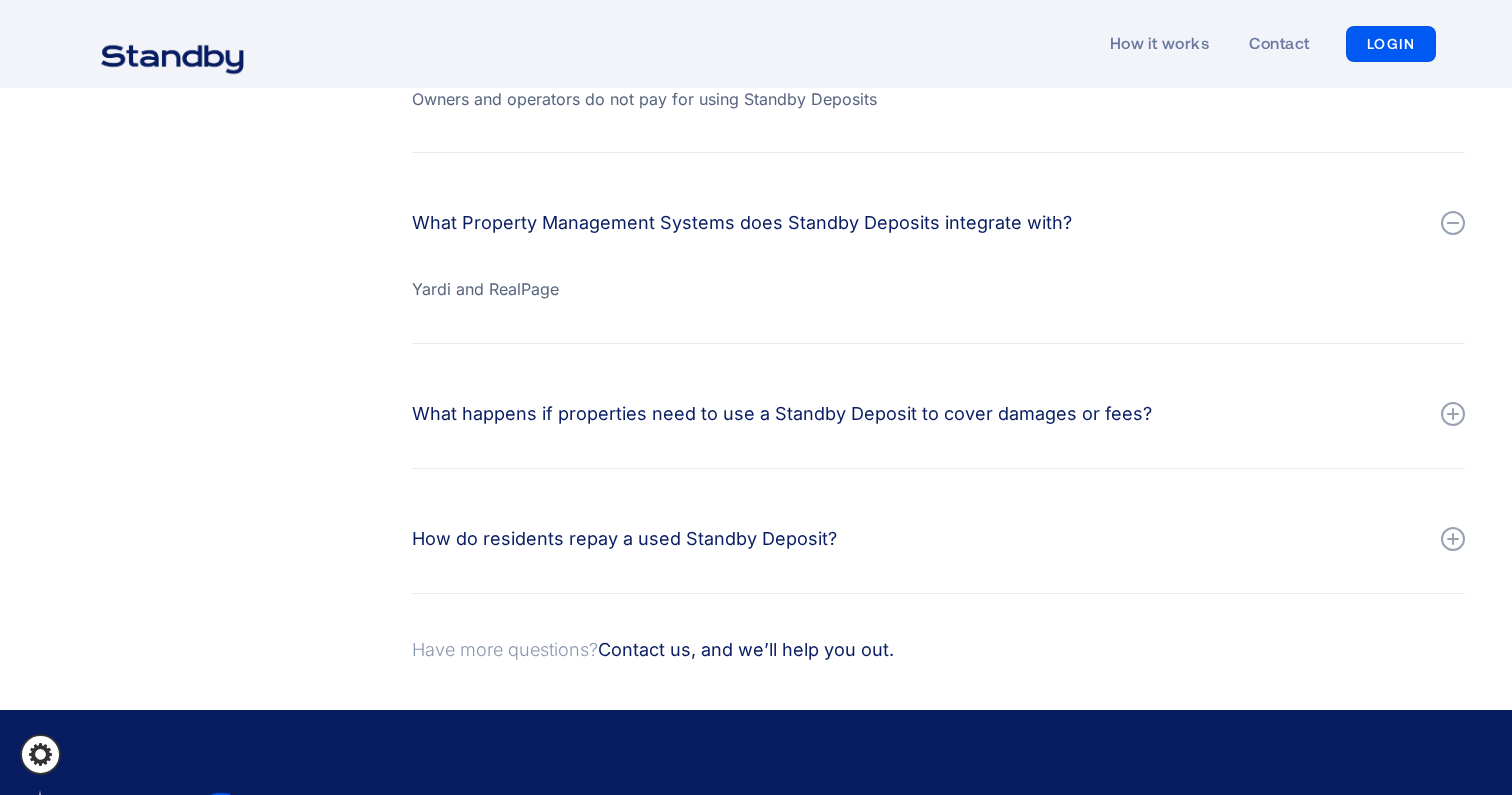 scroll, scrollTop: 714, scrollLeft: 0, axis: vertical 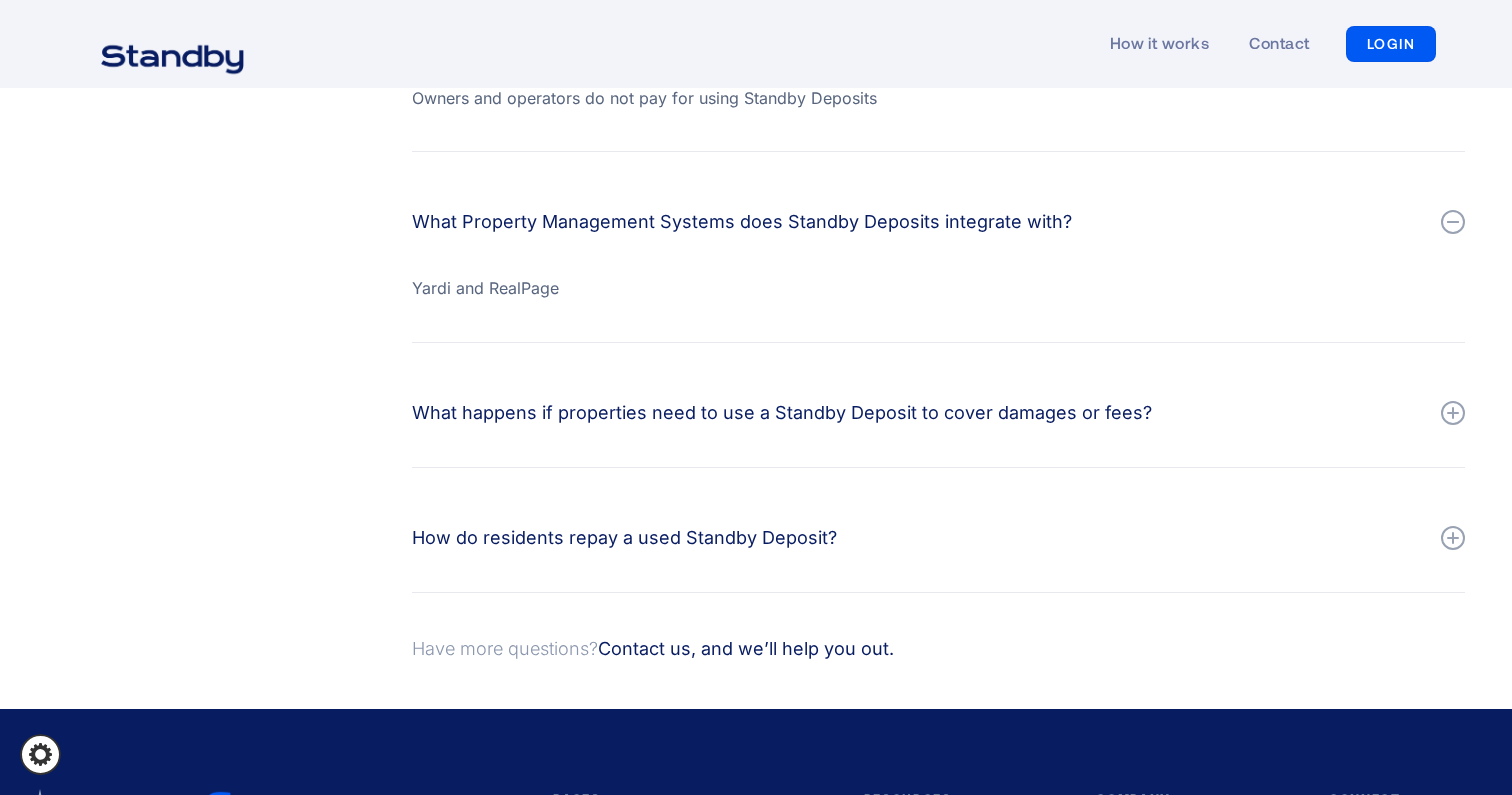 click on "How do residents repay a used Standby Deposit?" at bounding box center [624, 538] 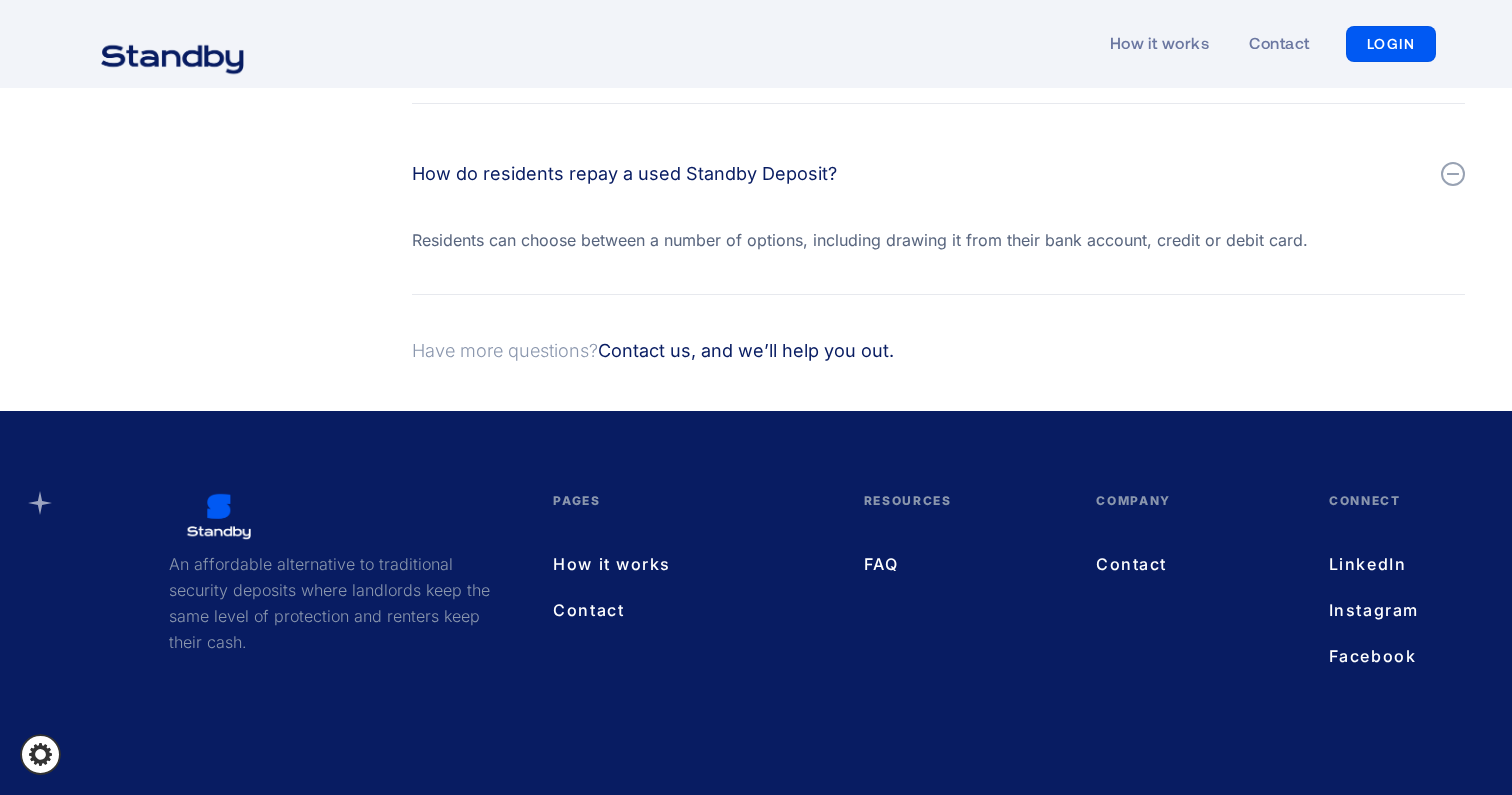scroll, scrollTop: 1186, scrollLeft: 0, axis: vertical 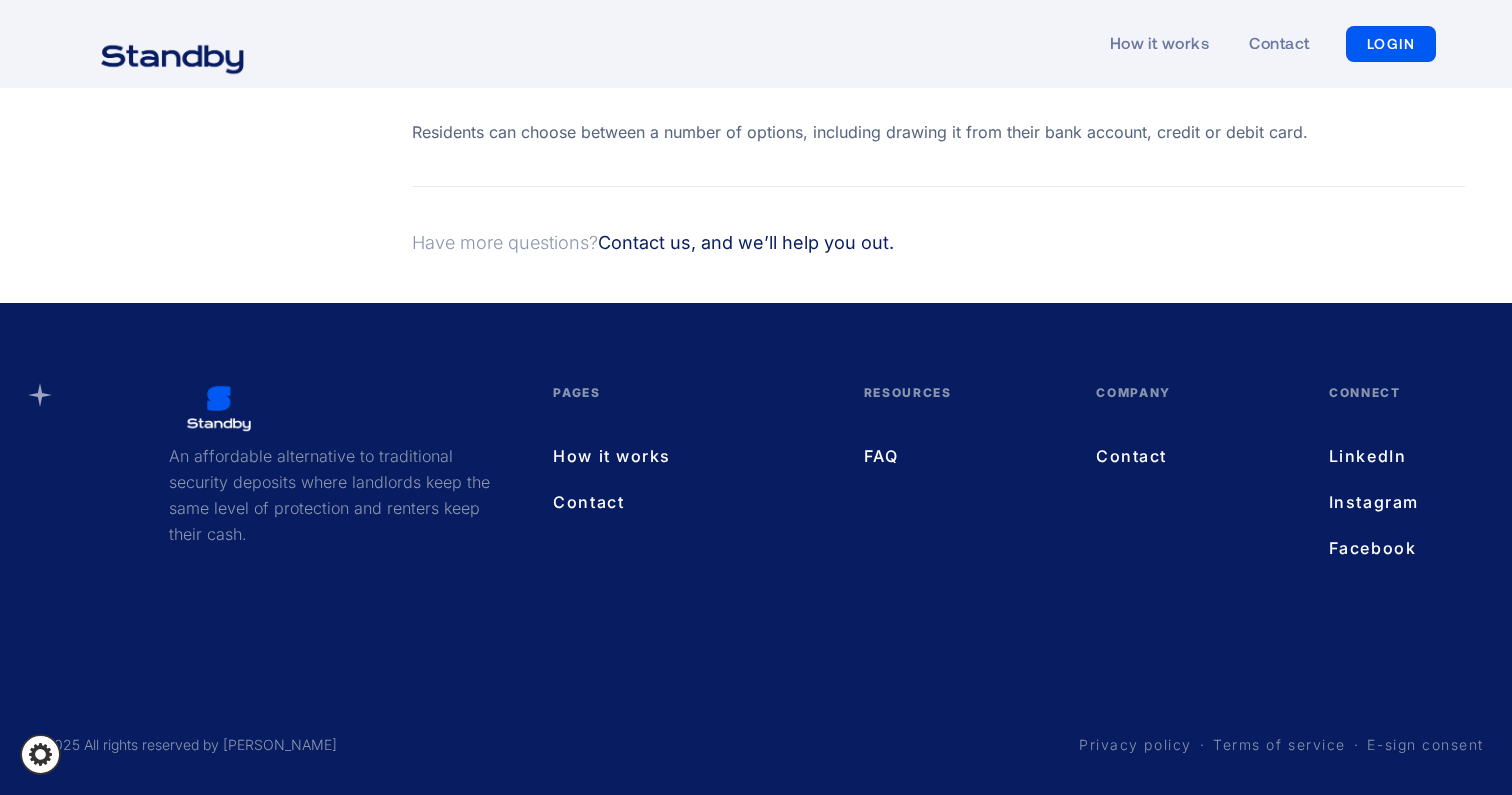 click on "Terms of service" at bounding box center [1279, 745] 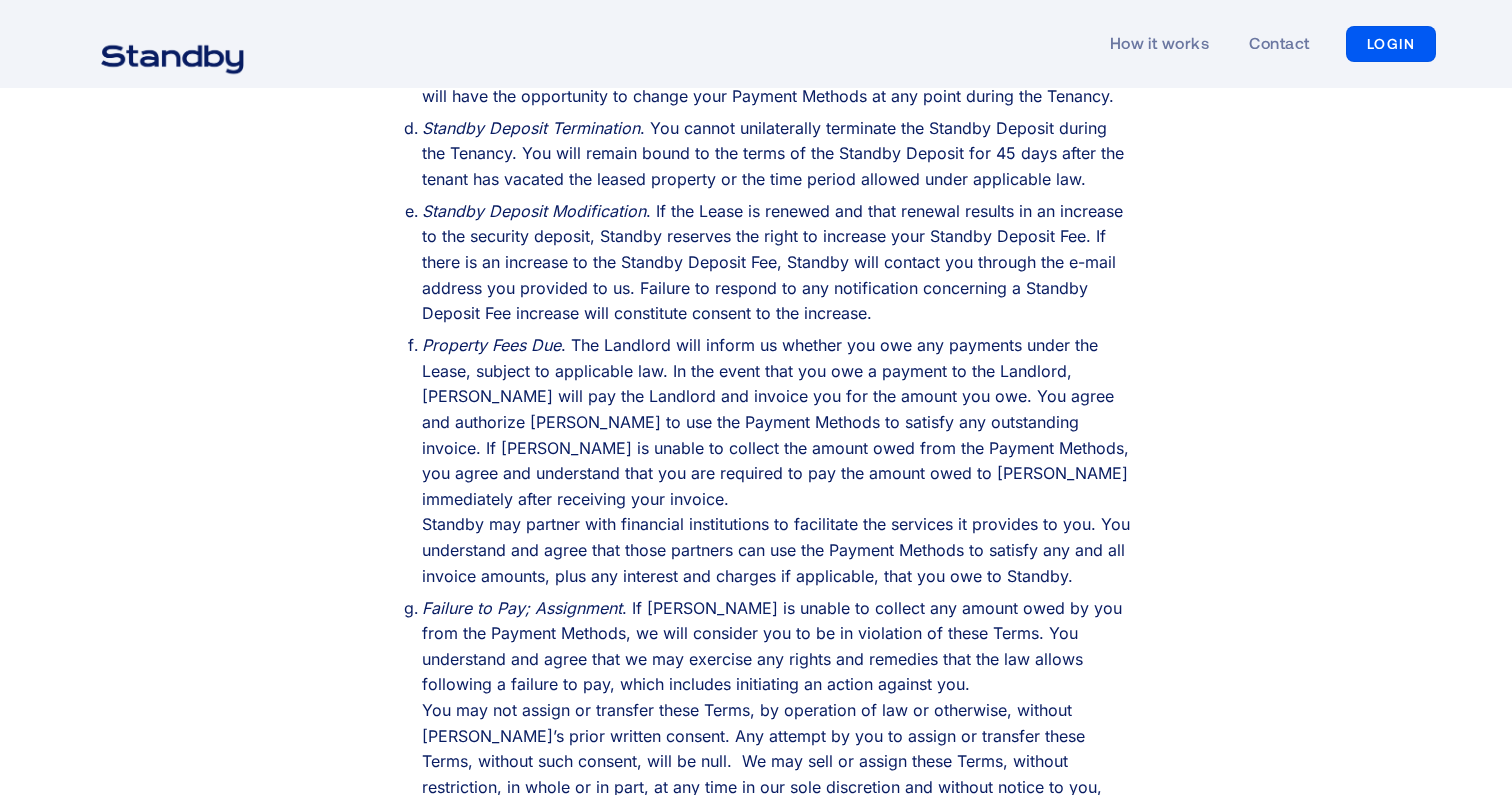 scroll, scrollTop: 2494, scrollLeft: 0, axis: vertical 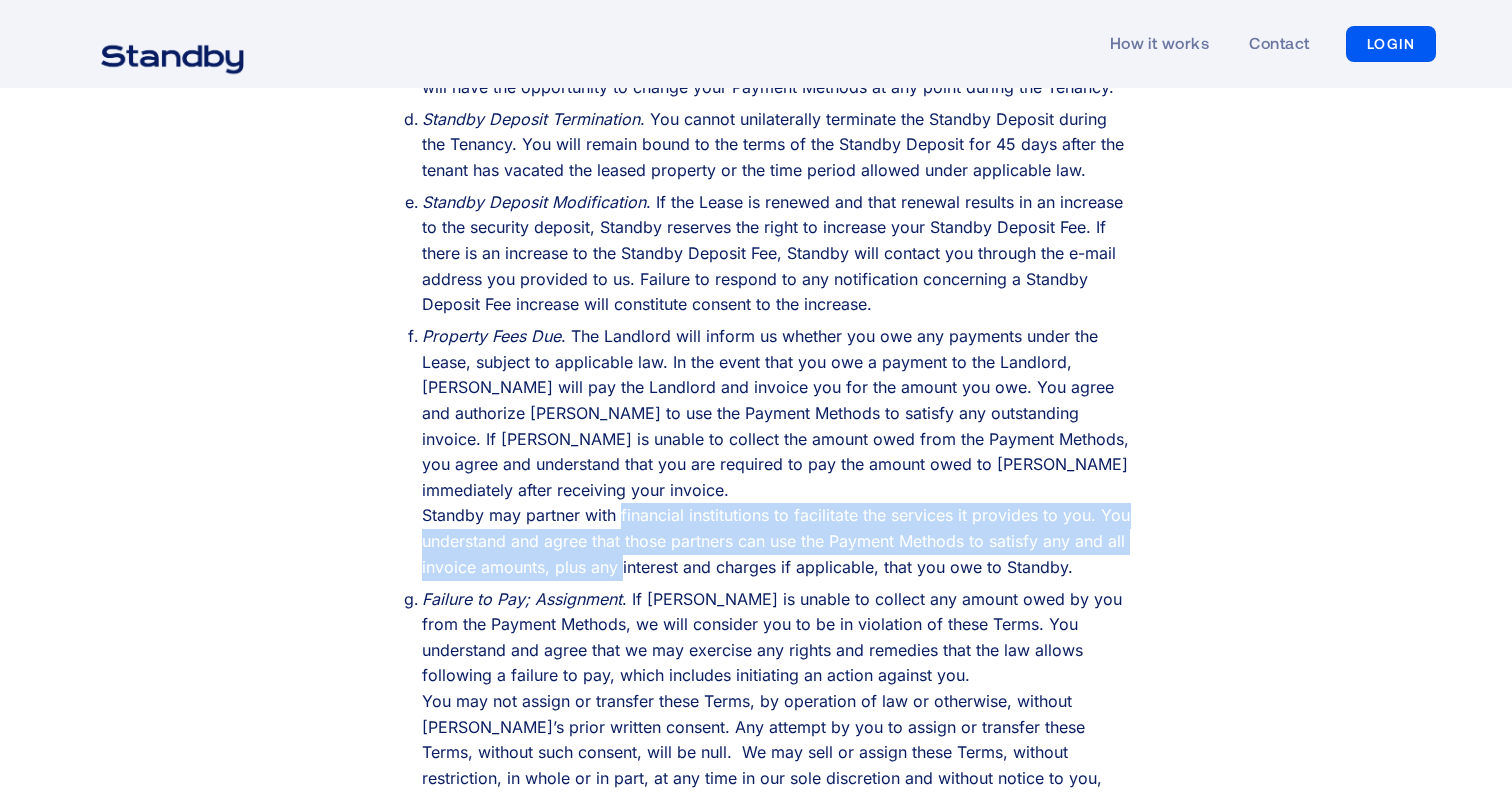 drag, startPoint x: 623, startPoint y: 466, endPoint x: 622, endPoint y: 505, distance: 39.012817 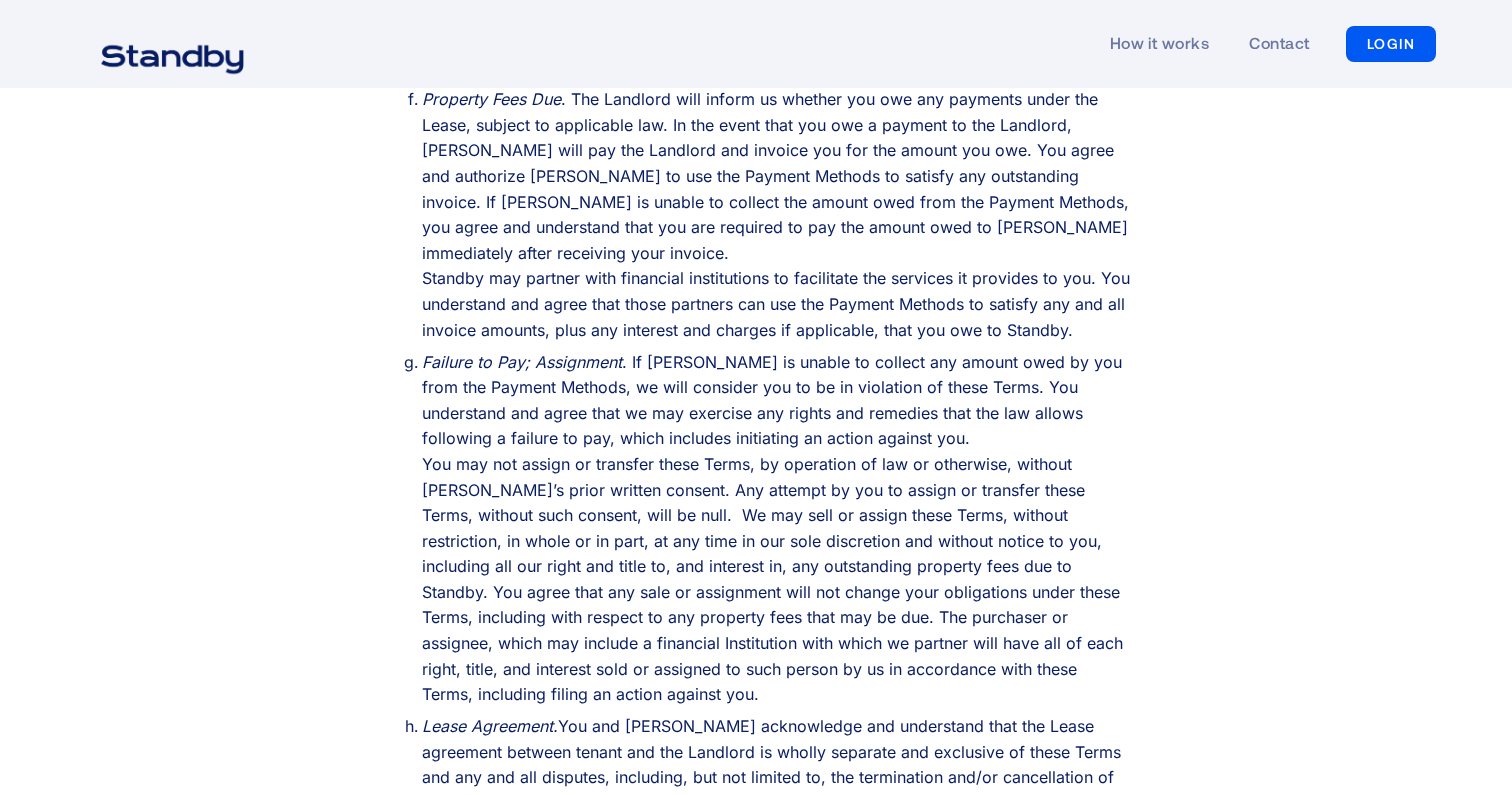 scroll, scrollTop: 2735, scrollLeft: 0, axis: vertical 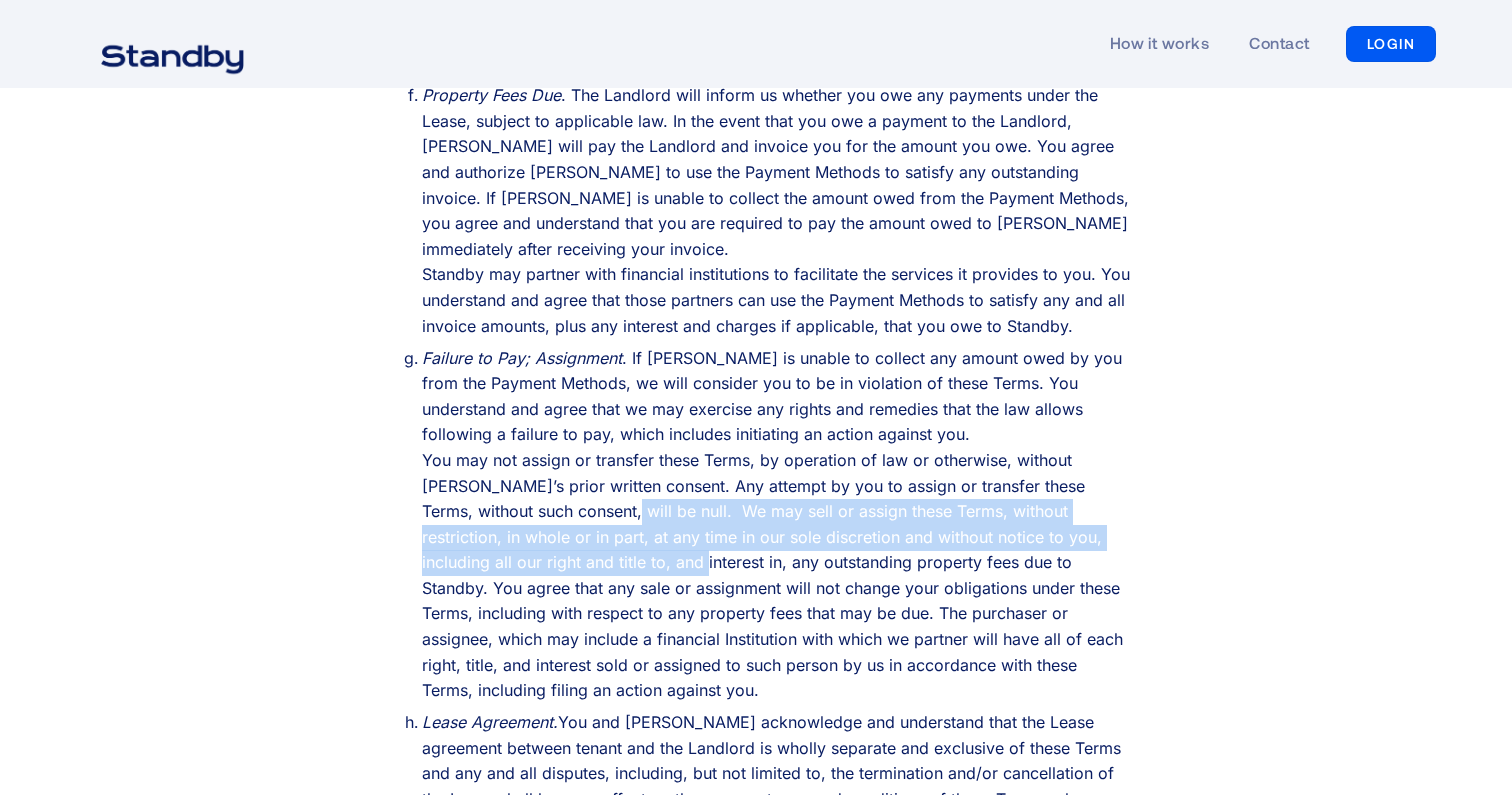 drag, startPoint x: 622, startPoint y: 505, endPoint x: 627, endPoint y: 452, distance: 53.235325 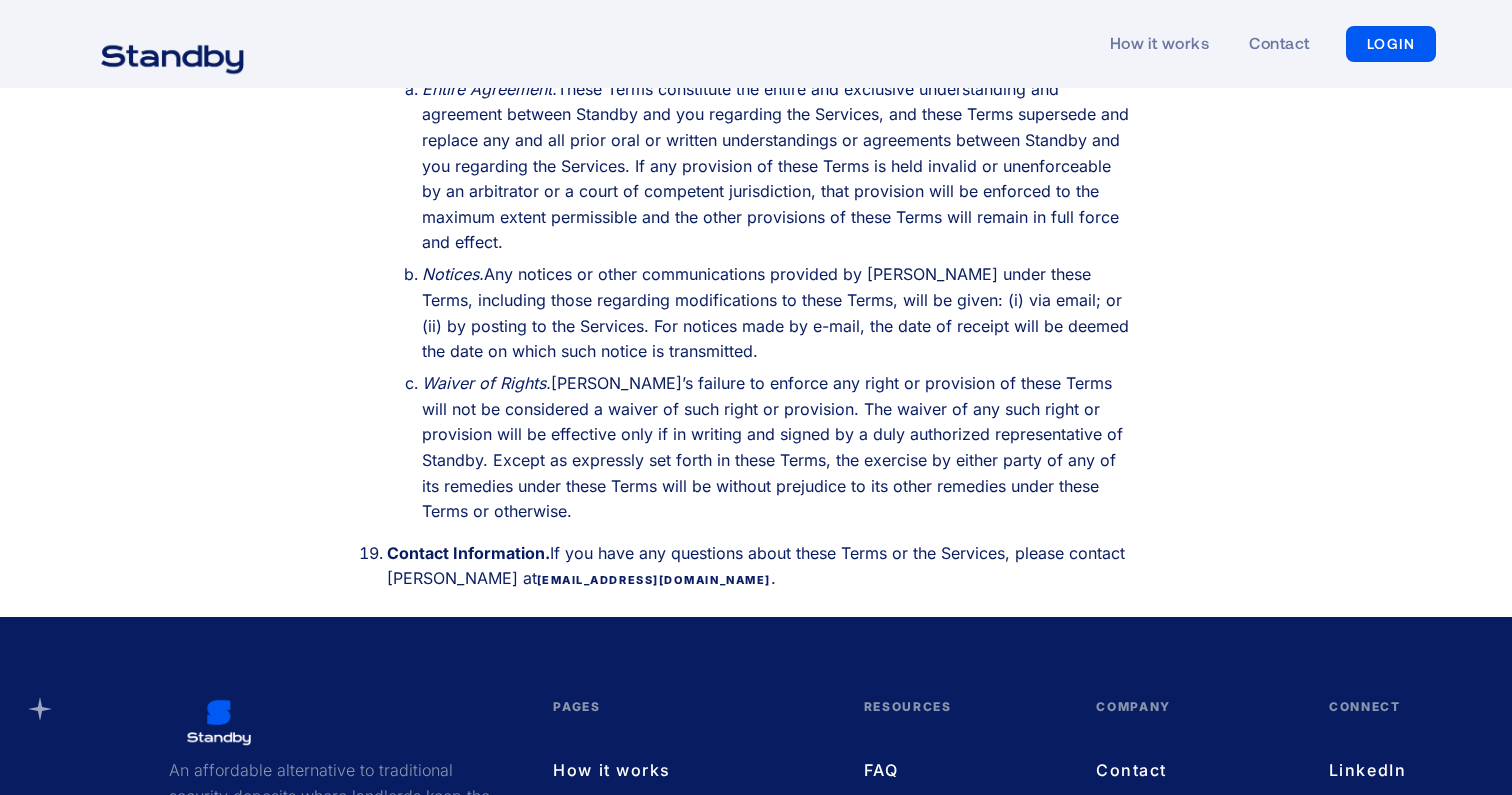 scroll, scrollTop: 8661, scrollLeft: 0, axis: vertical 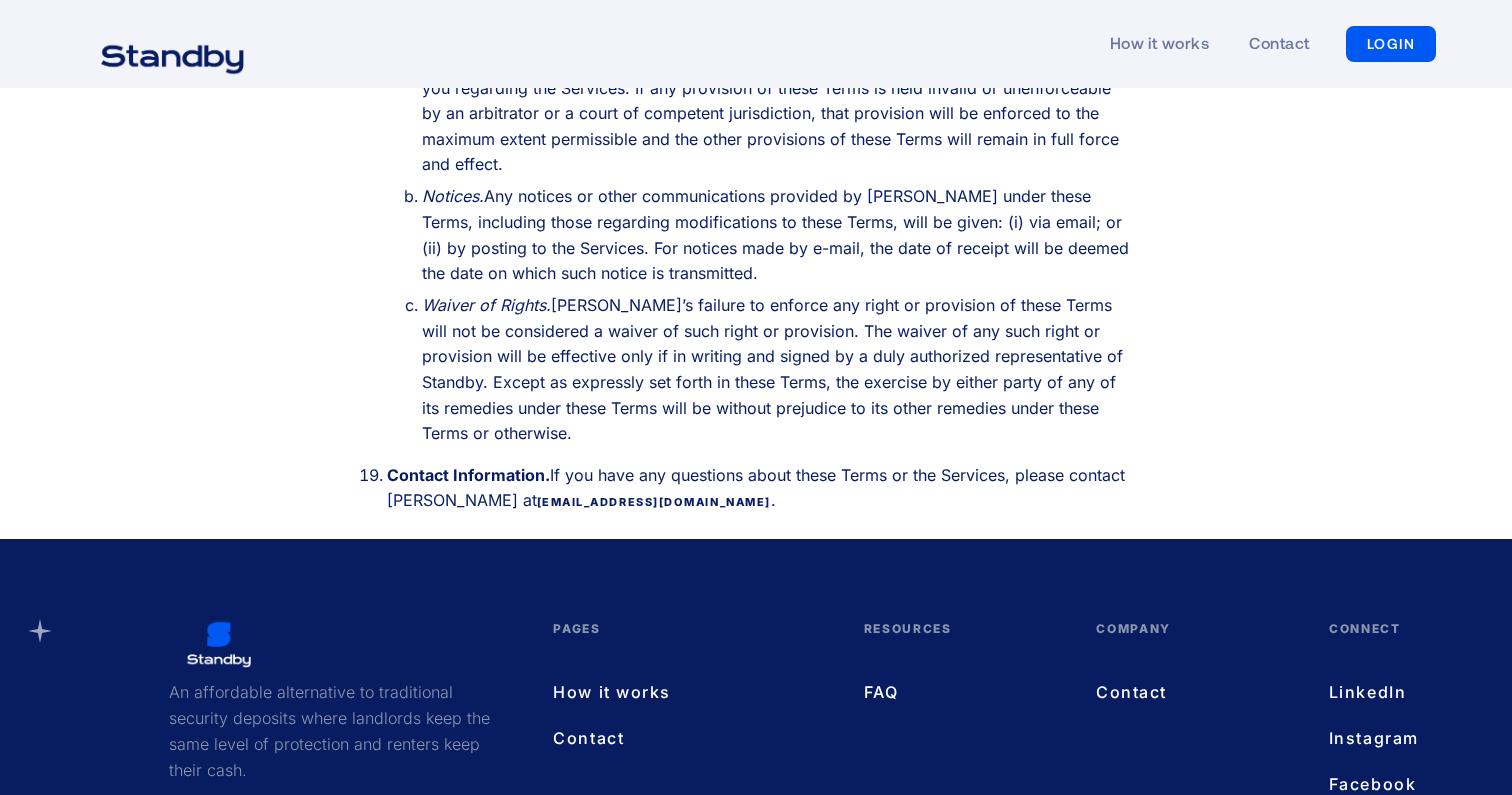 click on "Contact" at bounding box center (1192, 692) 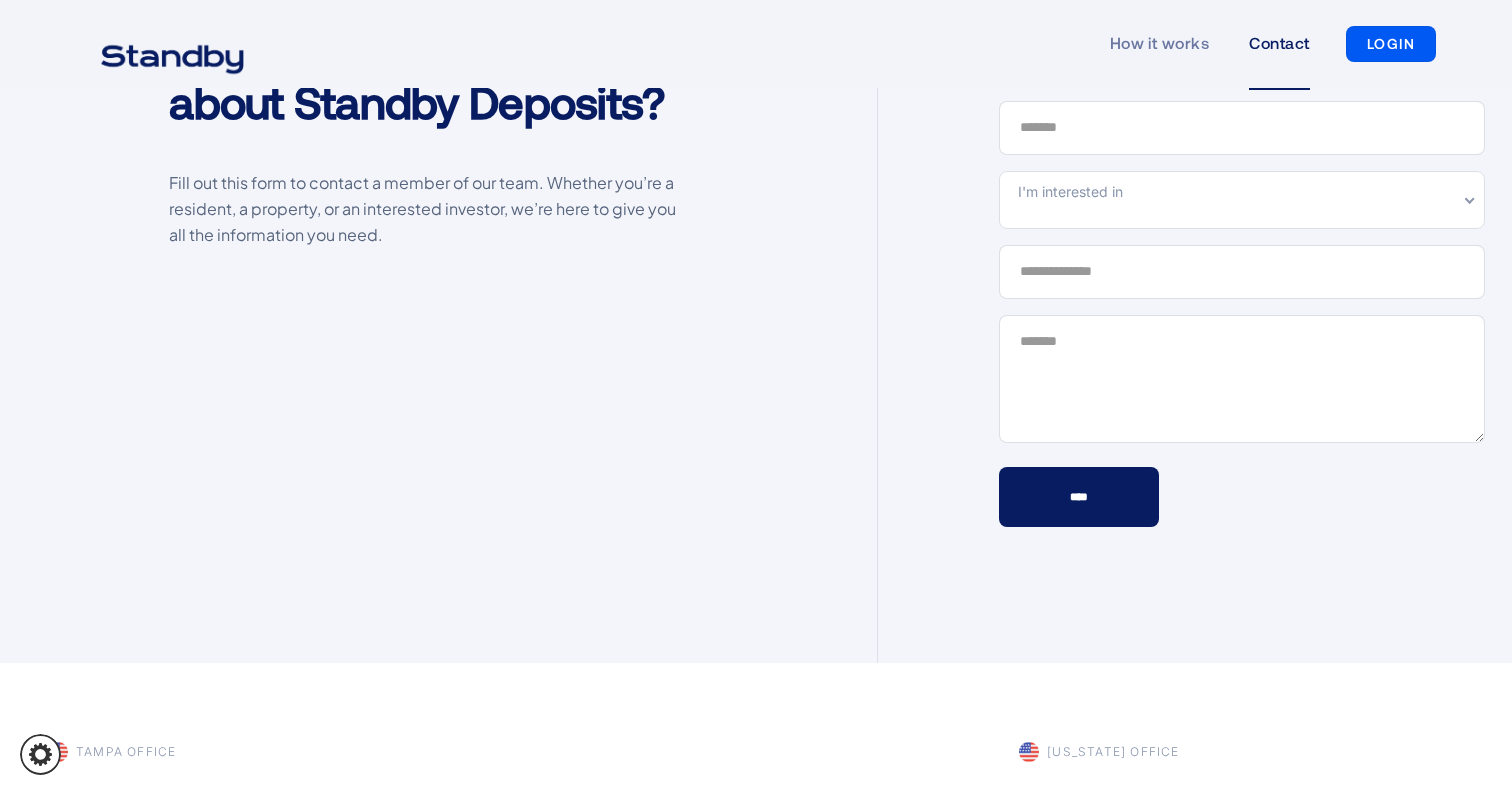 scroll, scrollTop: 211, scrollLeft: 0, axis: vertical 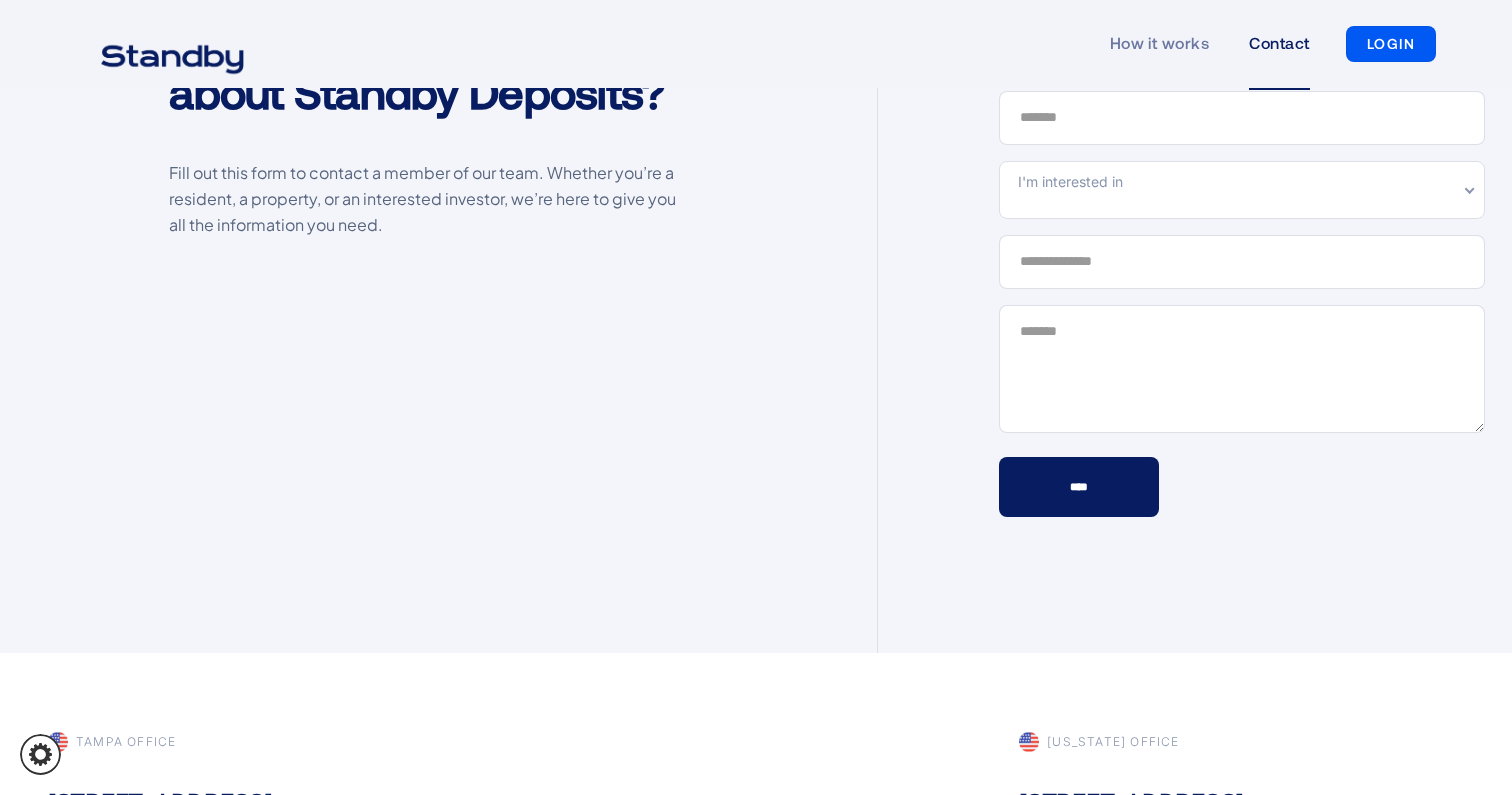 click on "I'm interested in I'm interested in Learning about Standby as a resident Learning about Standby as an operator" at bounding box center (1242, 190) 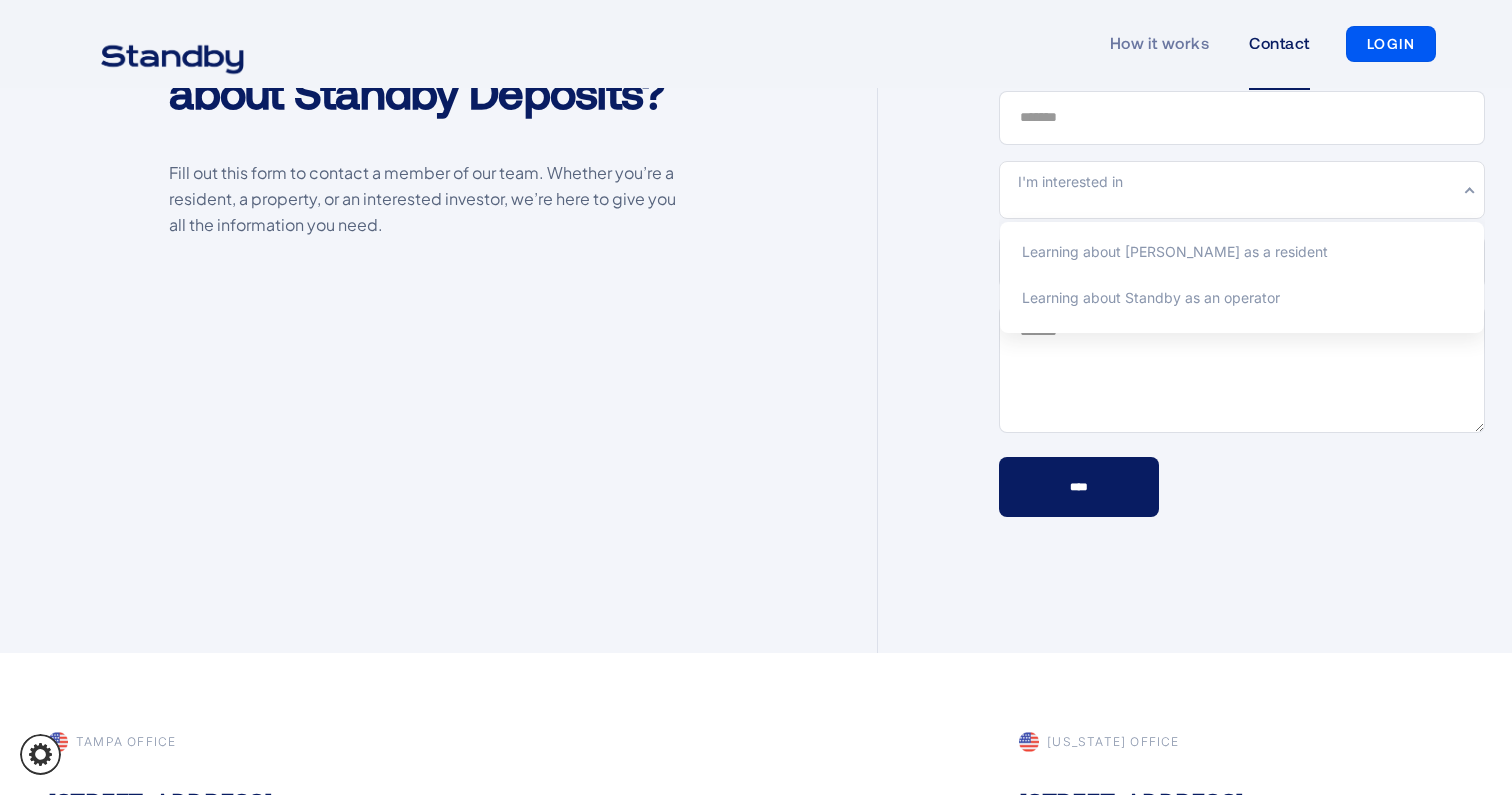 click on "I'm interested in I'm interested in Learning about Standby as a resident Learning about Standby as an operator" at bounding box center [1242, 190] 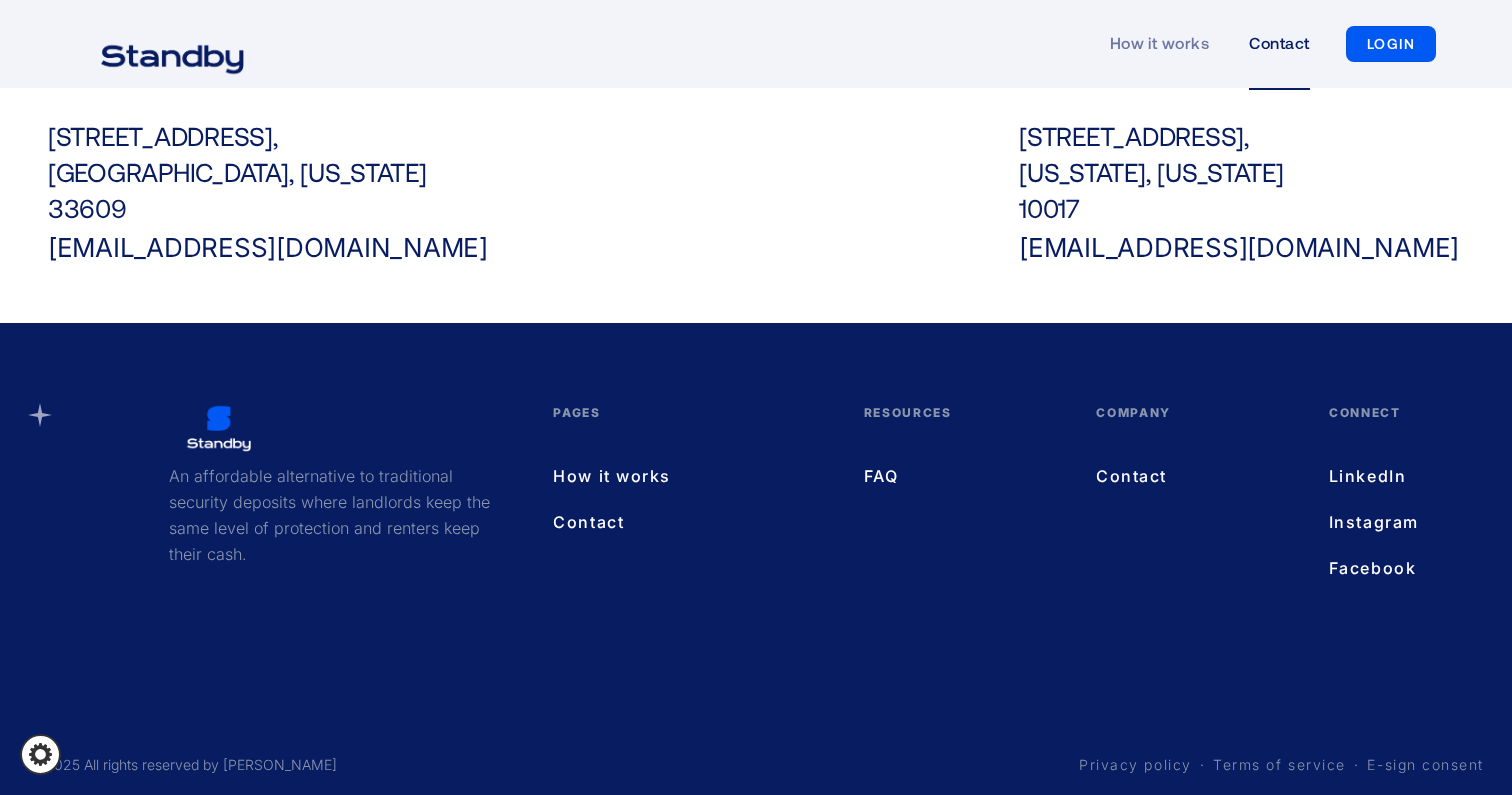scroll, scrollTop: 881, scrollLeft: 0, axis: vertical 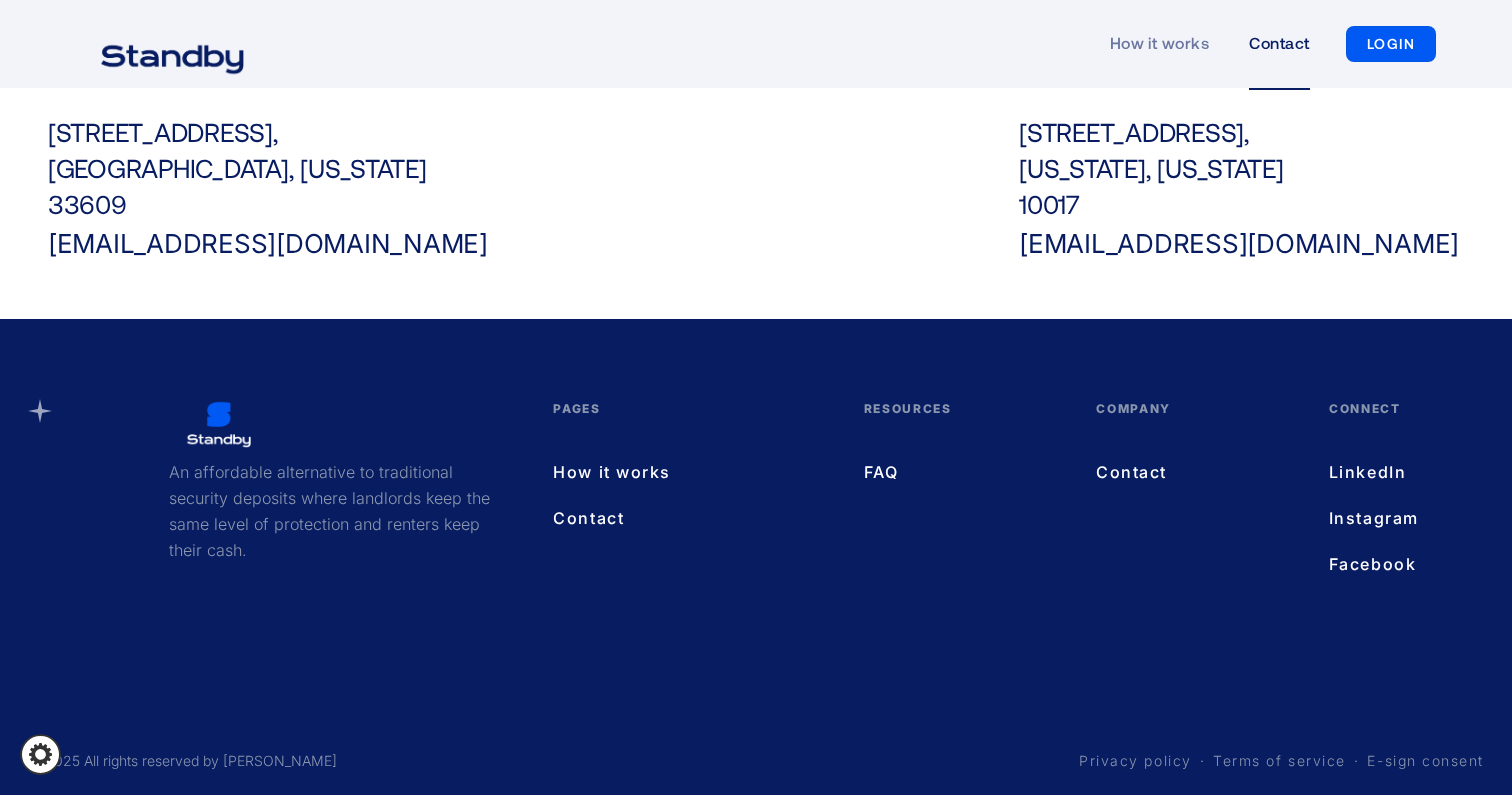 click on "How it works Contact Pricing Login" at bounding box center [688, 495] 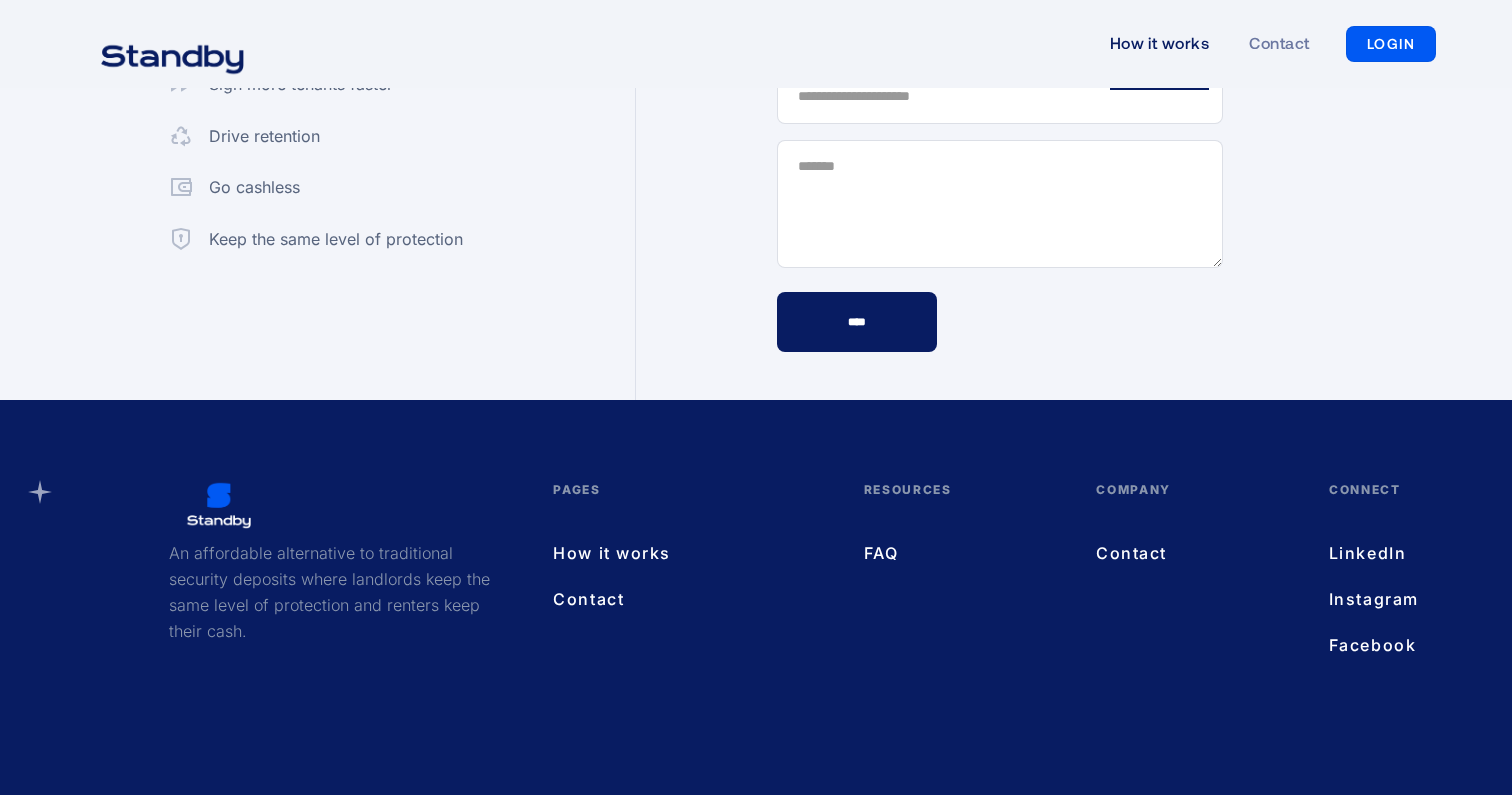 scroll, scrollTop: 5643, scrollLeft: 0, axis: vertical 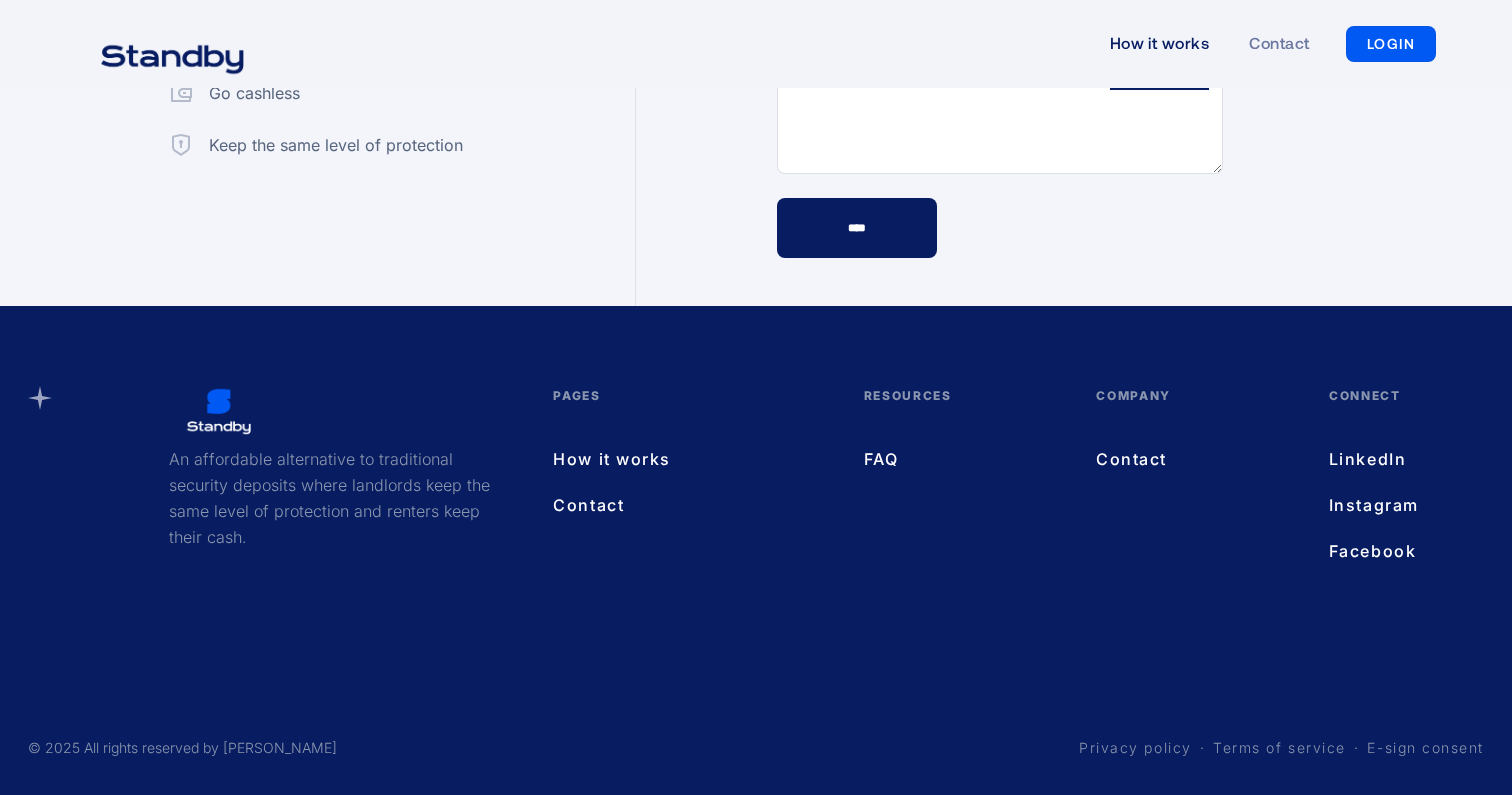 click on "Privacy policy" at bounding box center (1135, 748) 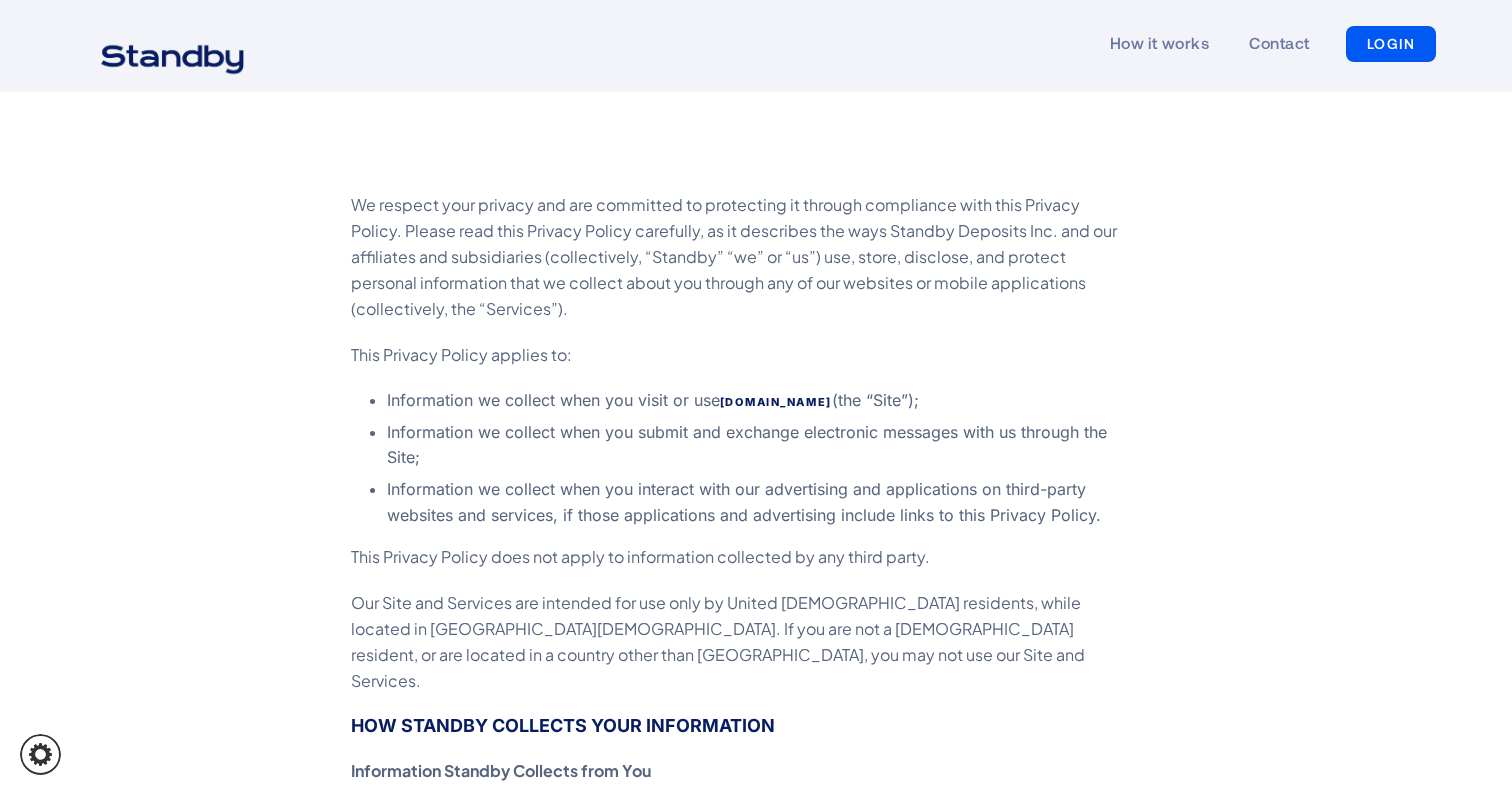scroll, scrollTop: 0, scrollLeft: 0, axis: both 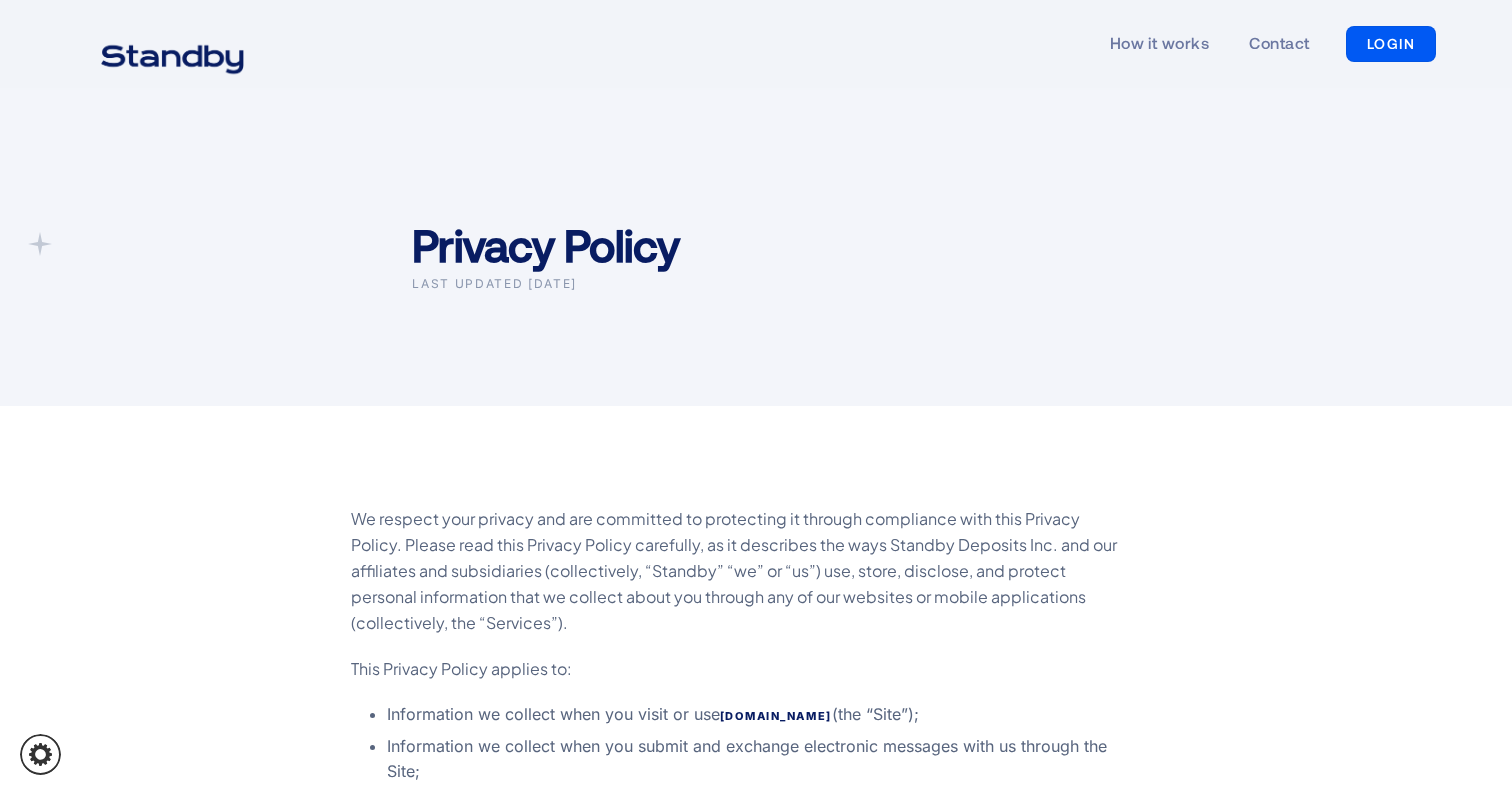 click at bounding box center [172, 57] 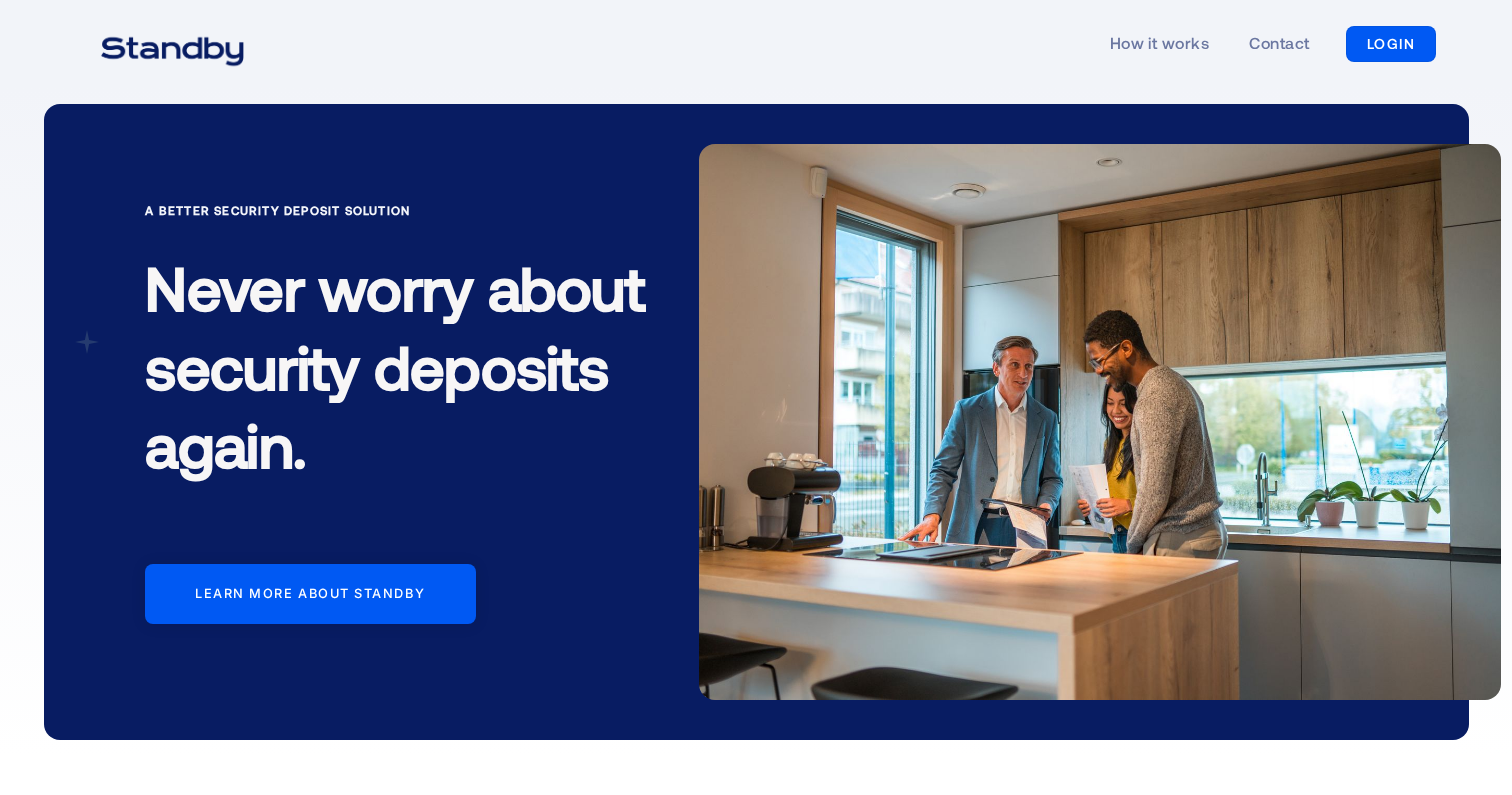 scroll, scrollTop: 0, scrollLeft: 0, axis: both 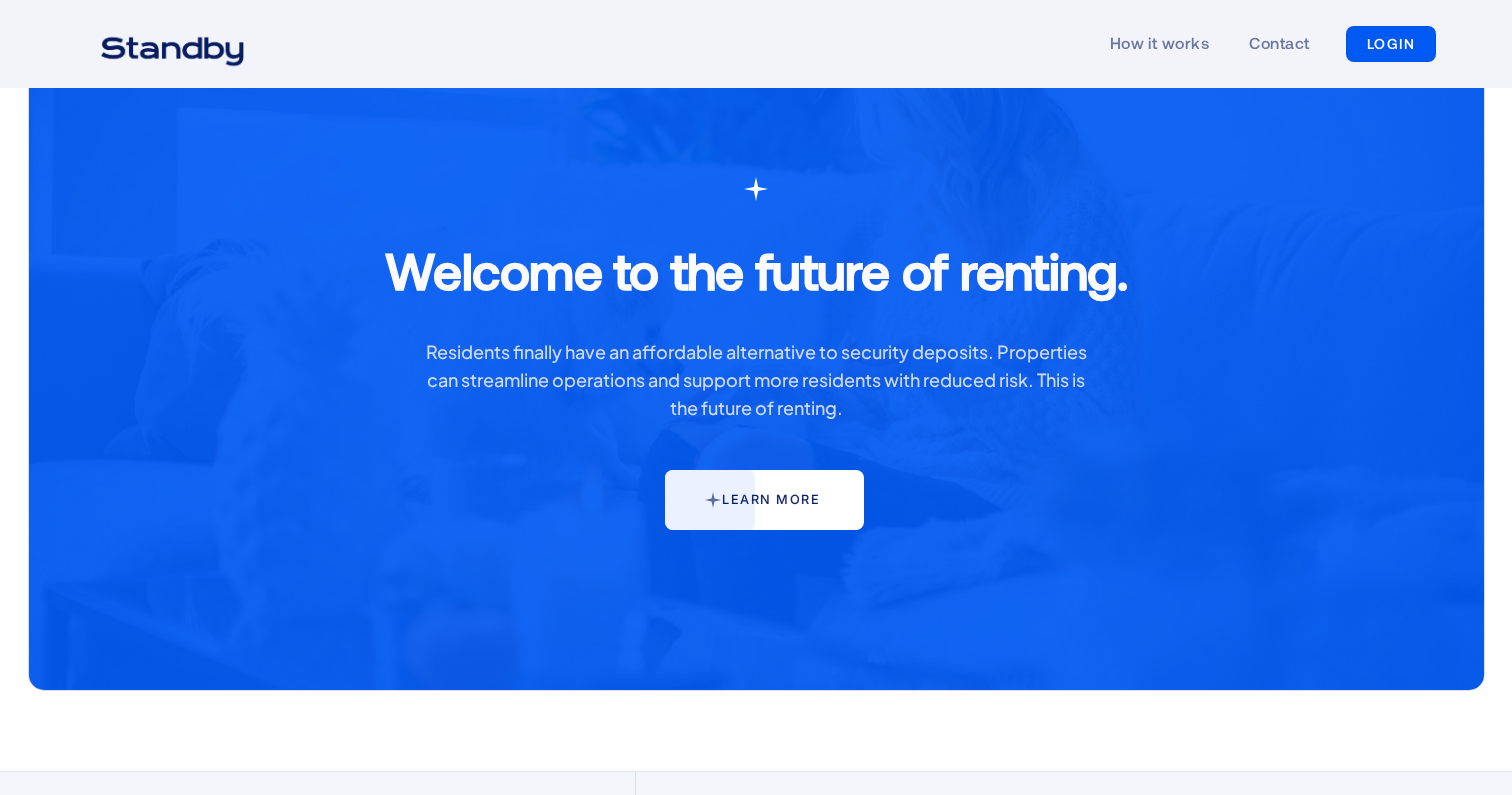 click on "Learn more" at bounding box center [771, 500] 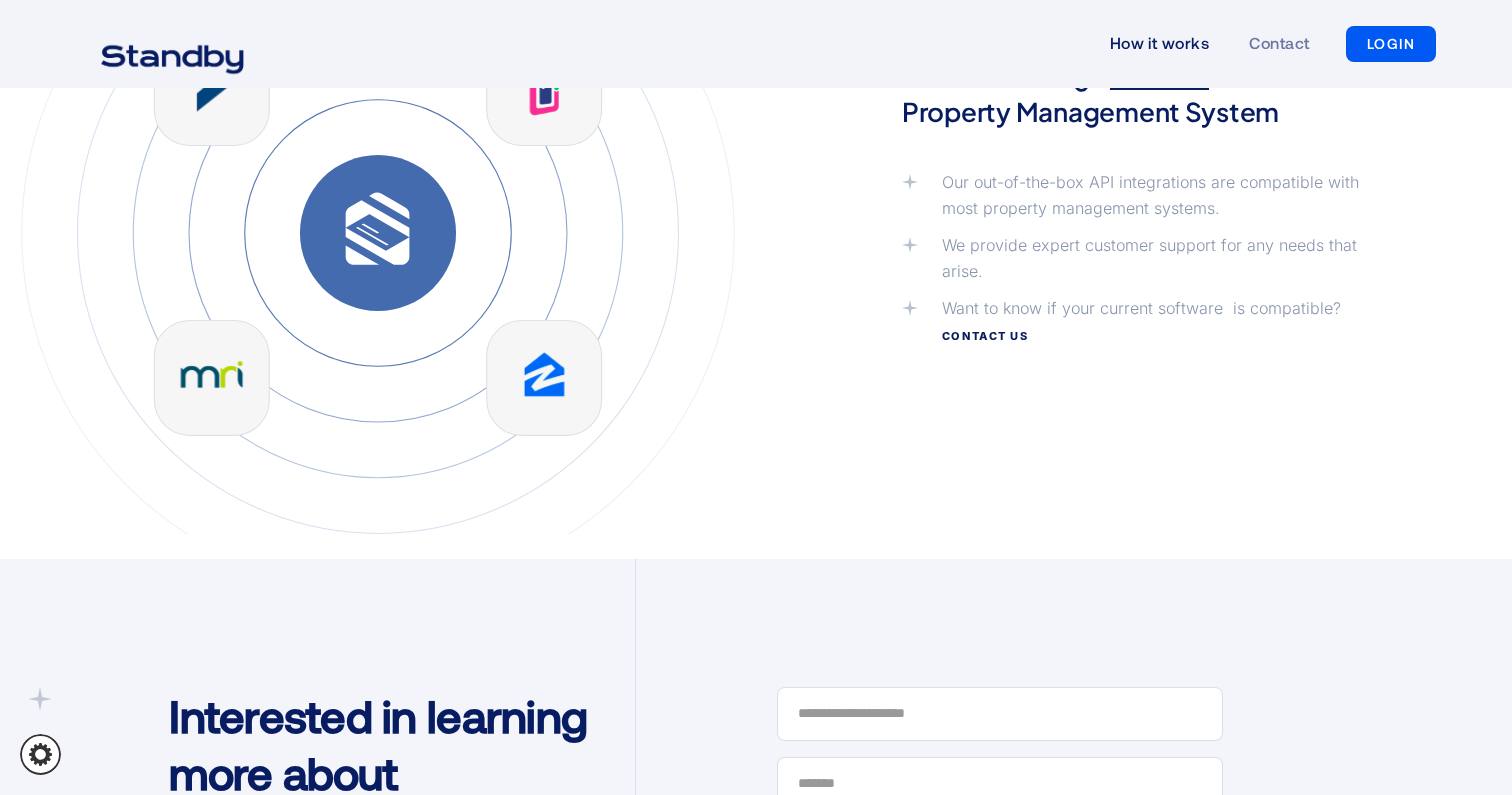 scroll, scrollTop: 4721, scrollLeft: 0, axis: vertical 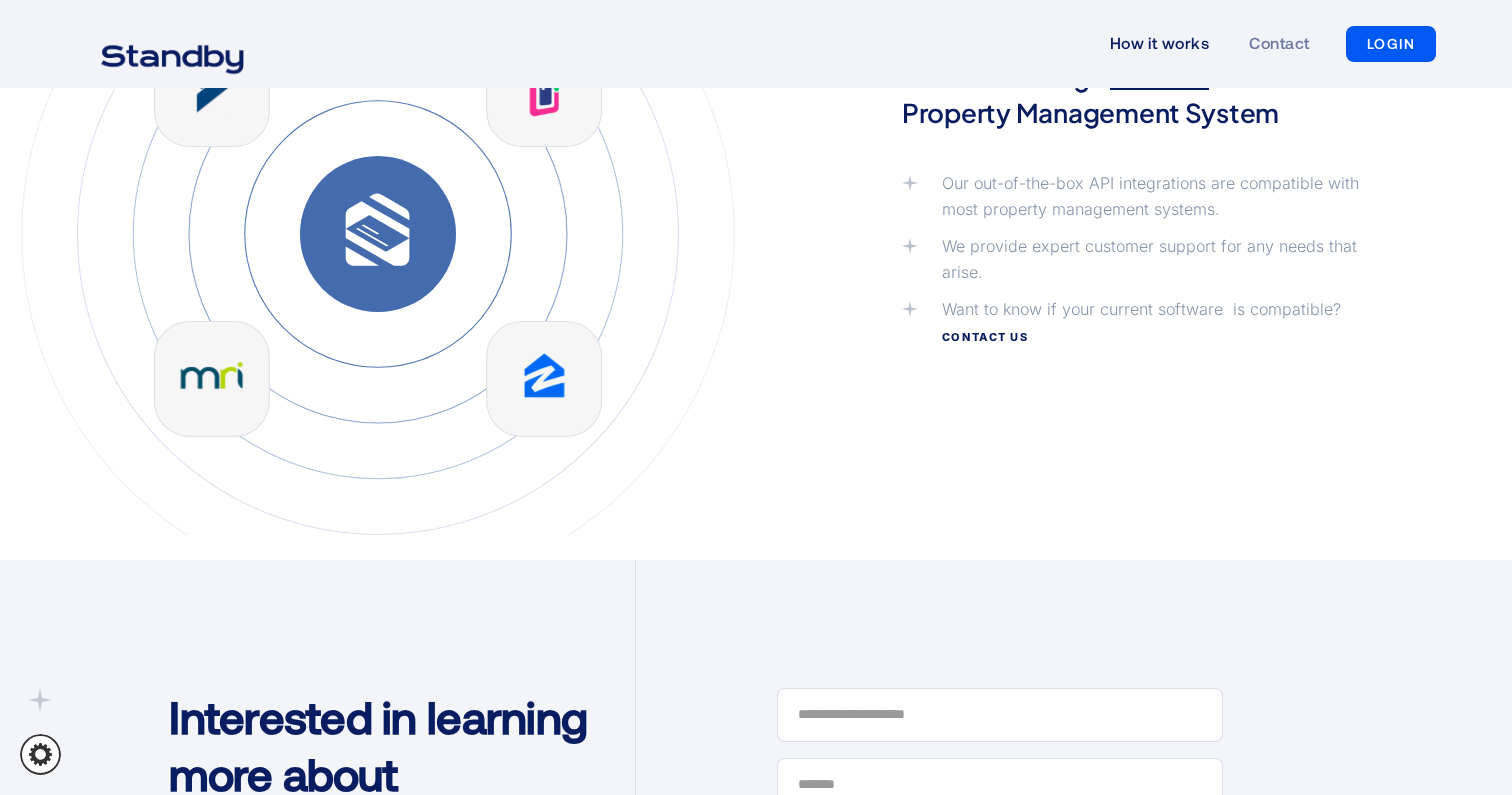 click on "Want to know if your current software  is compatible?   Contact us" at bounding box center (1154, 322) 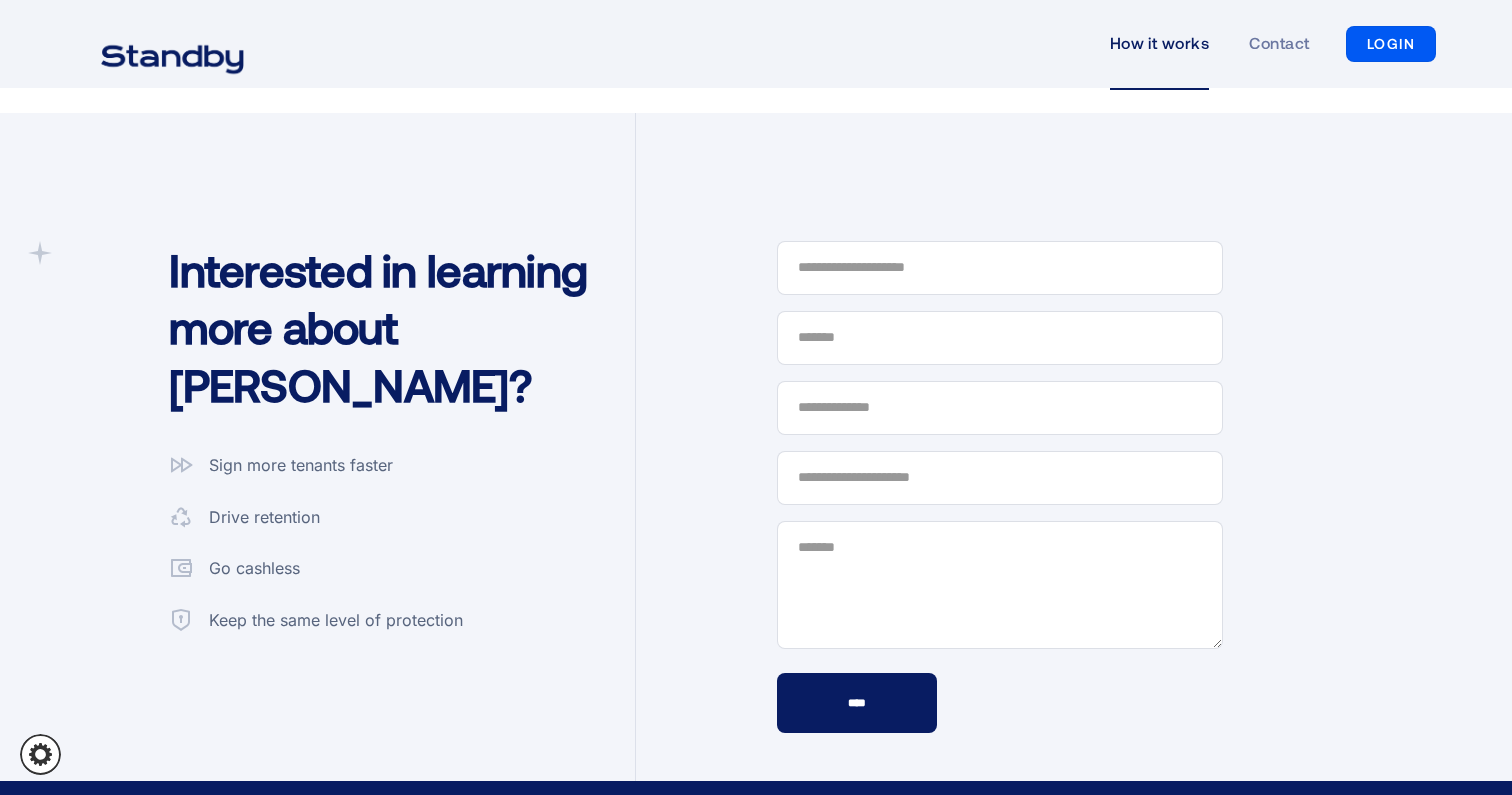 scroll, scrollTop: 4814, scrollLeft: 0, axis: vertical 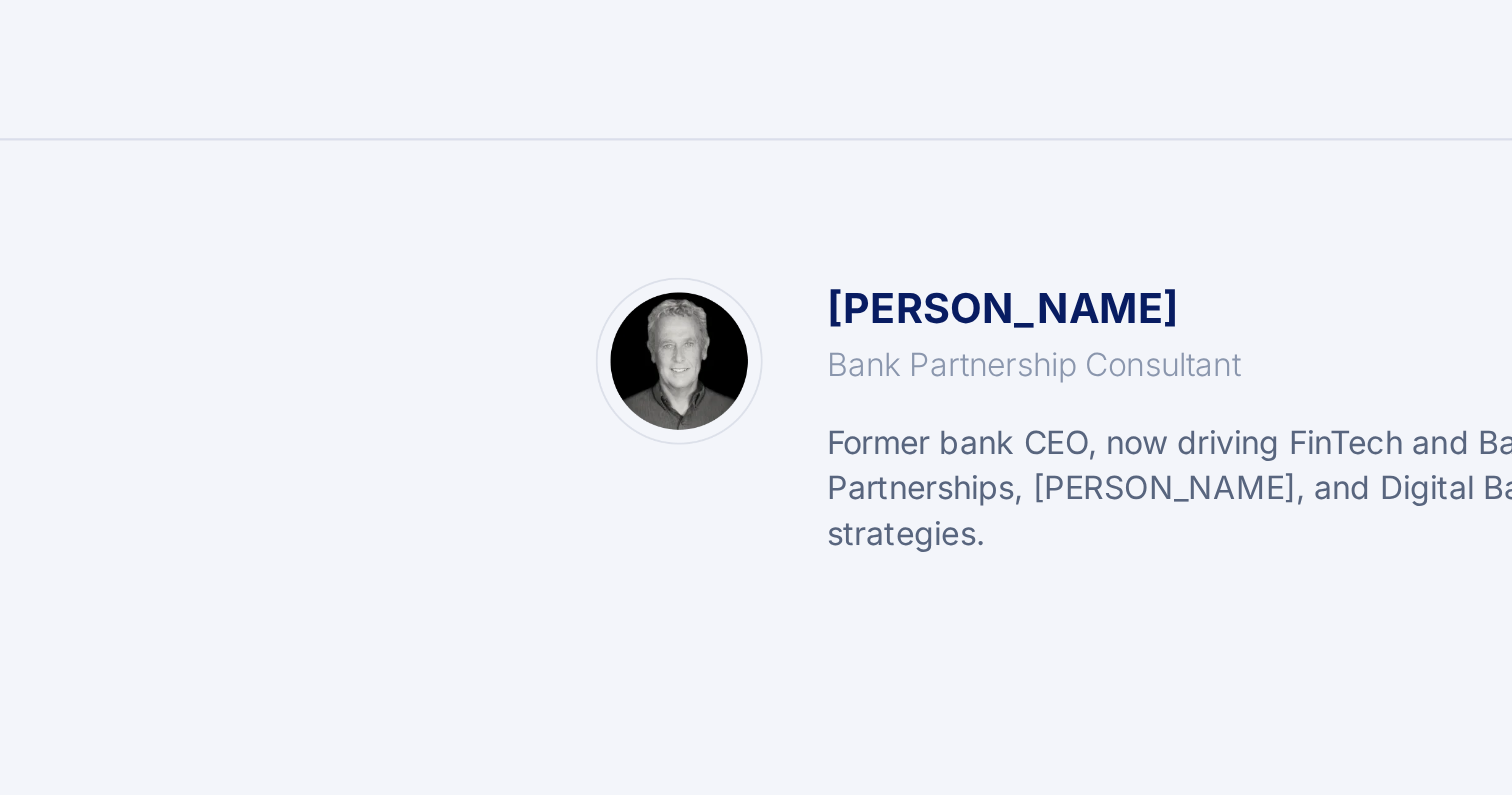 drag, startPoint x: 1146, startPoint y: 405, endPoint x: 996, endPoint y: 418, distance: 150.56229 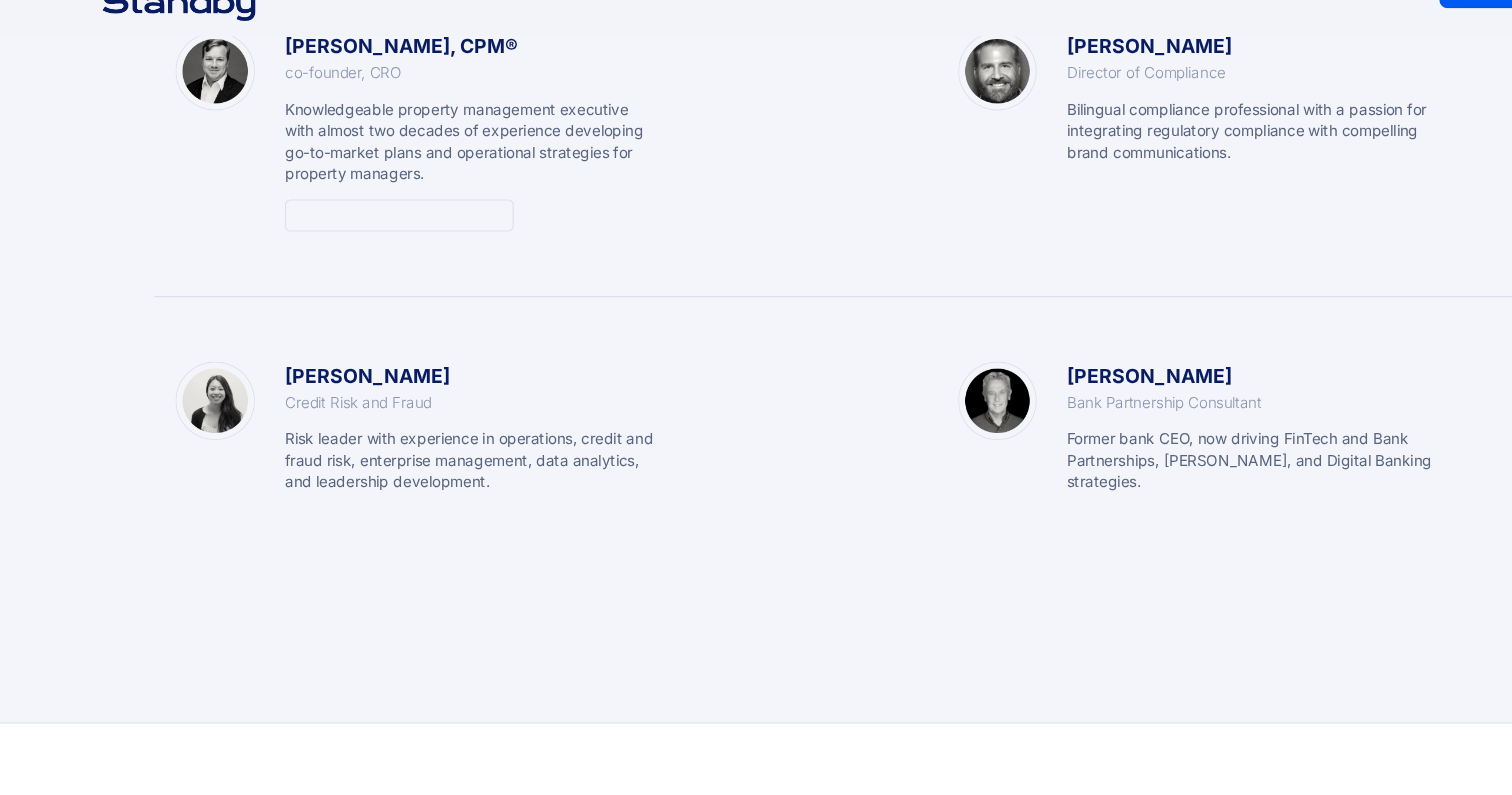 scroll, scrollTop: 2979, scrollLeft: 0, axis: vertical 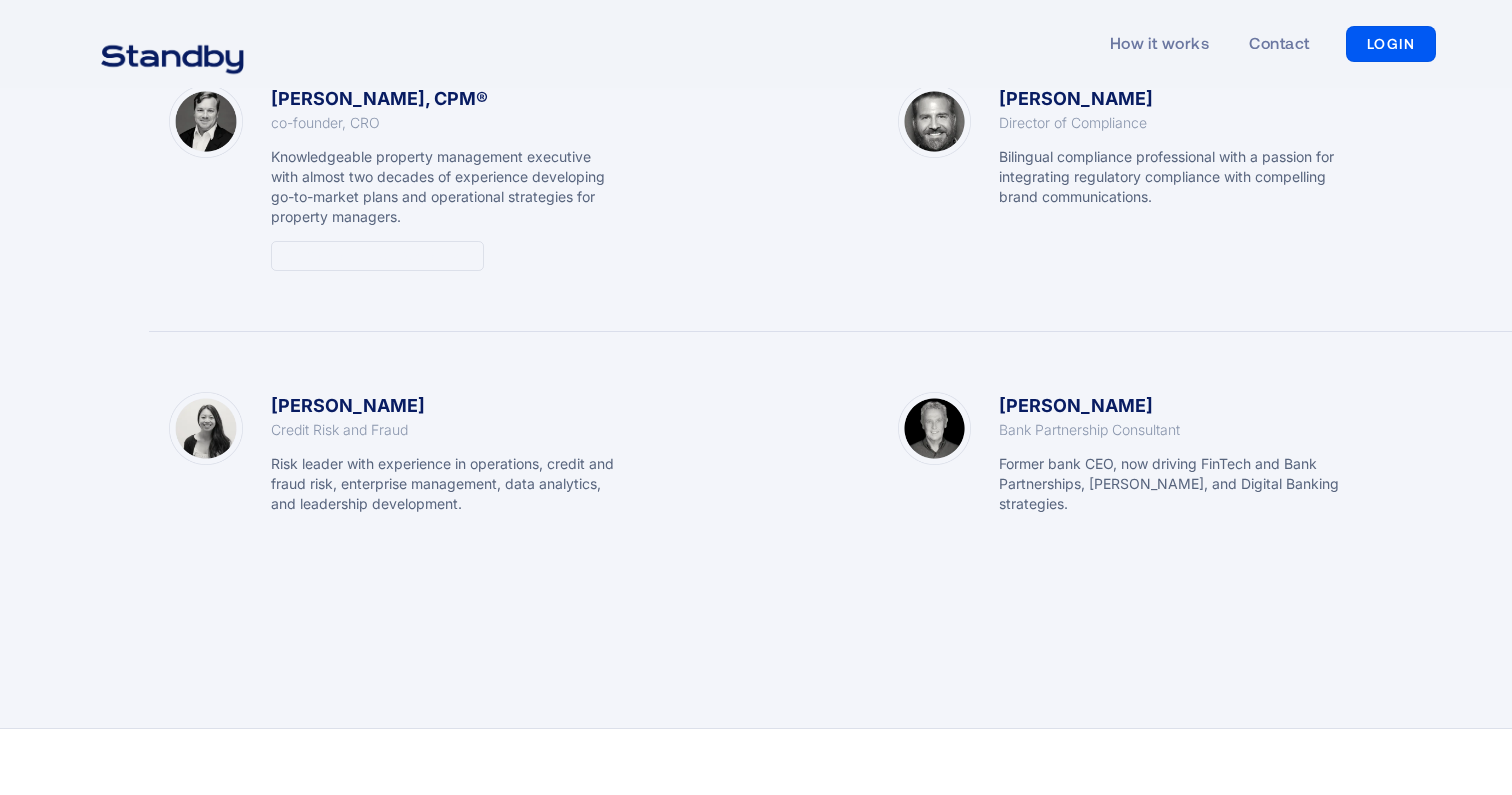 click on "Bert Friedman Director of Compliance Bilingual compliance professional with a passion for integrating regulatory compliance with compelling brand communications." at bounding box center [1171, 153] 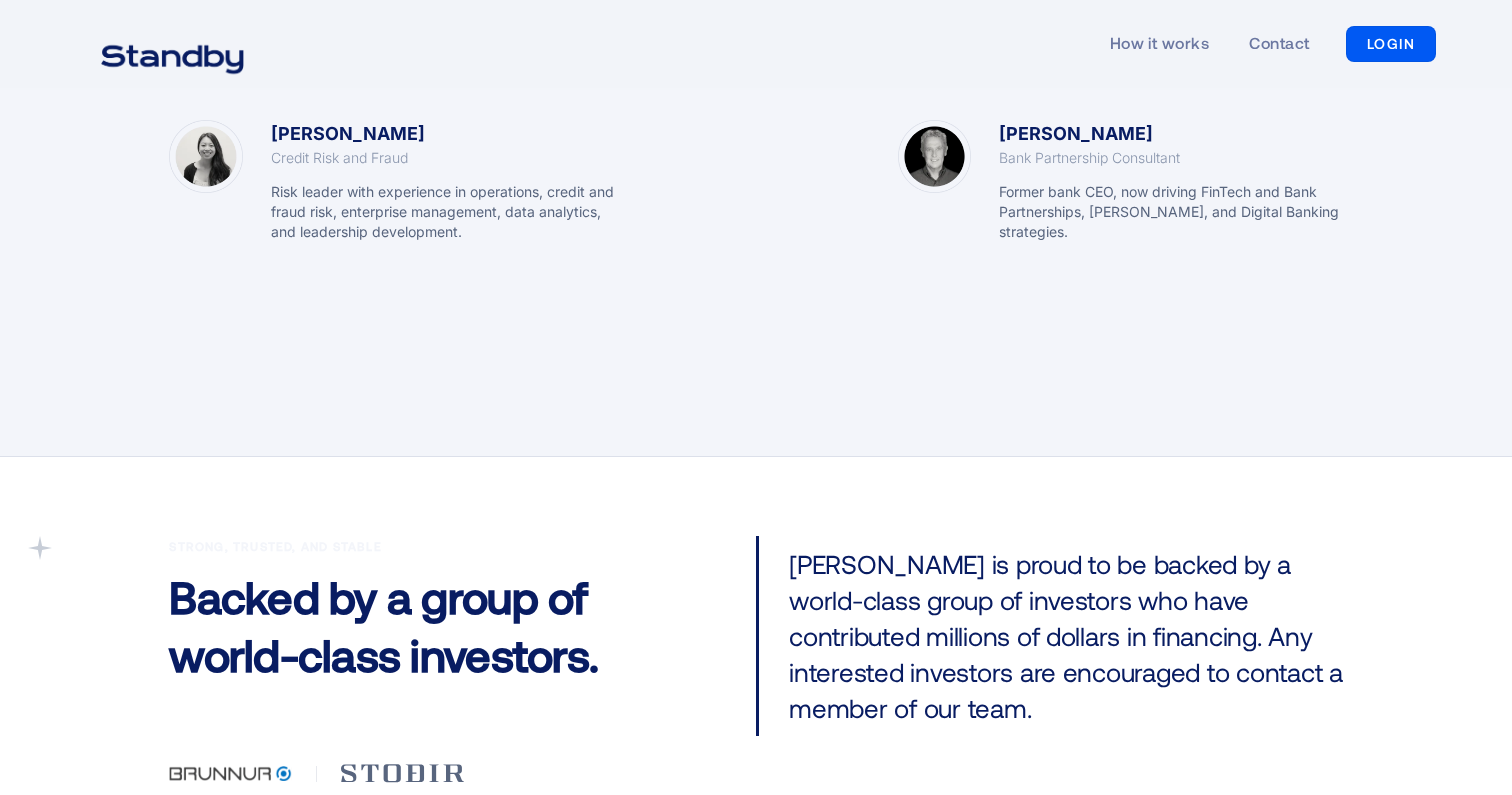 scroll, scrollTop: 3489, scrollLeft: 0, axis: vertical 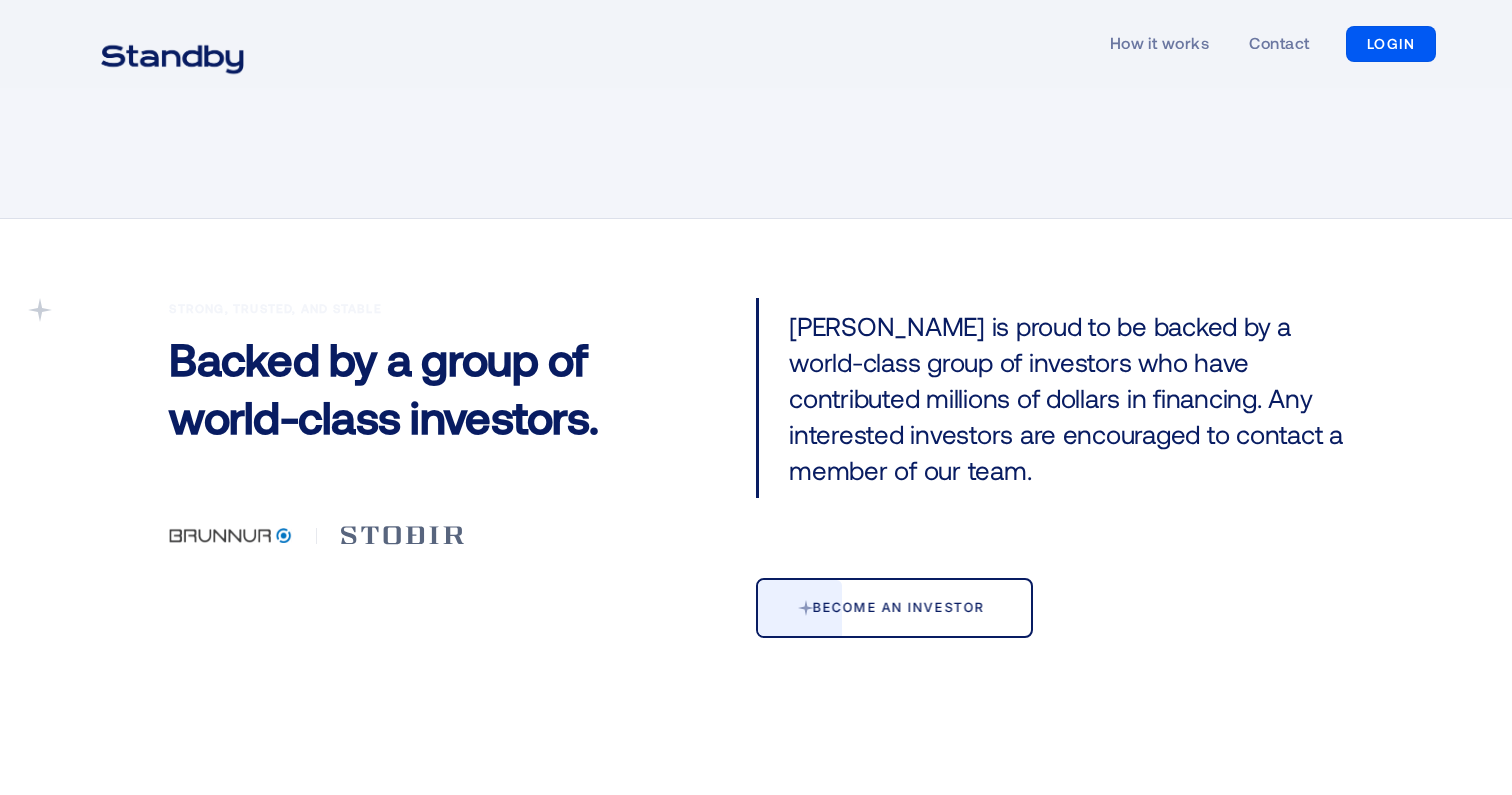 click on "Become an investor" at bounding box center (894, 608) 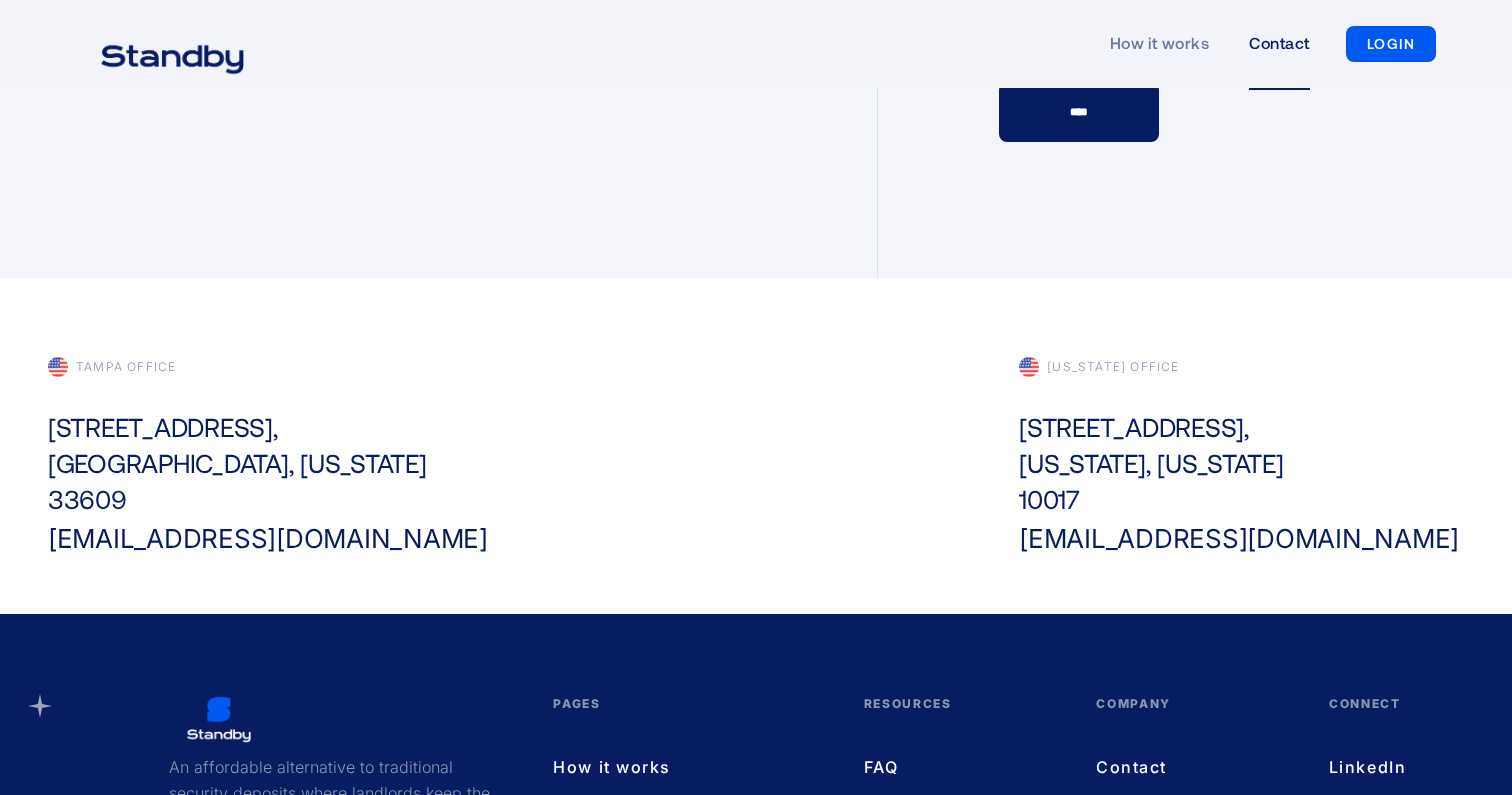 scroll, scrollTop: 589, scrollLeft: 0, axis: vertical 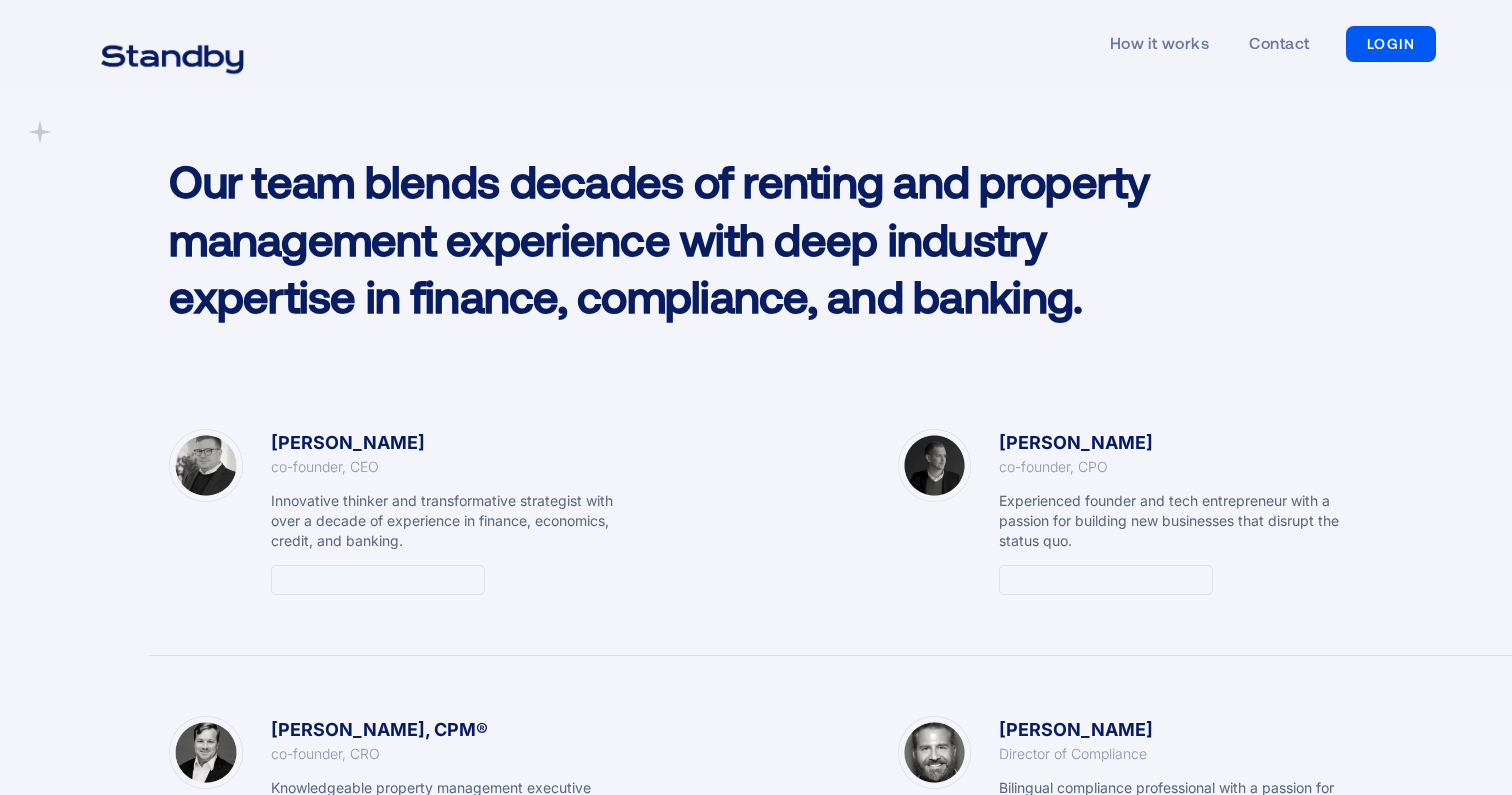 click on "13+ yrs renting experience" at bounding box center [378, 580] 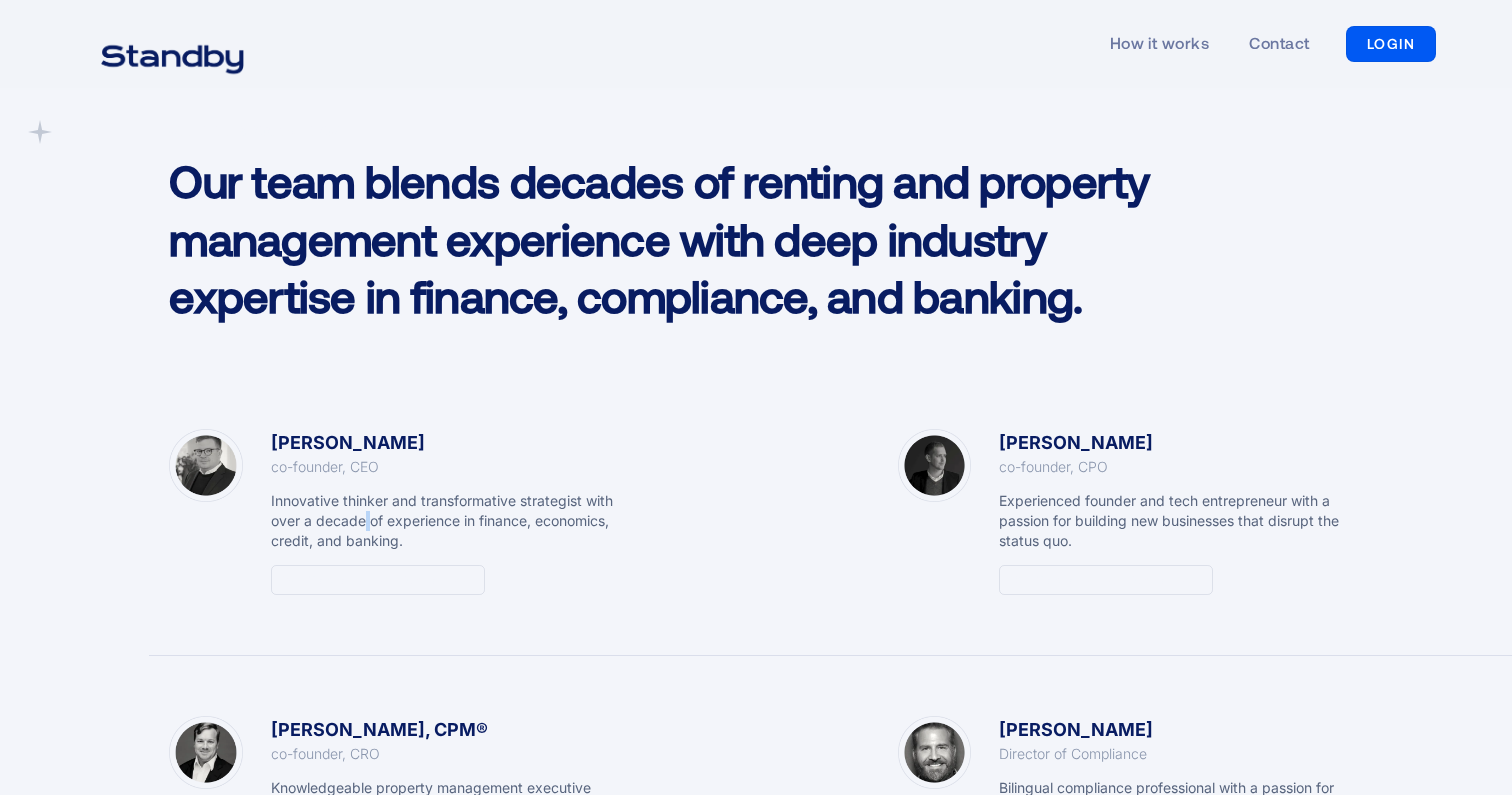 click on "Innovative thinker and transformative strategist with over a decade of experience in finance, economics, credit, and banking." at bounding box center [443, 521] 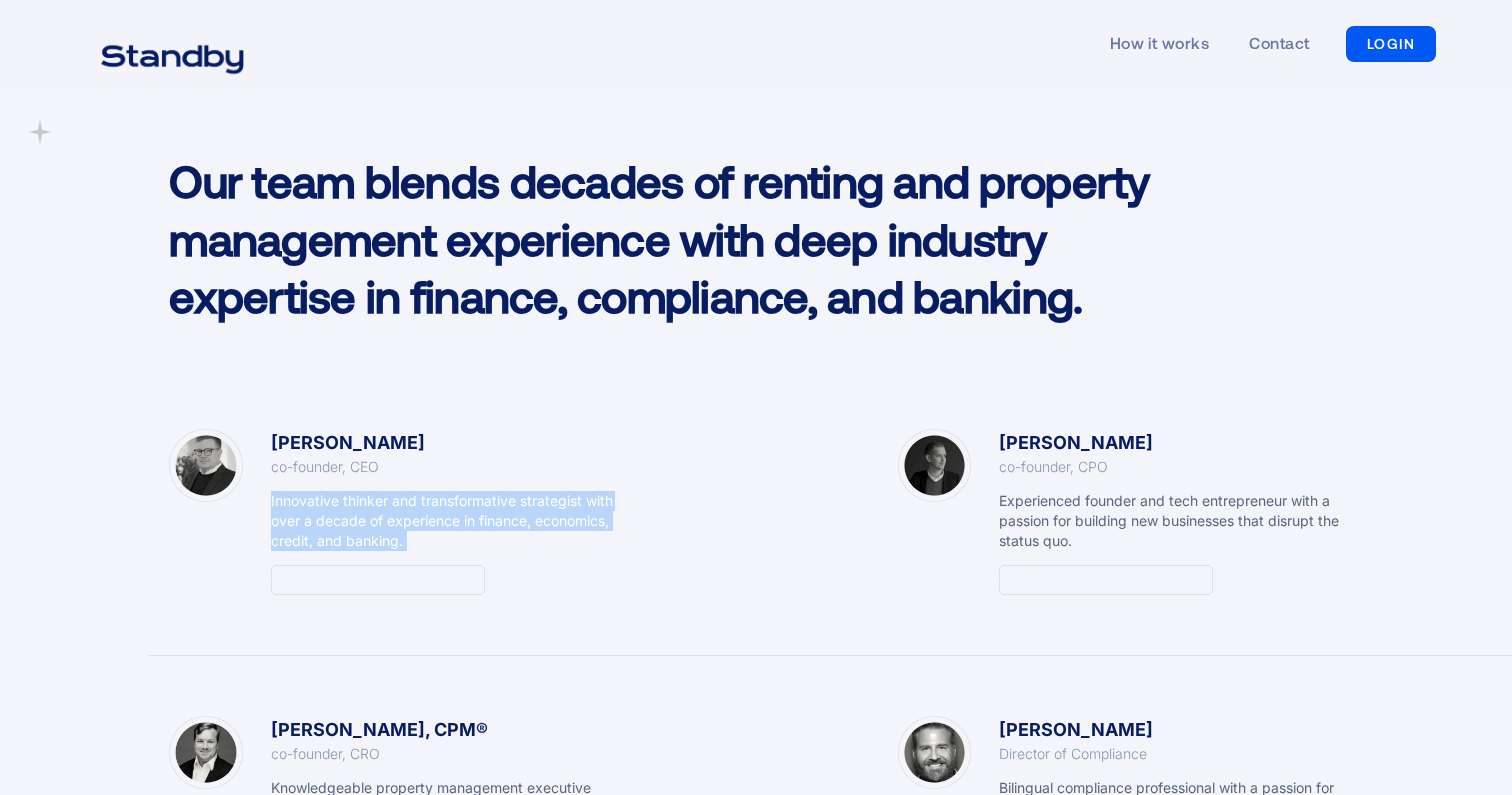 click on "Innovative thinker and transformative strategist with over a decade of experience in finance, economics, credit, and banking." at bounding box center (443, 521) 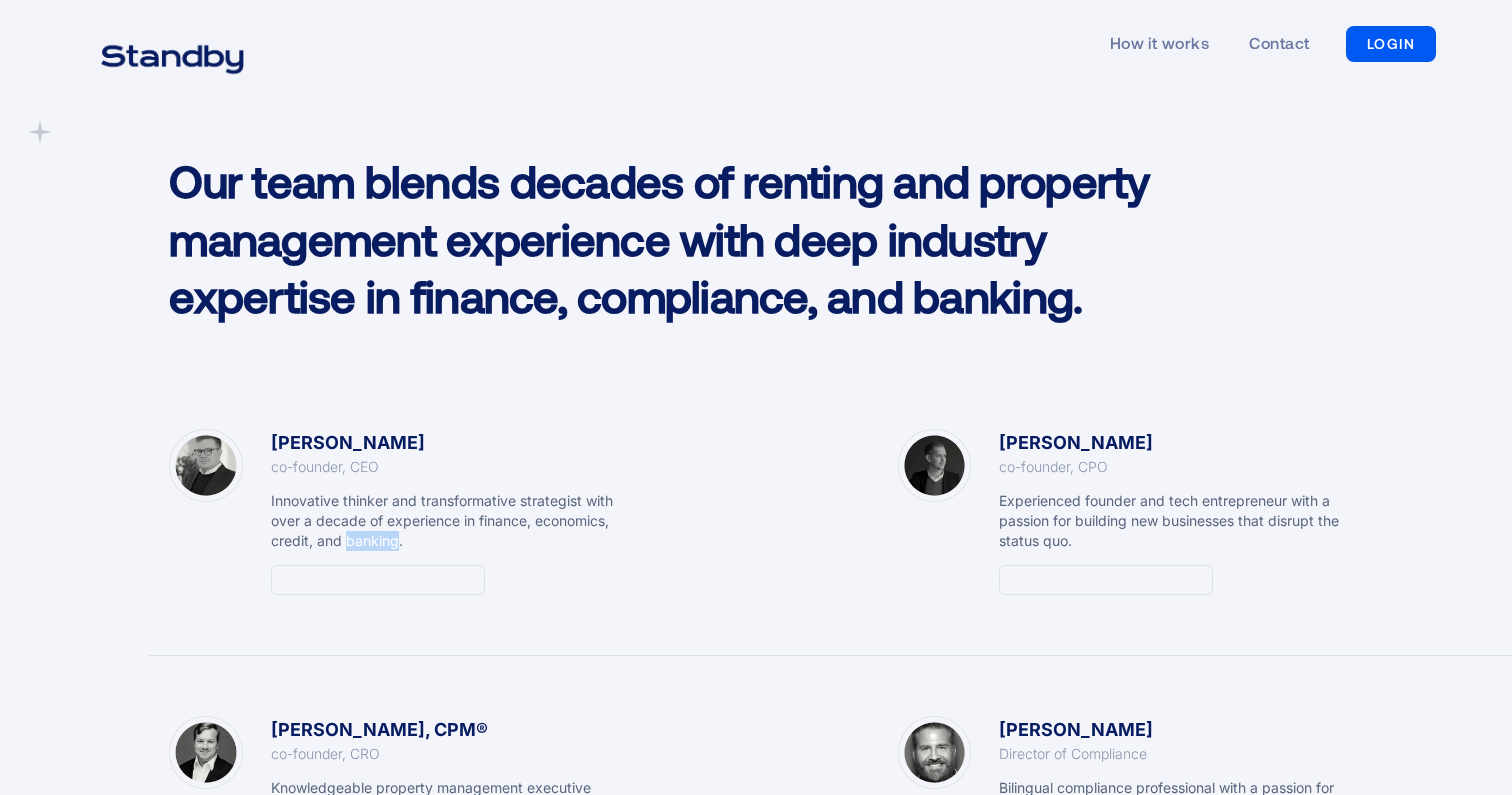 click on "Innovative thinker and transformative strategist with over a decade of experience in finance, economics, credit, and banking." at bounding box center (443, 521) 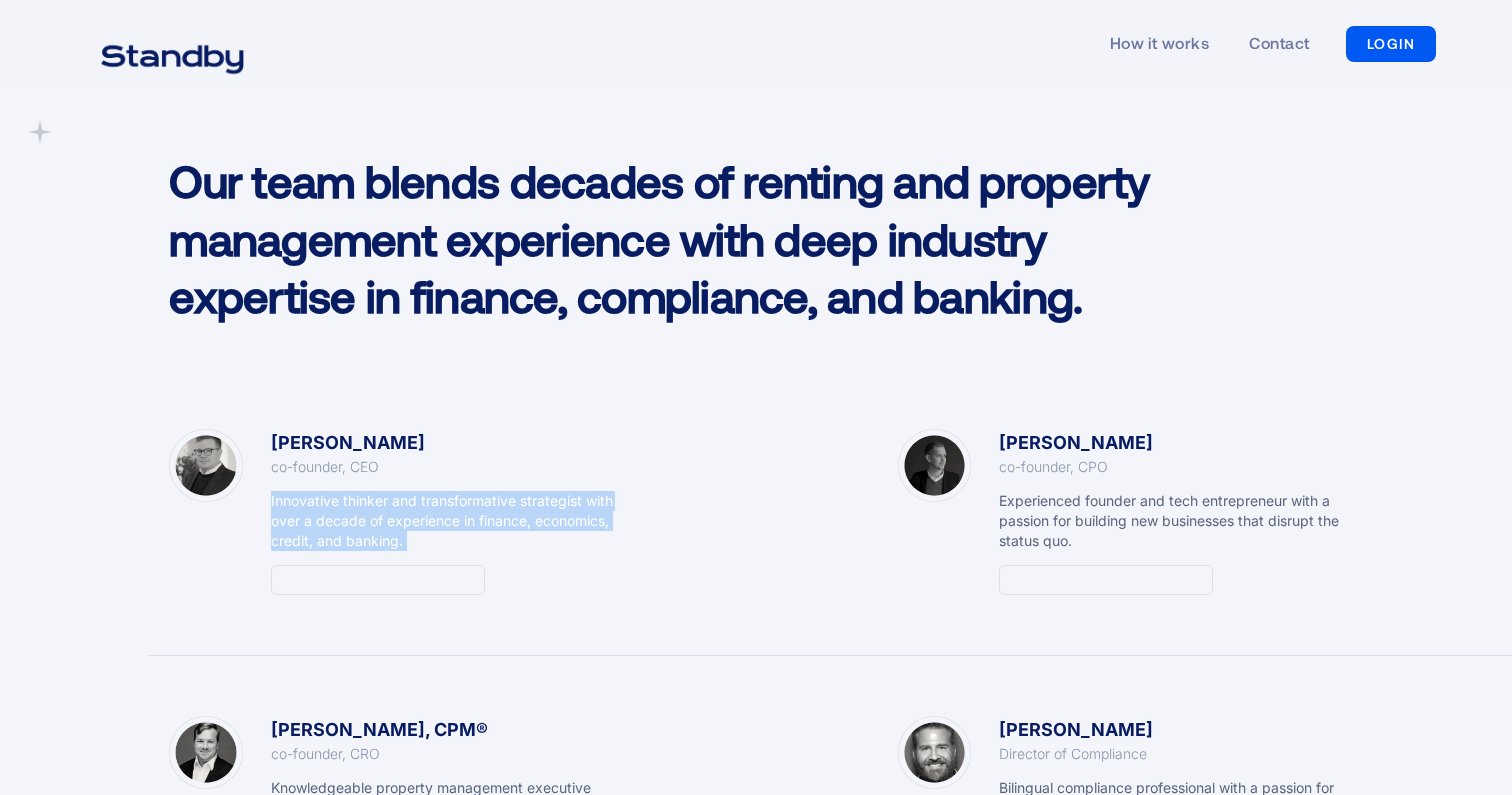 click on "Innovative thinker and transformative strategist with over a decade of experience in finance, economics, credit, and banking." at bounding box center [443, 521] 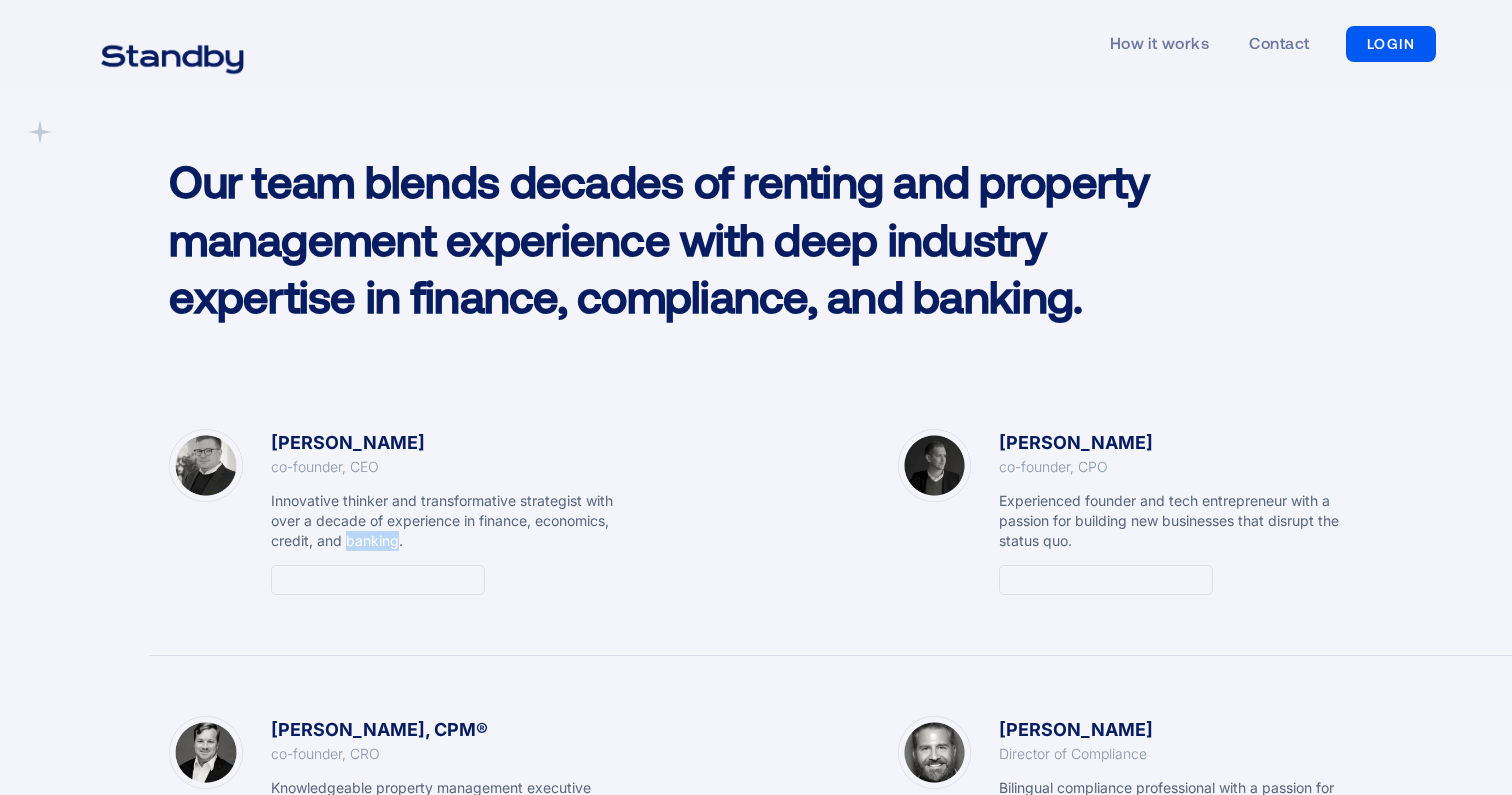 click on "Innovative thinker and transformative strategist with over a decade of experience in finance, economics, credit, and banking." at bounding box center (443, 521) 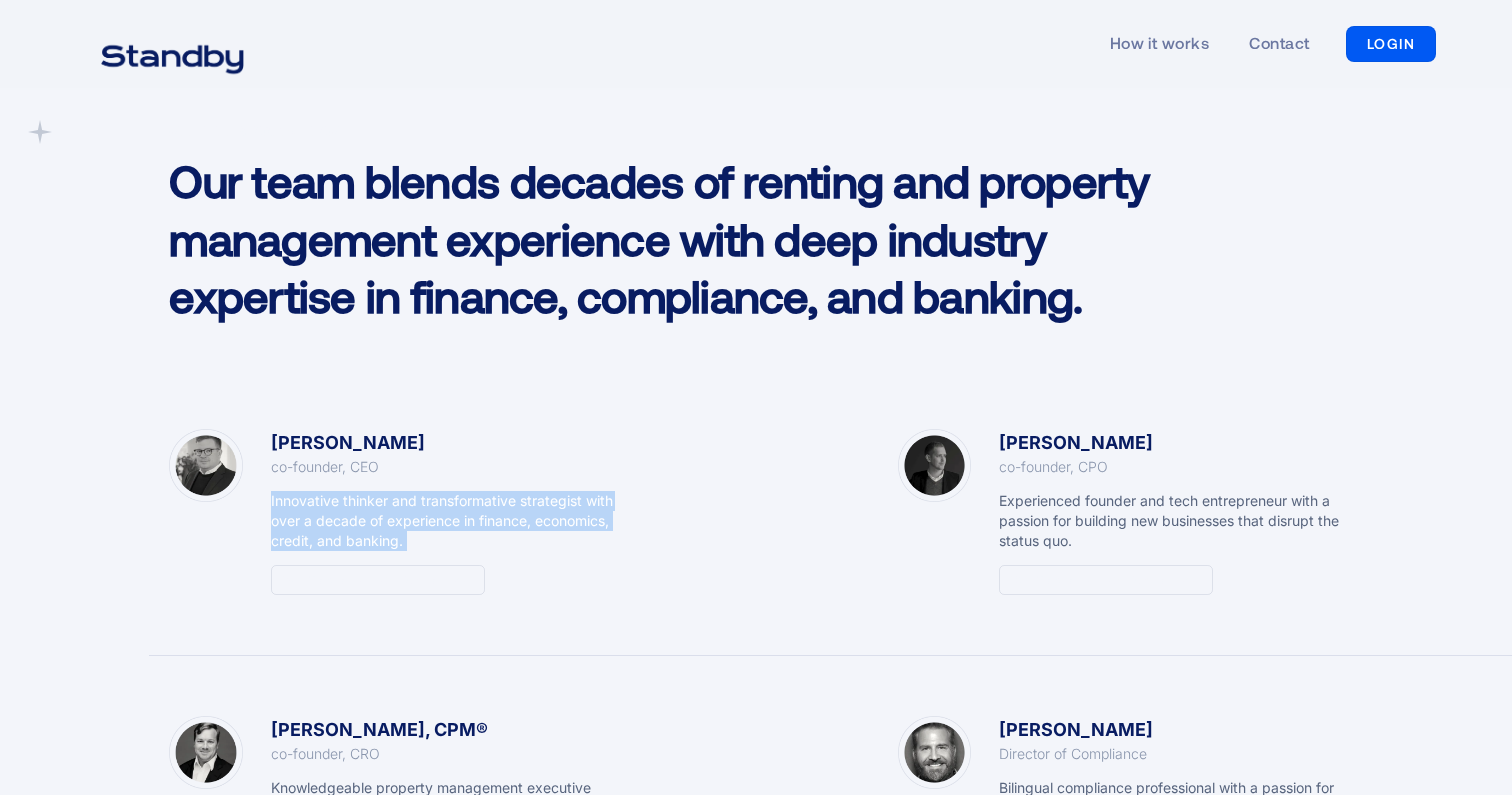 click on "Innovative thinker and transformative strategist with over a decade of experience in finance, economics, credit, and banking." at bounding box center [443, 521] 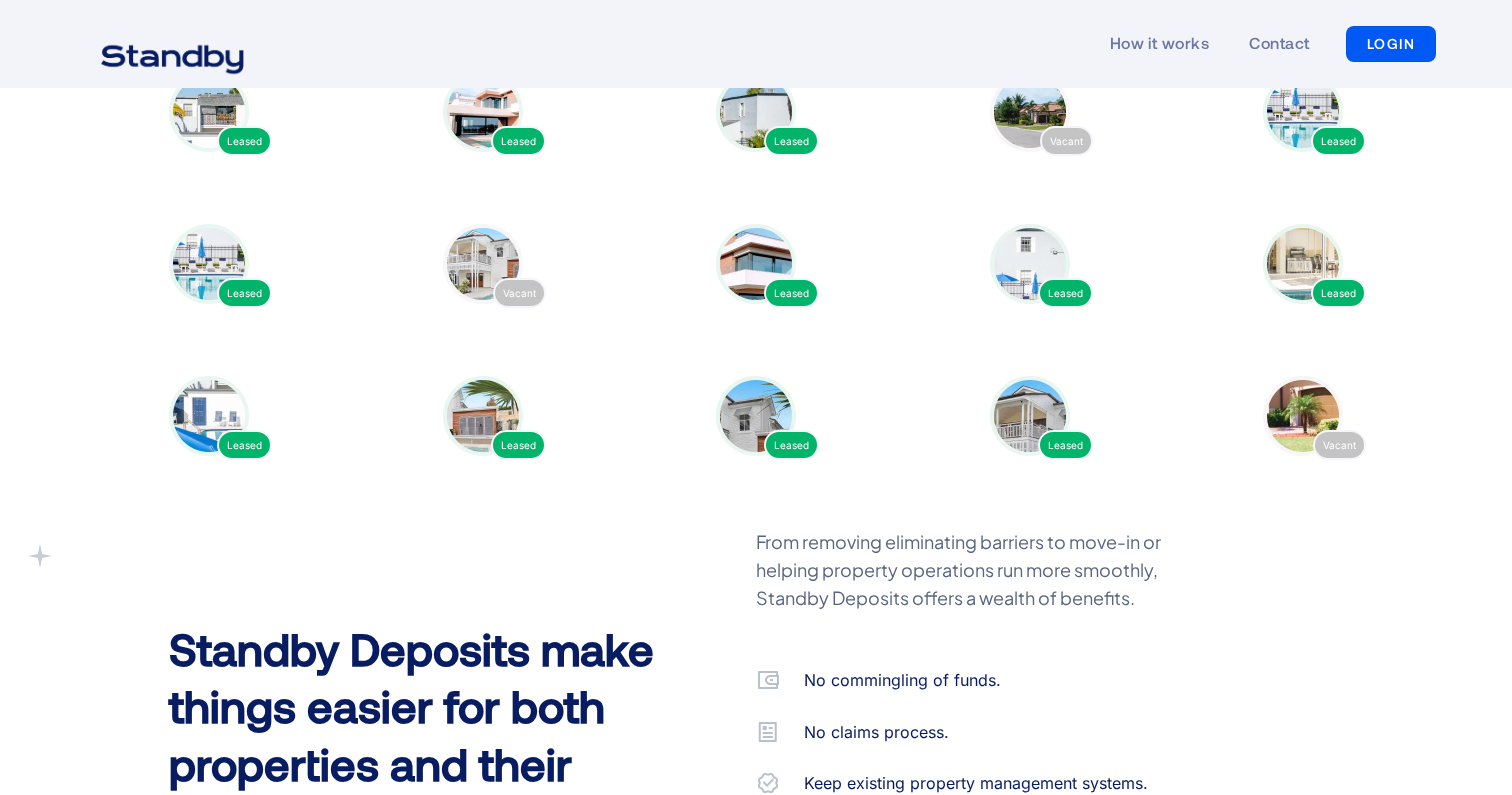 scroll, scrollTop: 5724, scrollLeft: 0, axis: vertical 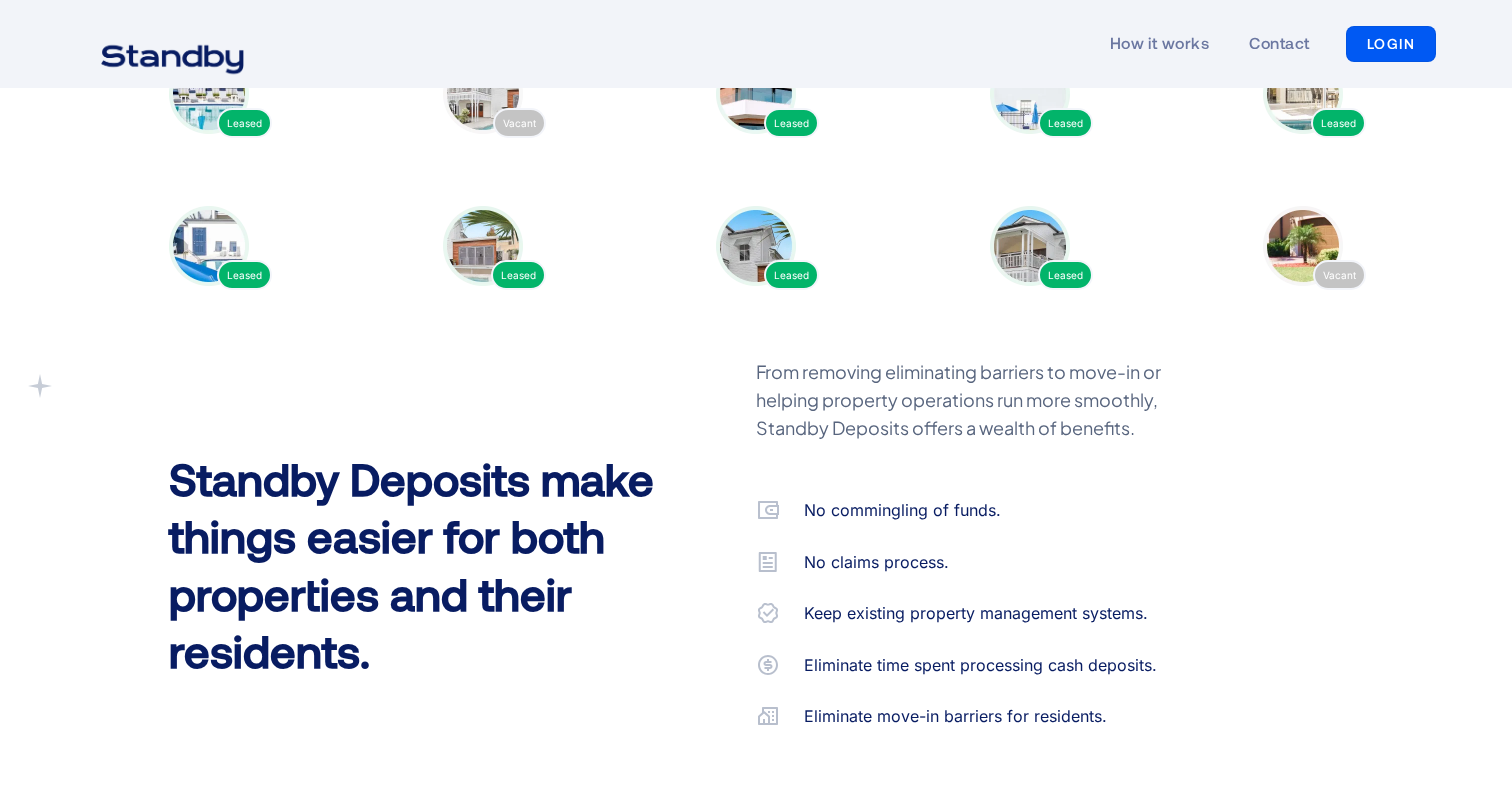 click on "From removing eliminating barriers to move-in or helping property operations run more smoothly, Standby Deposits offers a wealth of benefits." at bounding box center (986, 418) 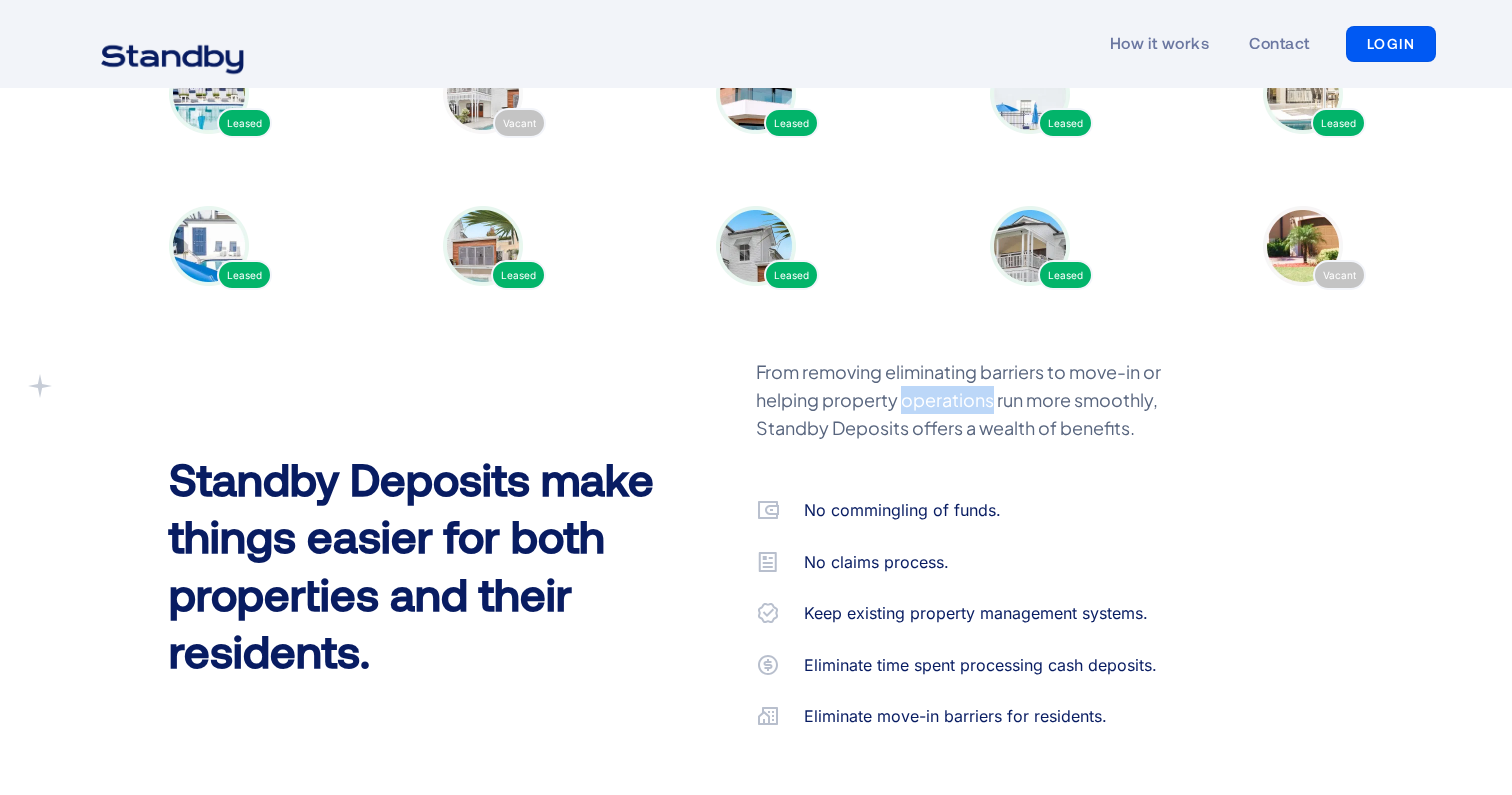 click on "From removing eliminating barriers to move-in or helping property operations run more smoothly, Standby Deposits offers a wealth of benefits." at bounding box center (986, 418) 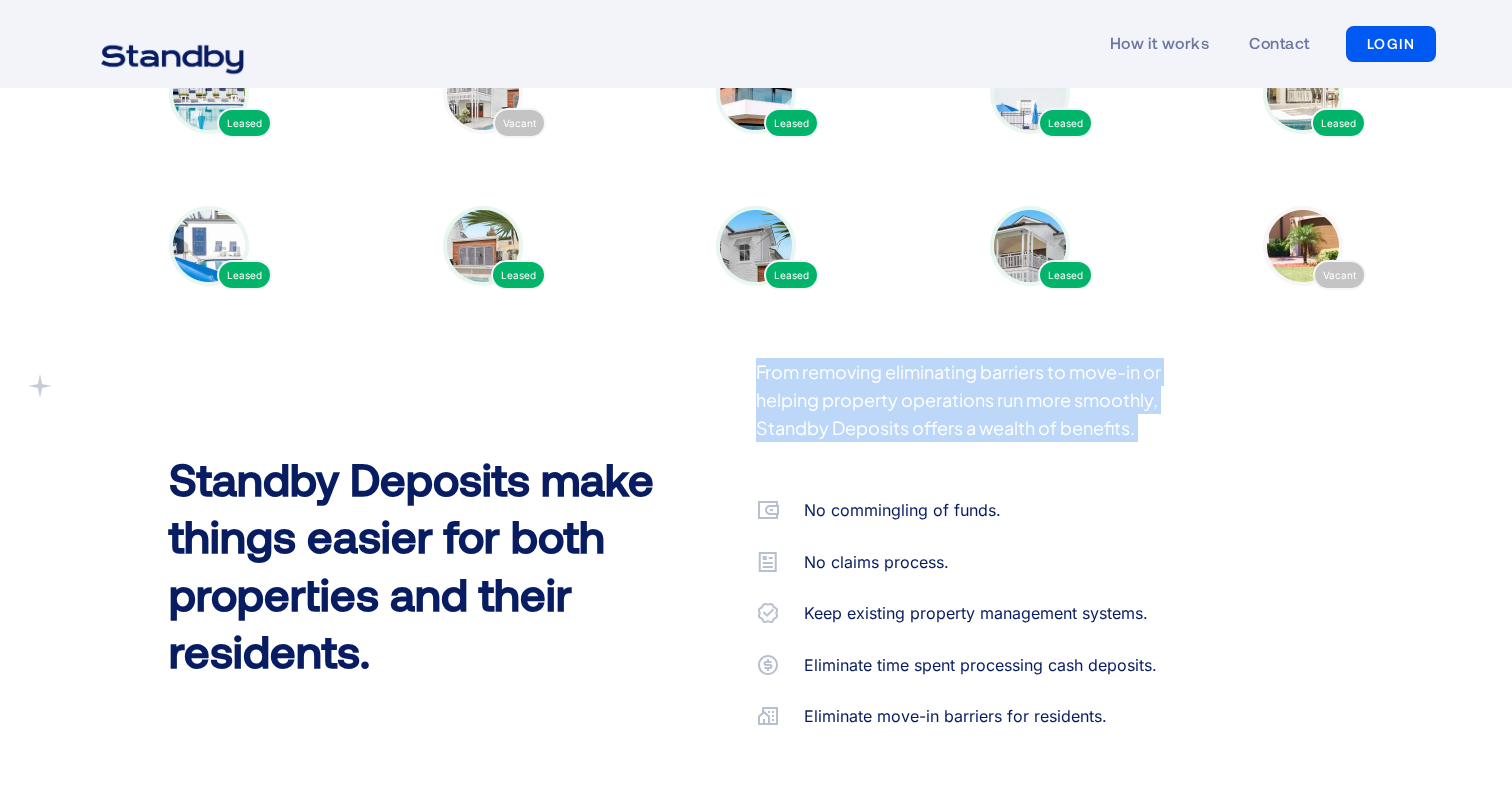 click on "From removing eliminating barriers to move-in or helping property operations run more smoothly, Standby Deposits offers a wealth of benefits." at bounding box center (986, 418) 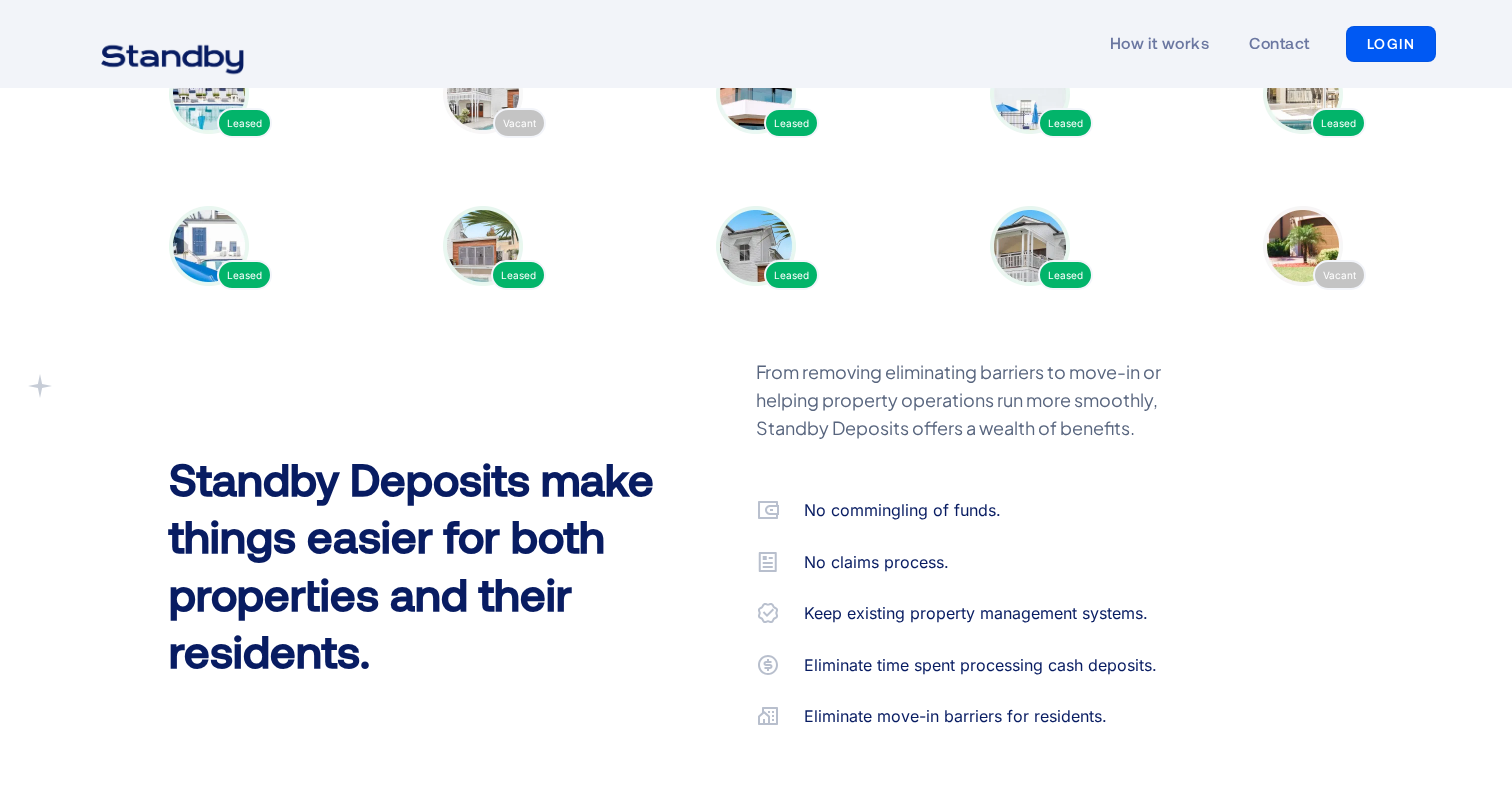 click on "From removing eliminating barriers to move-in or helping property operations run more smoothly, Standby Deposits offers a wealth of benefits." at bounding box center [986, 418] 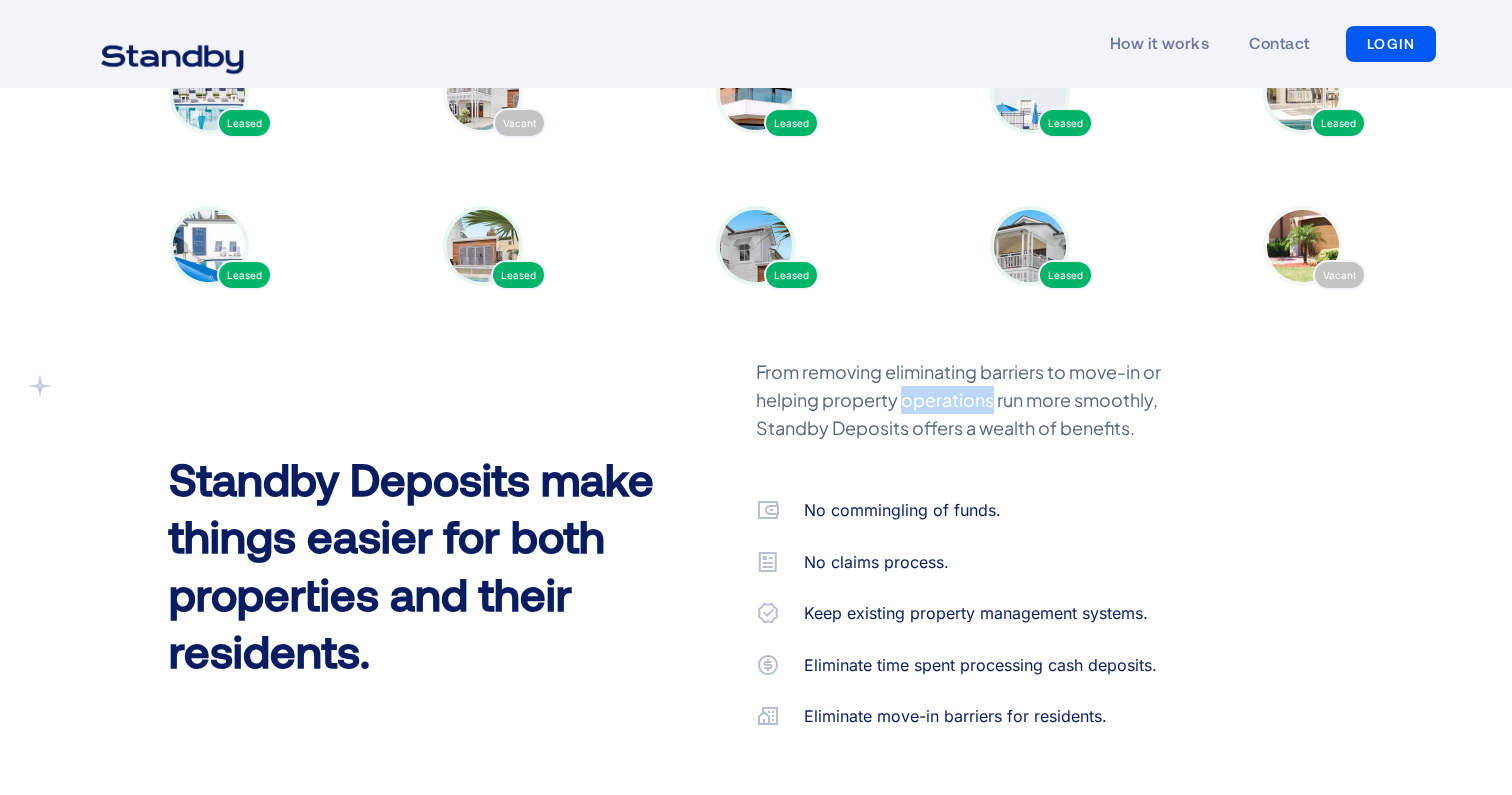 click on "From removing eliminating barriers to move-in or helping property operations run more smoothly, Standby Deposits offers a wealth of benefits." at bounding box center [986, 418] 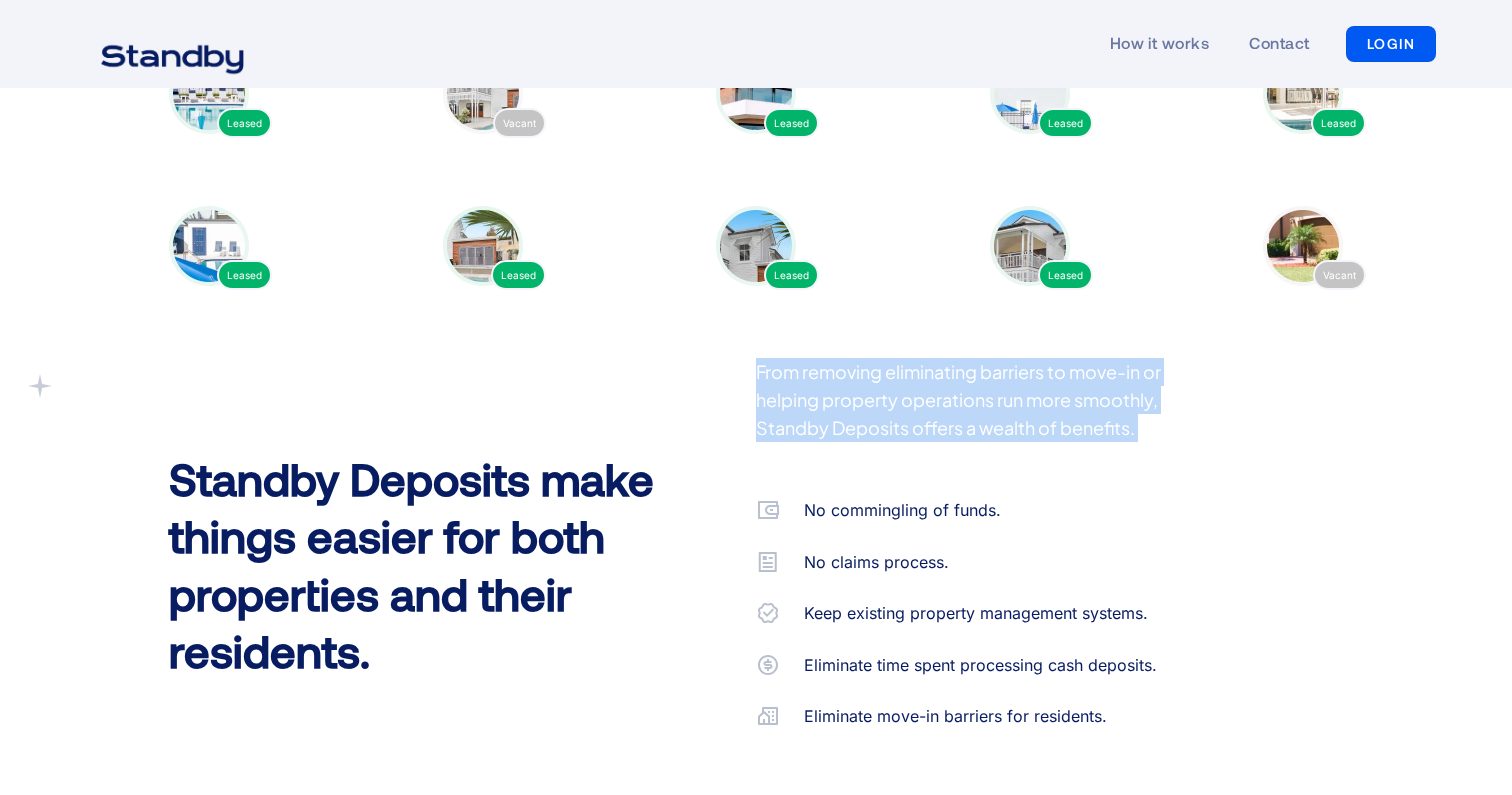 click on "From removing eliminating barriers to move-in or helping property operations run more smoothly, Standby Deposits offers a wealth of benefits." at bounding box center (986, 418) 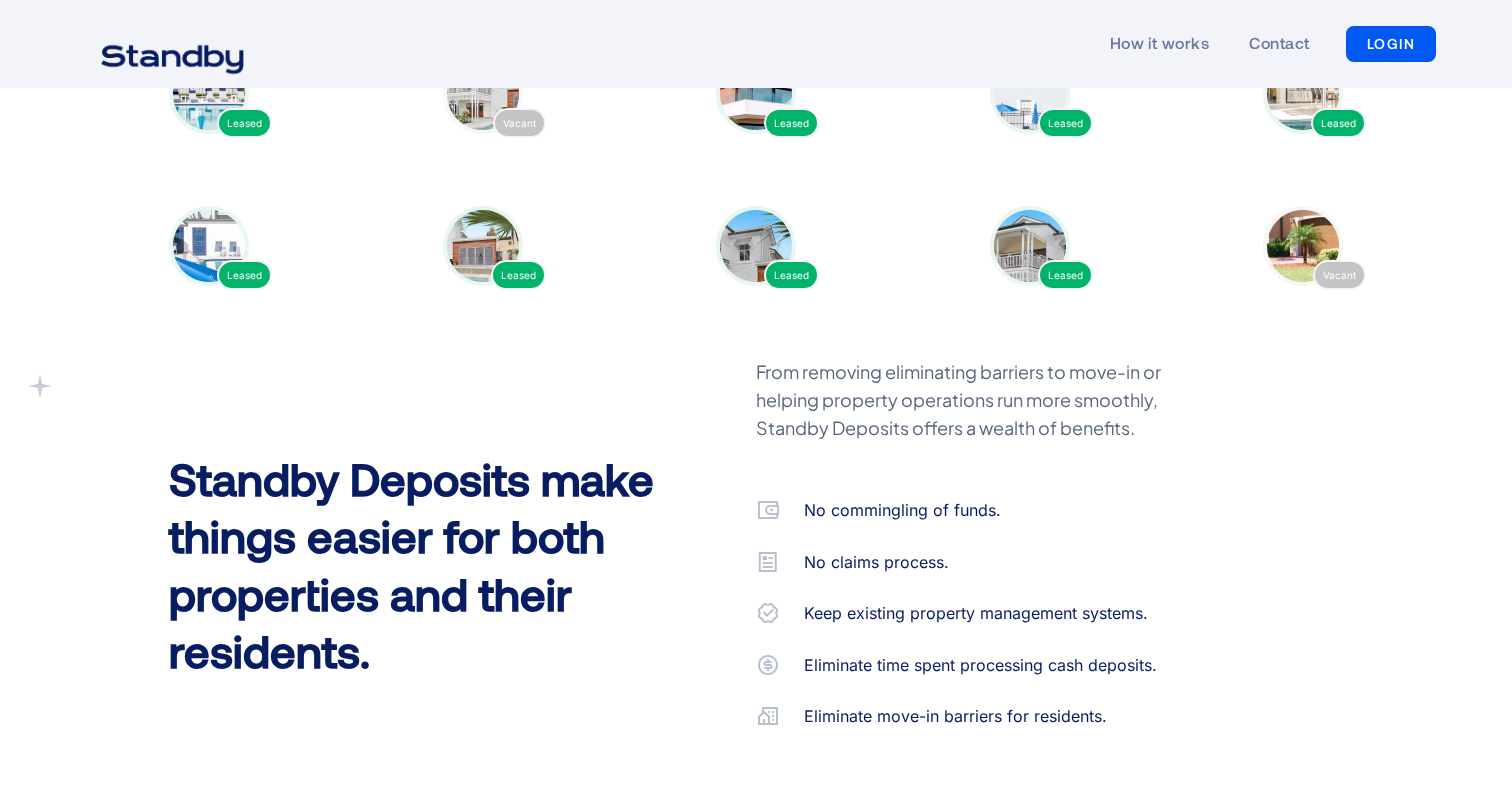 click on "From removing eliminating barriers to move-in or helping property operations run more smoothly, Standby Deposits offers a wealth of benefits." at bounding box center [986, 418] 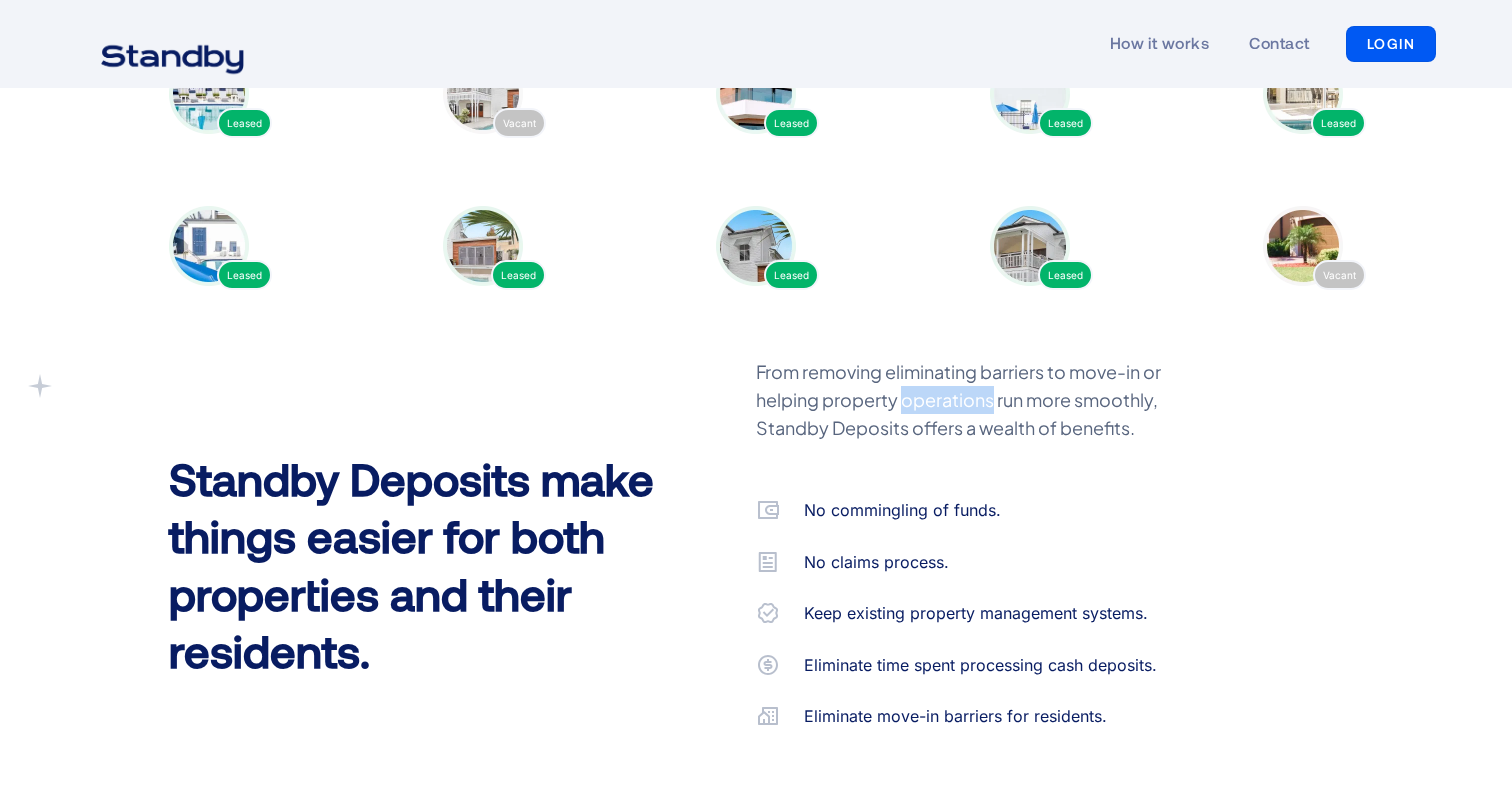 click on "From removing eliminating barriers to move-in or helping property operations run more smoothly, Standby Deposits offers a wealth of benefits." at bounding box center [986, 418] 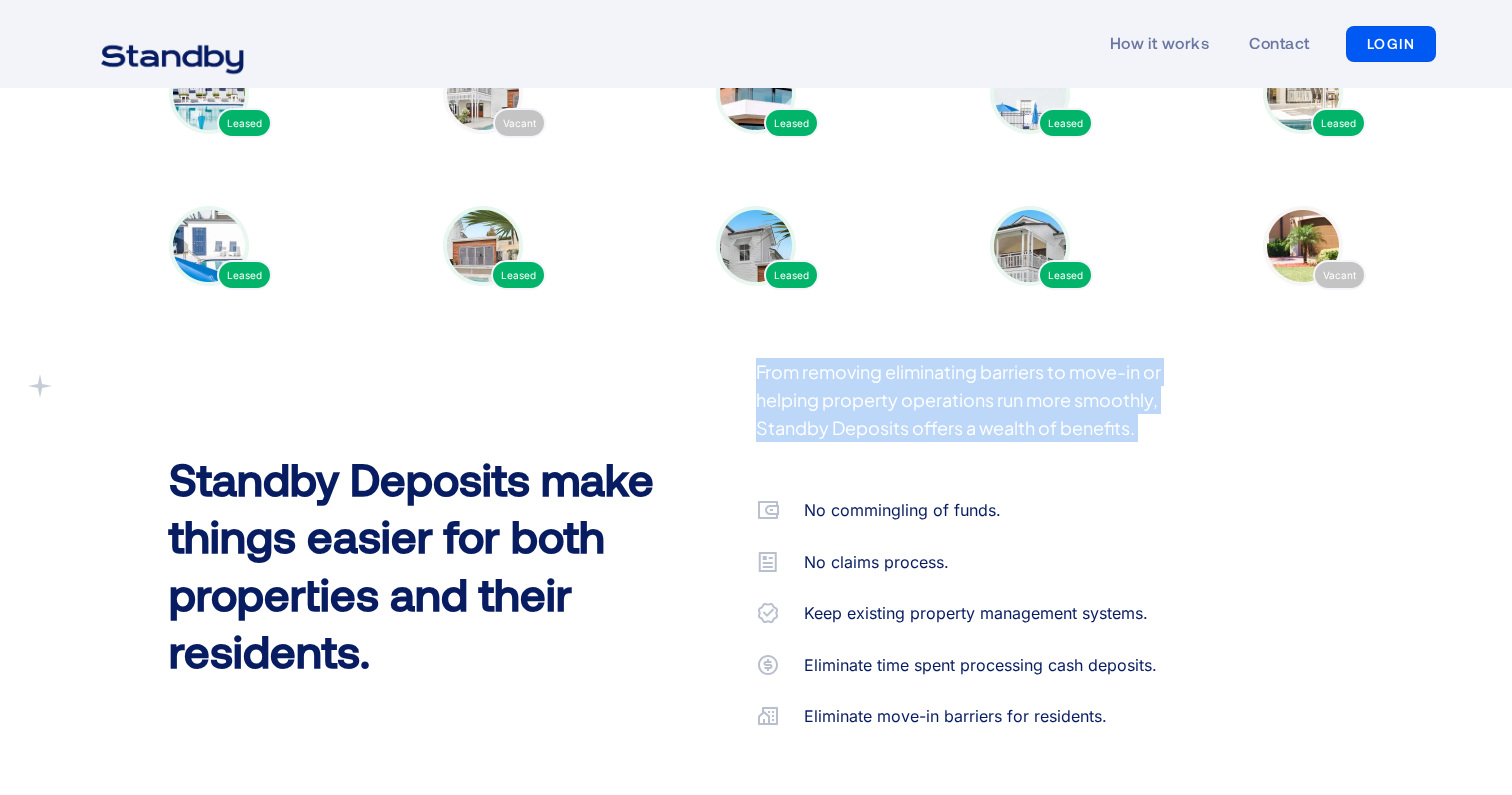 click on "From removing eliminating barriers to move-in or helping property operations run more smoothly, Standby Deposits offers a wealth of benefits." at bounding box center [986, 418] 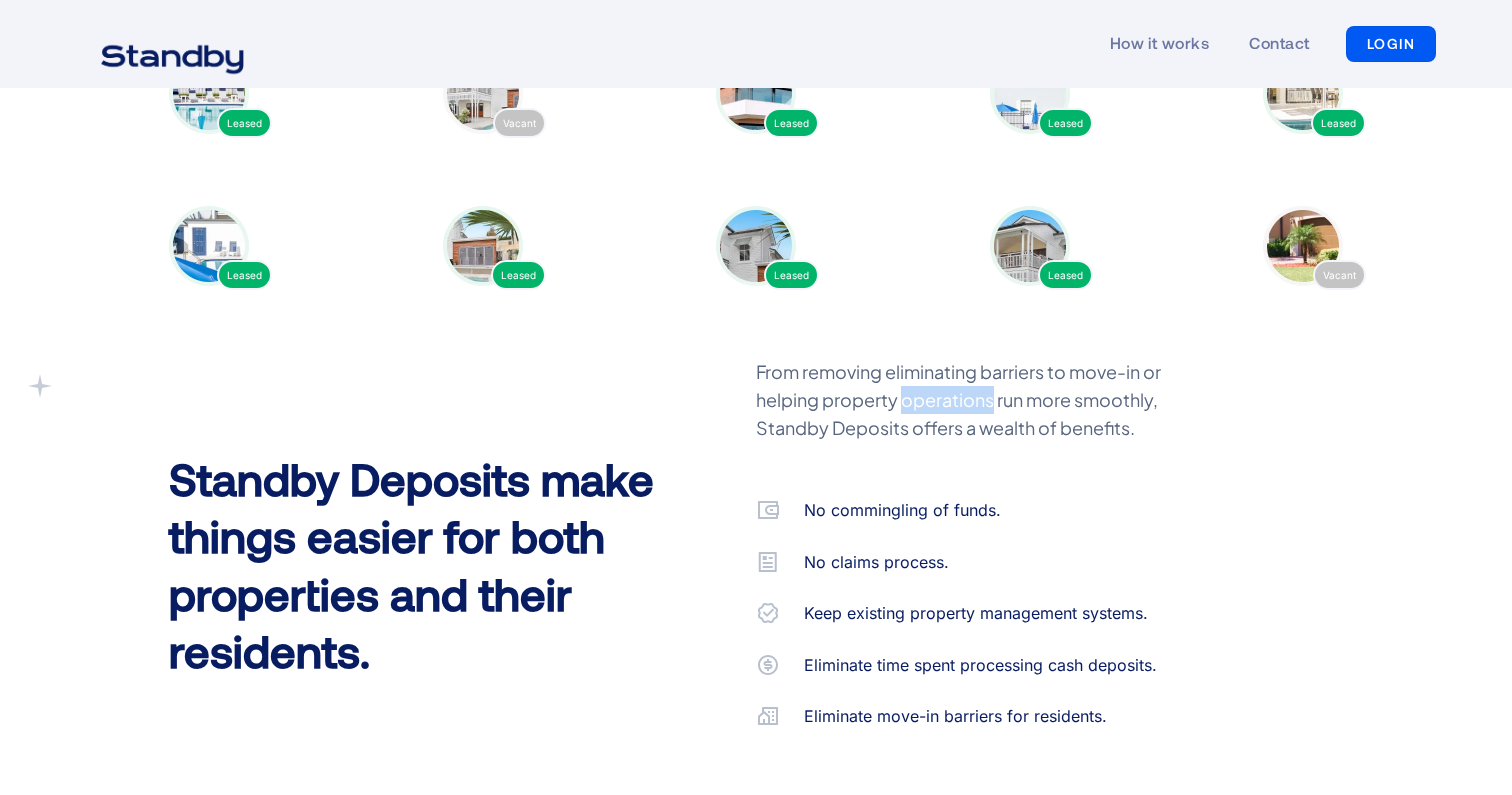 click on "From removing eliminating barriers to move-in or helping property operations run more smoothly, Standby Deposits offers a wealth of benefits." at bounding box center (986, 418) 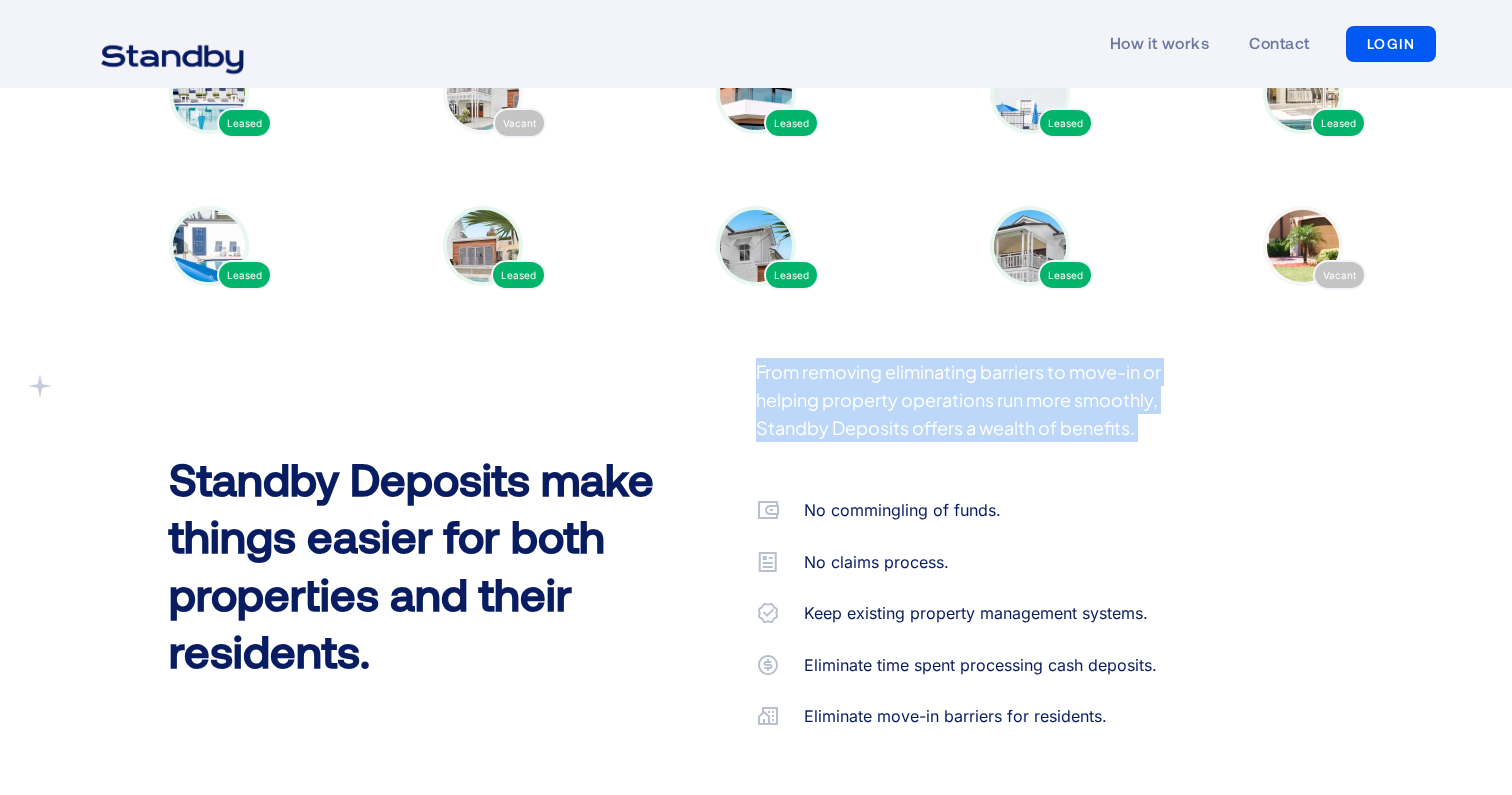 click on "From removing eliminating barriers to move-in or helping property operations run more smoothly, Standby Deposits offers a wealth of benefits." at bounding box center (986, 418) 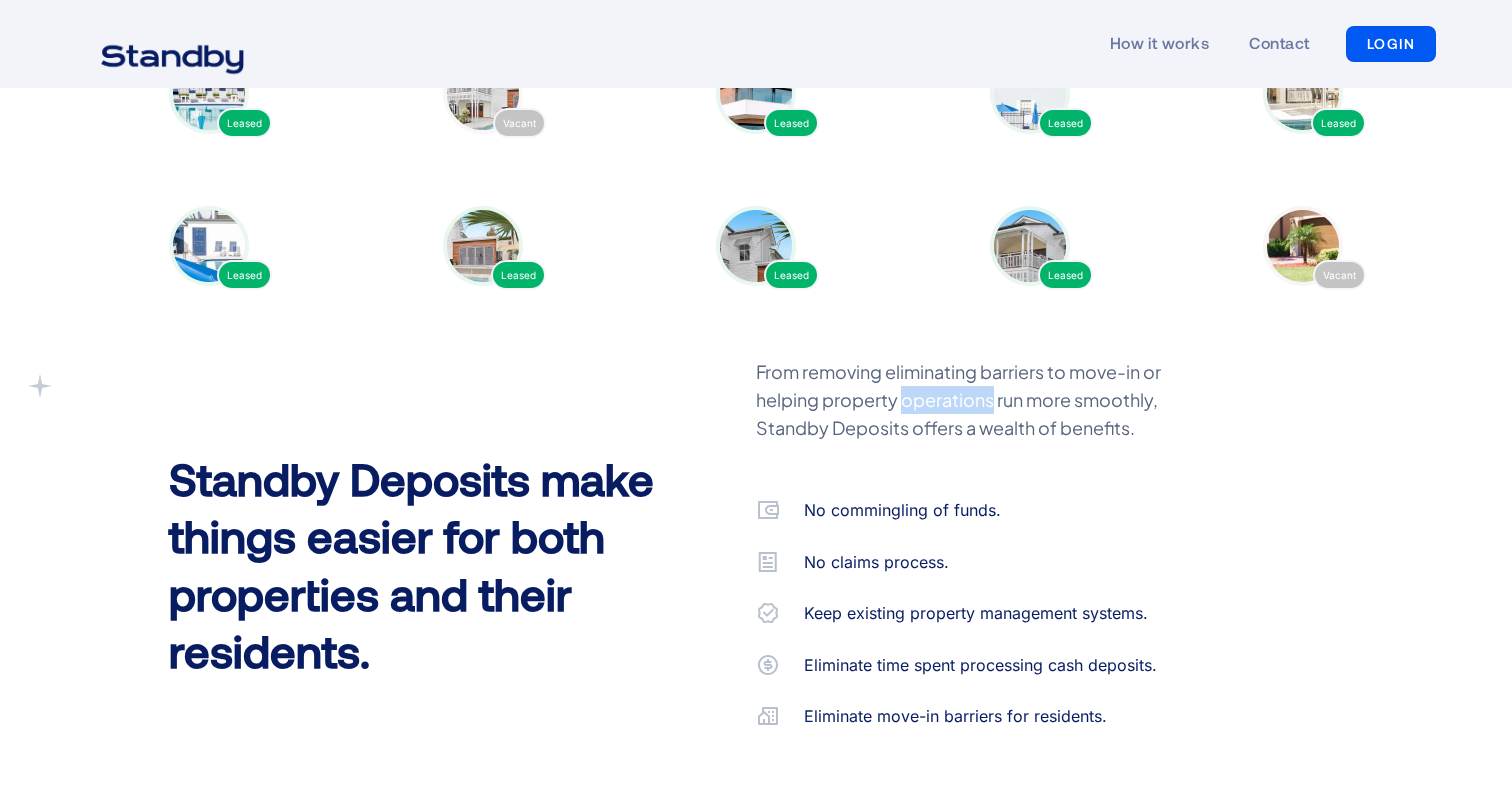 click on "From removing eliminating barriers to move-in or helping property operations run more smoothly, Standby Deposits offers a wealth of benefits." at bounding box center (986, 418) 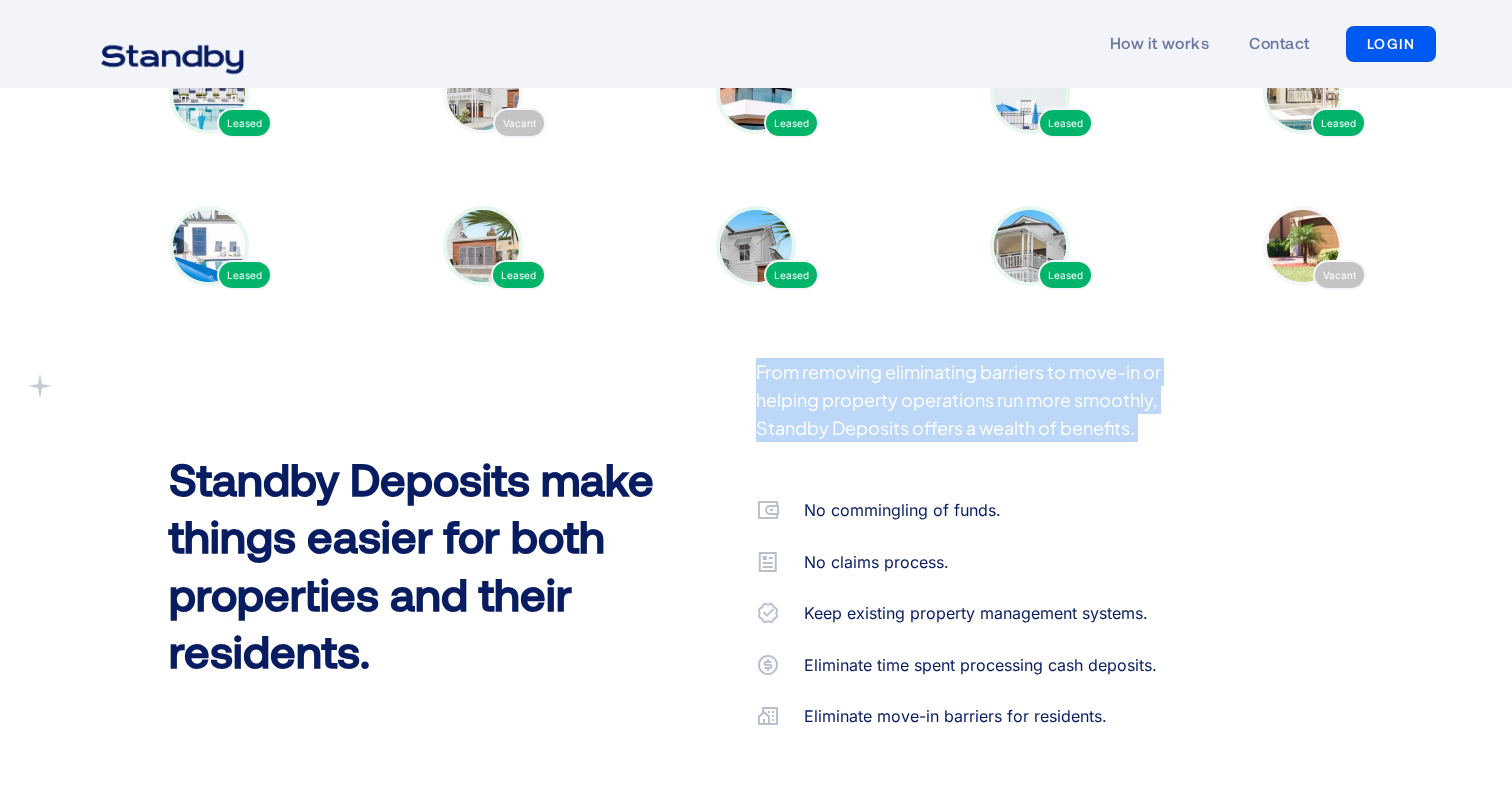 click on "From removing eliminating barriers to move-in or helping property operations run more smoothly, Standby Deposits offers a wealth of benefits." at bounding box center [986, 418] 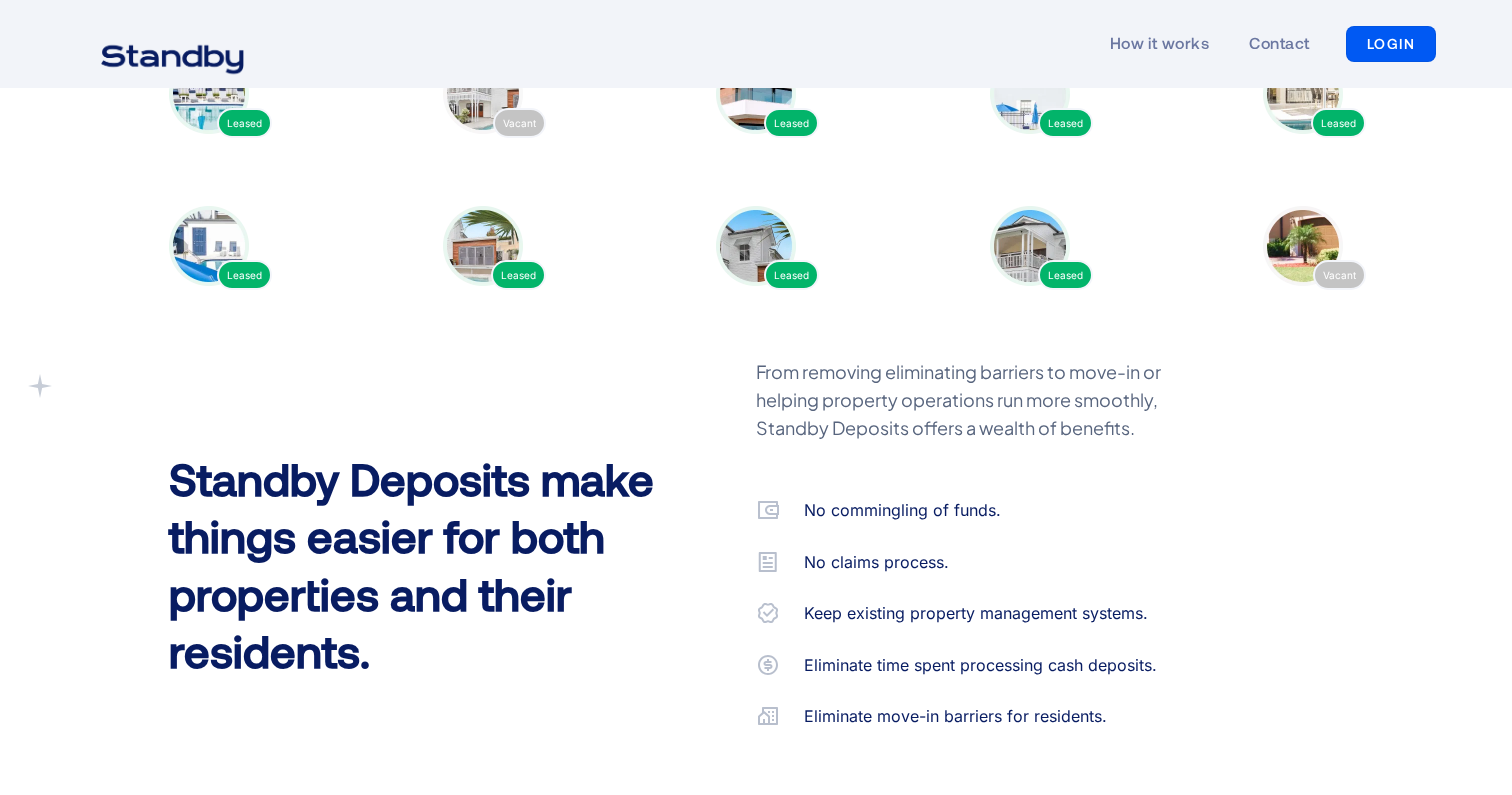 click on "From removing eliminating barriers to move-in or helping property operations run more smoothly, Standby Deposits offers a wealth of benefits." at bounding box center (986, 418) 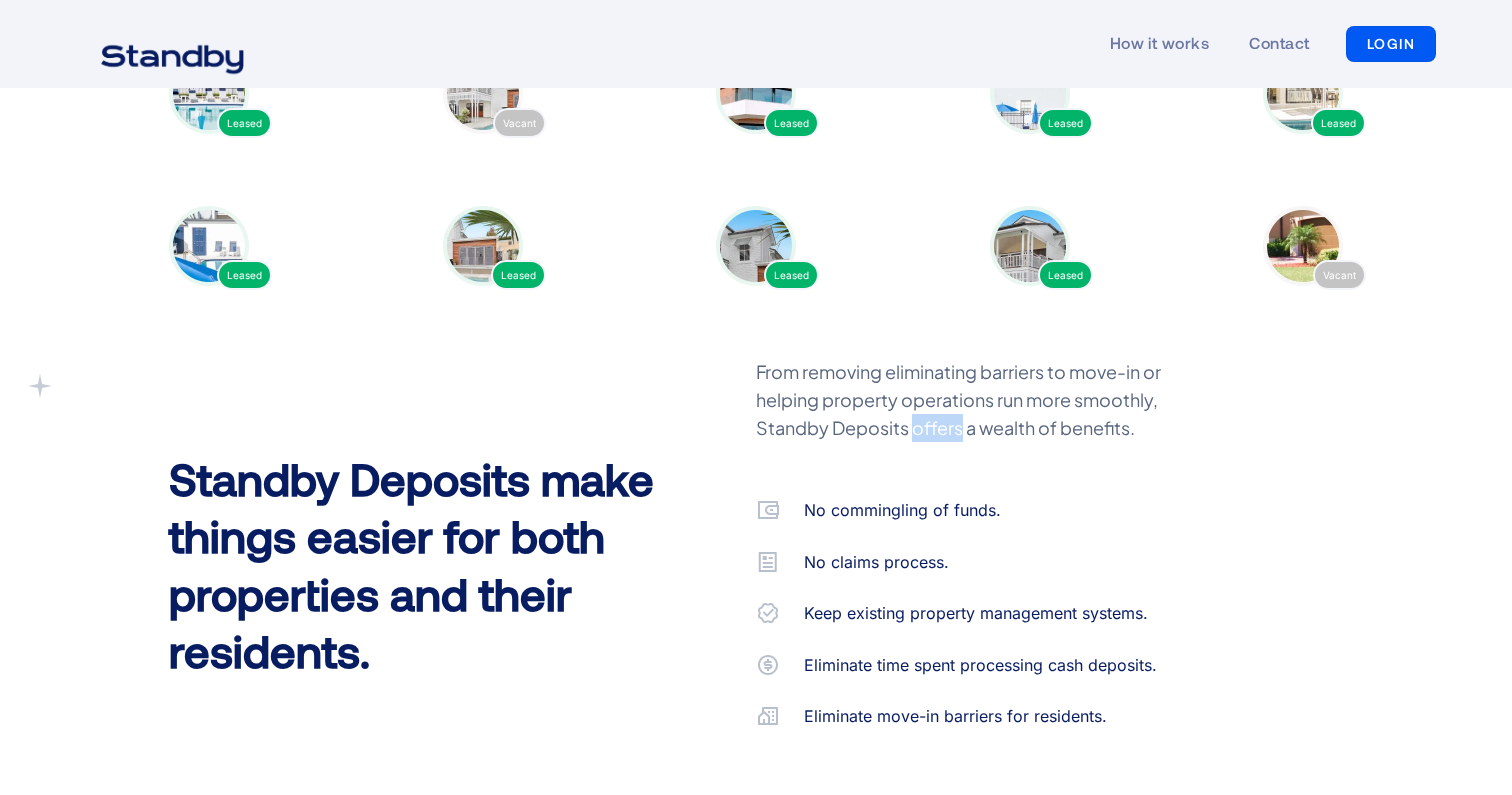 click on "From removing eliminating barriers to move-in or helping property operations run more smoothly, Standby Deposits offers a wealth of benefits." at bounding box center [986, 418] 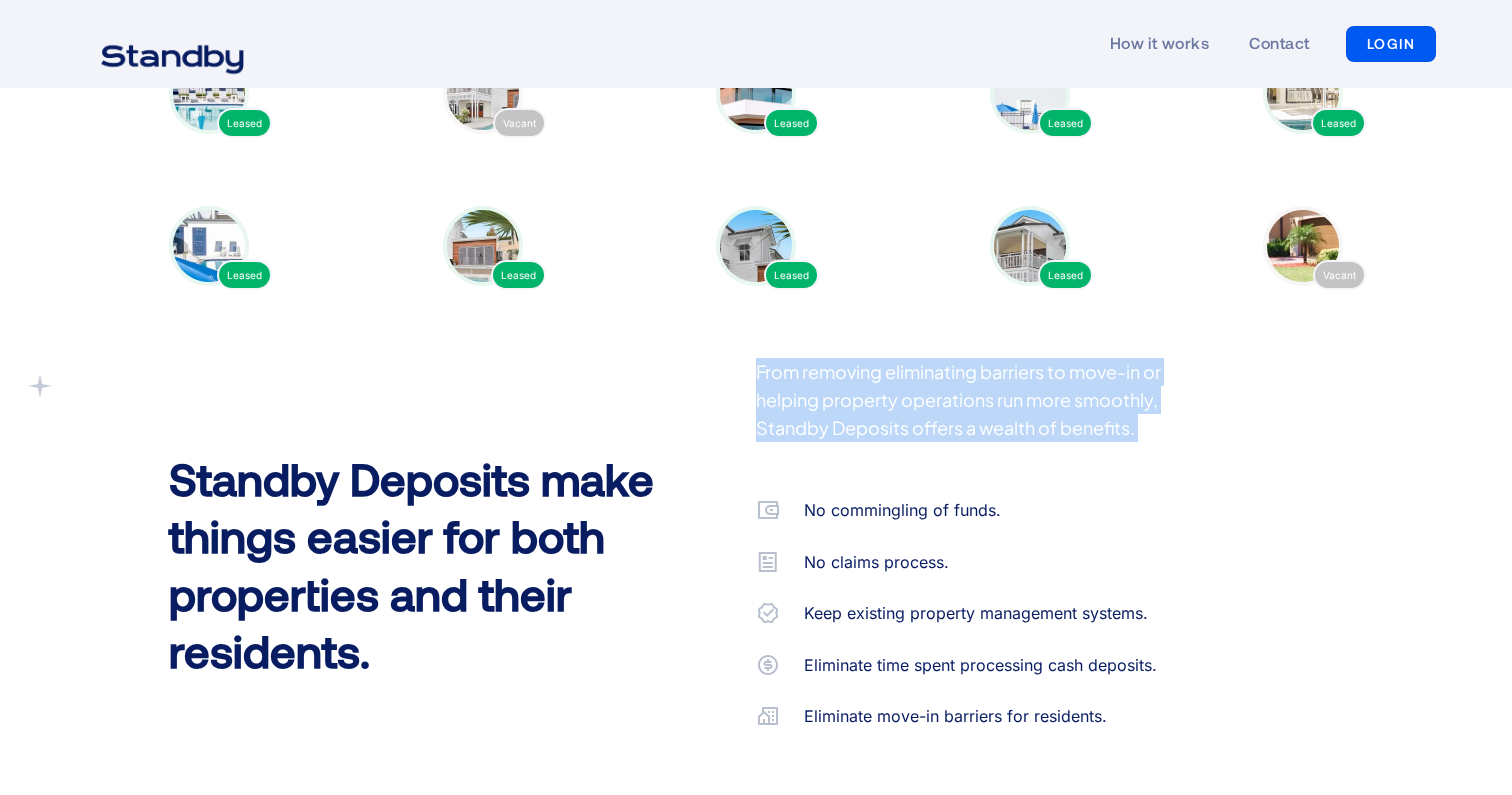 click on "From removing eliminating barriers to move-in or helping property operations run more smoothly, Standby Deposits offers a wealth of benefits." at bounding box center (986, 418) 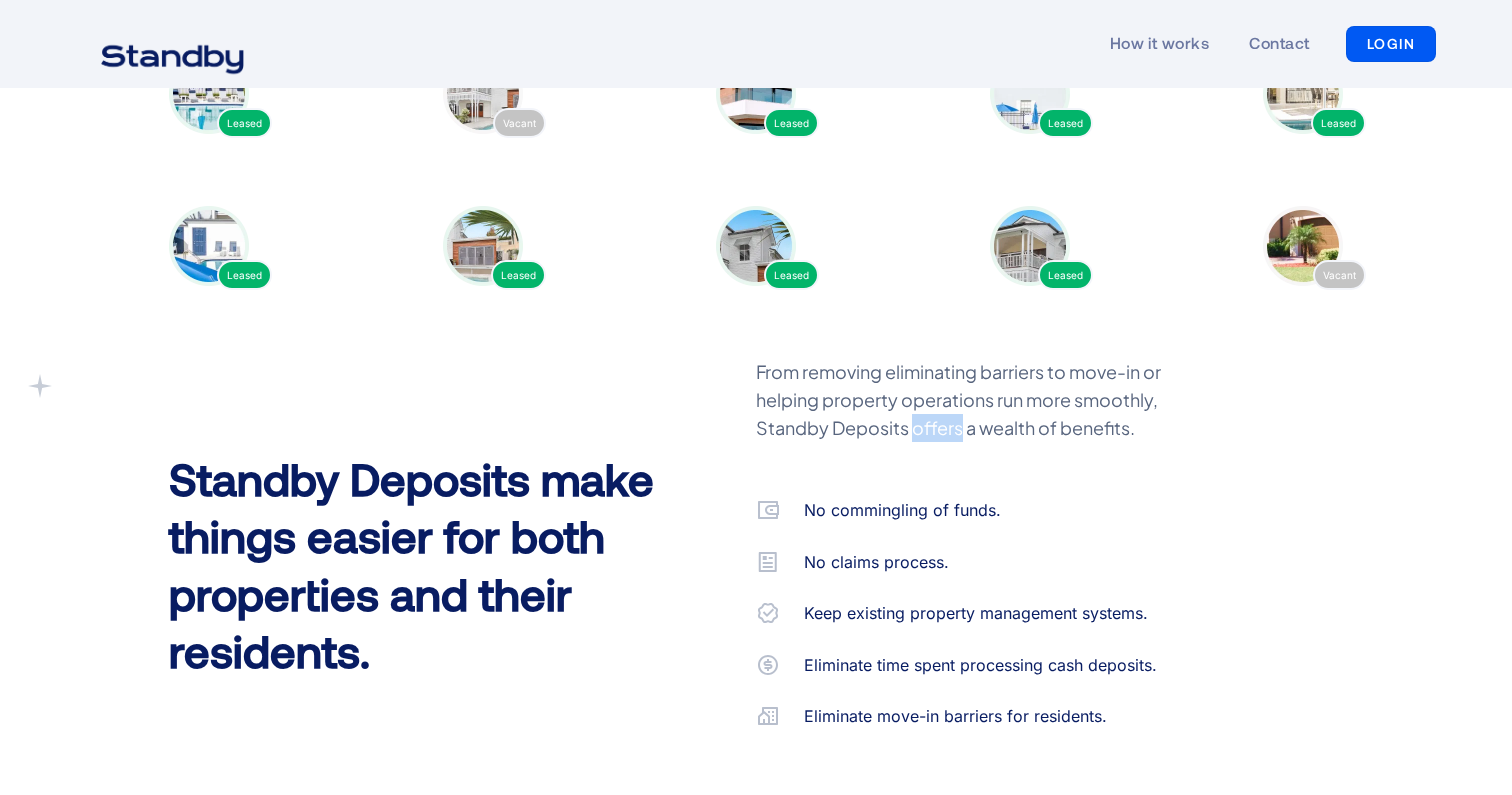 click on "From removing eliminating barriers to move-in or helping property operations run more smoothly, Standby Deposits offers a wealth of benefits." at bounding box center [986, 418] 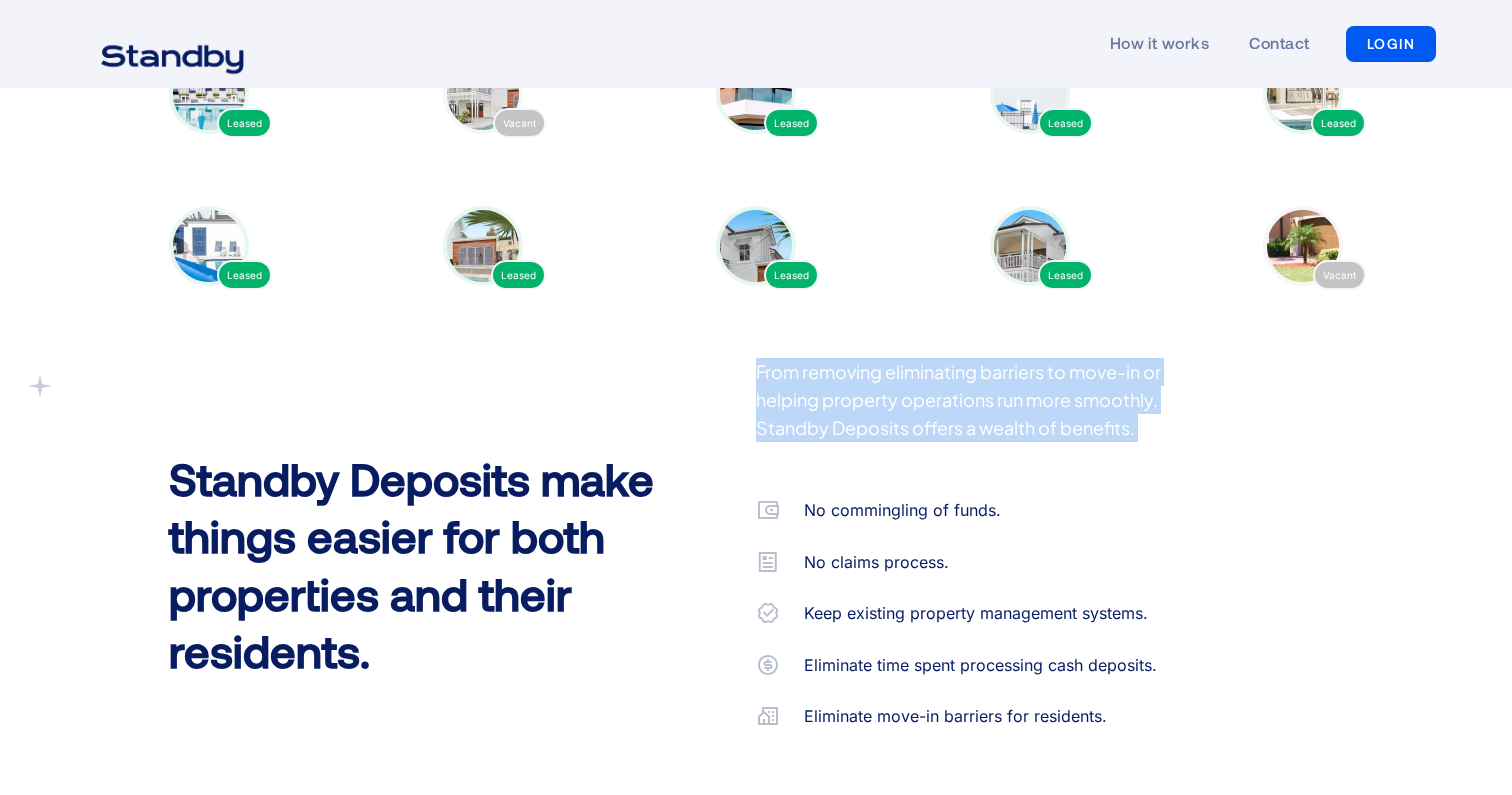 click on "From removing eliminating barriers to move-in or helping property operations run more smoothly, Standby Deposits offers a wealth of benefits." at bounding box center [986, 418] 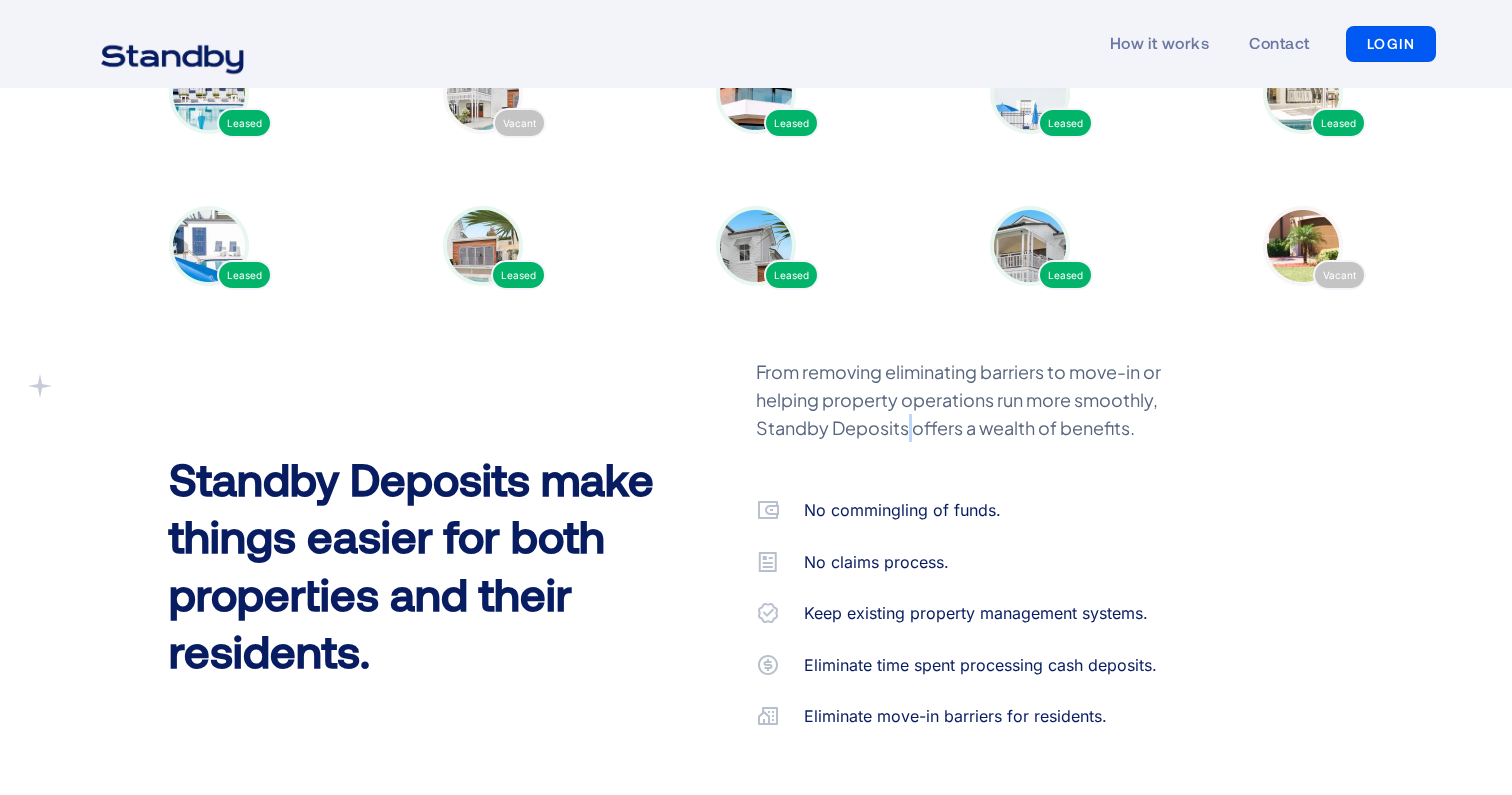 click on "From removing eliminating barriers to move-in or helping property operations run more smoothly, Standby Deposits offers a wealth of benefits." at bounding box center (986, 418) 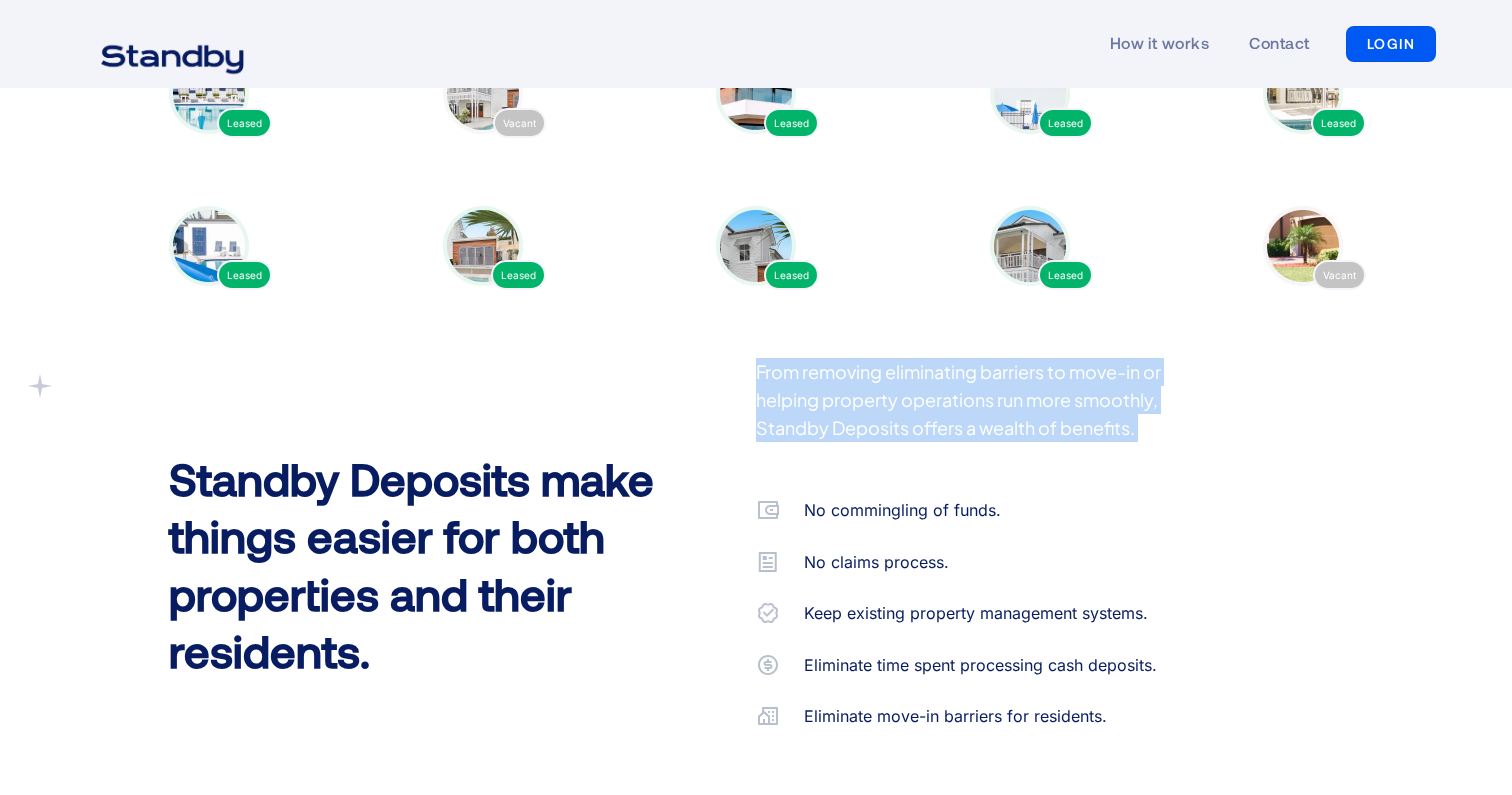click on "From removing eliminating barriers to move-in or helping property operations run more smoothly, Standby Deposits offers a wealth of benefits." at bounding box center (986, 418) 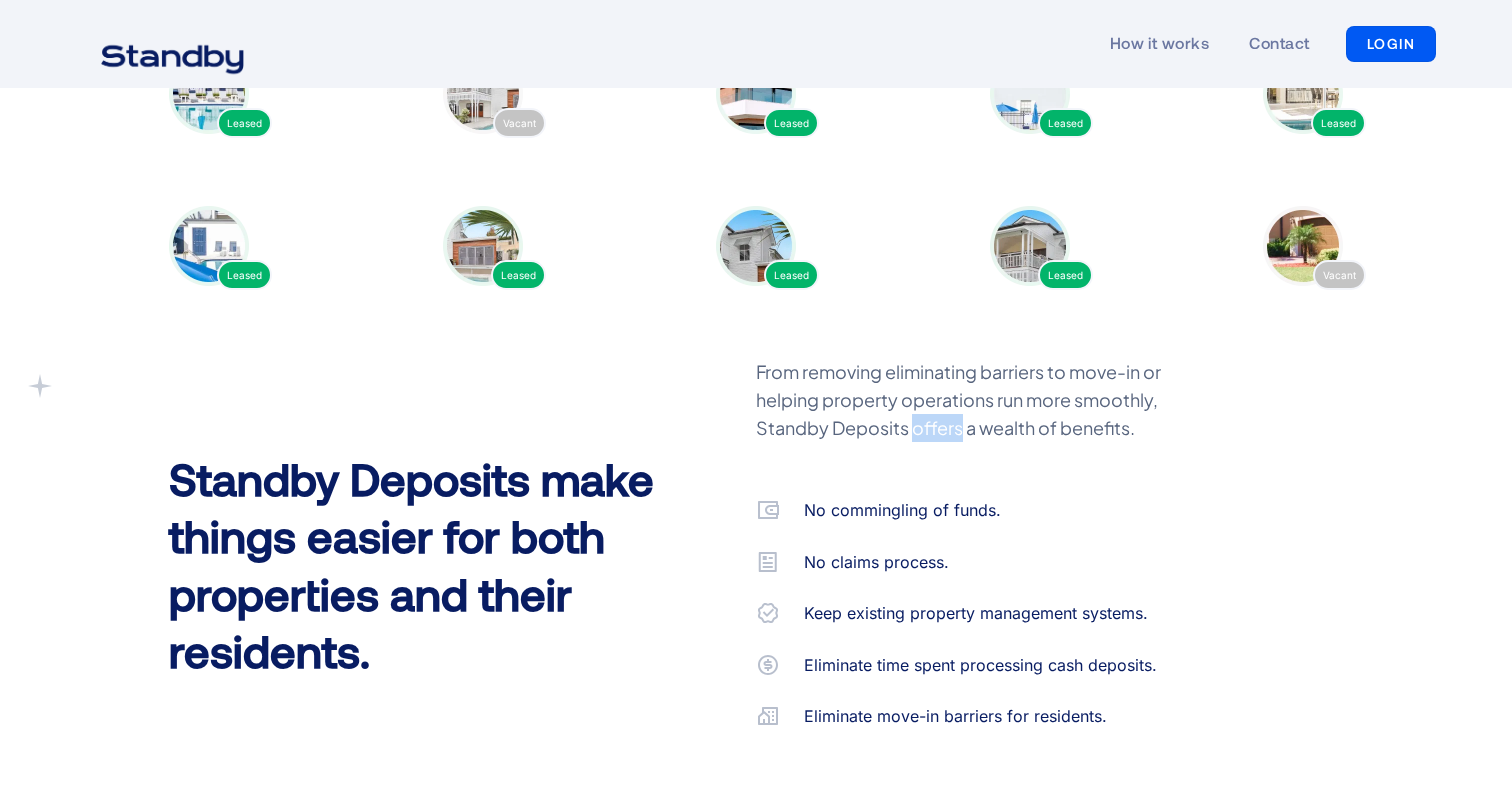 click on "From removing eliminating barriers to move-in or helping property operations run more smoothly, Standby Deposits offers a wealth of benefits." at bounding box center (986, 418) 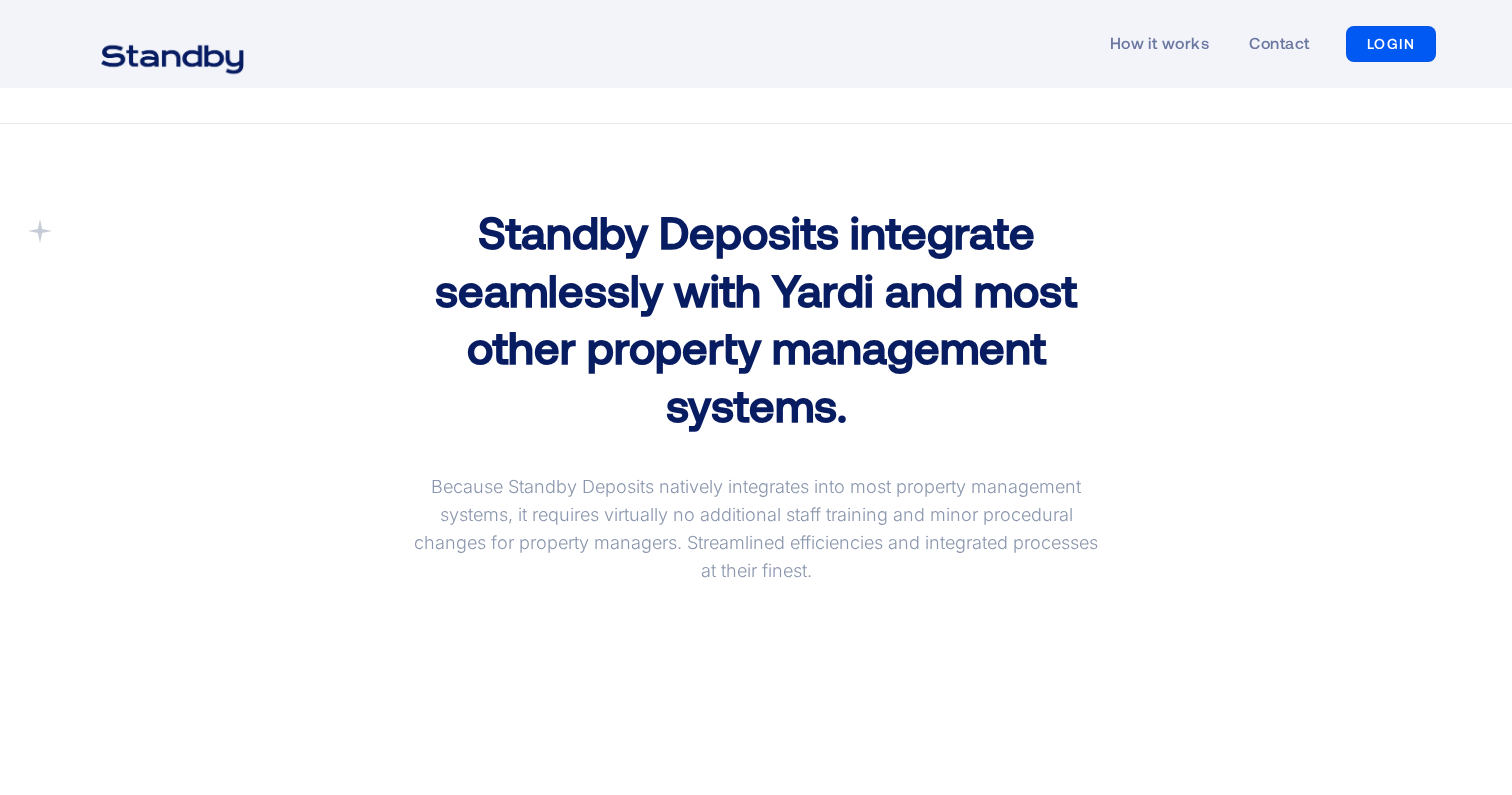 scroll, scrollTop: 4062, scrollLeft: 0, axis: vertical 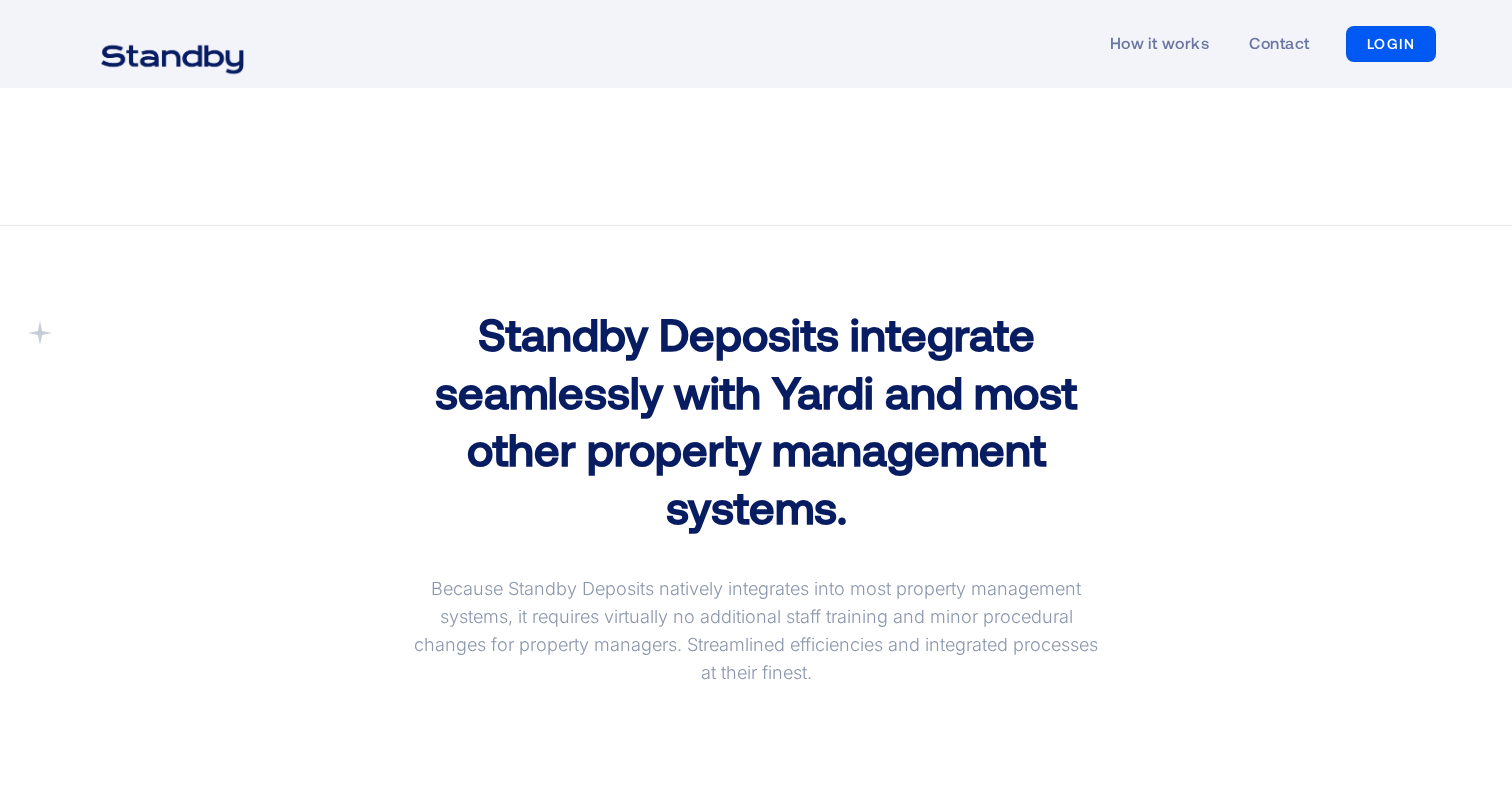 click on "Standby Deposits integrate seamlessly with Yardi and most other property management systems." at bounding box center (756, 420) 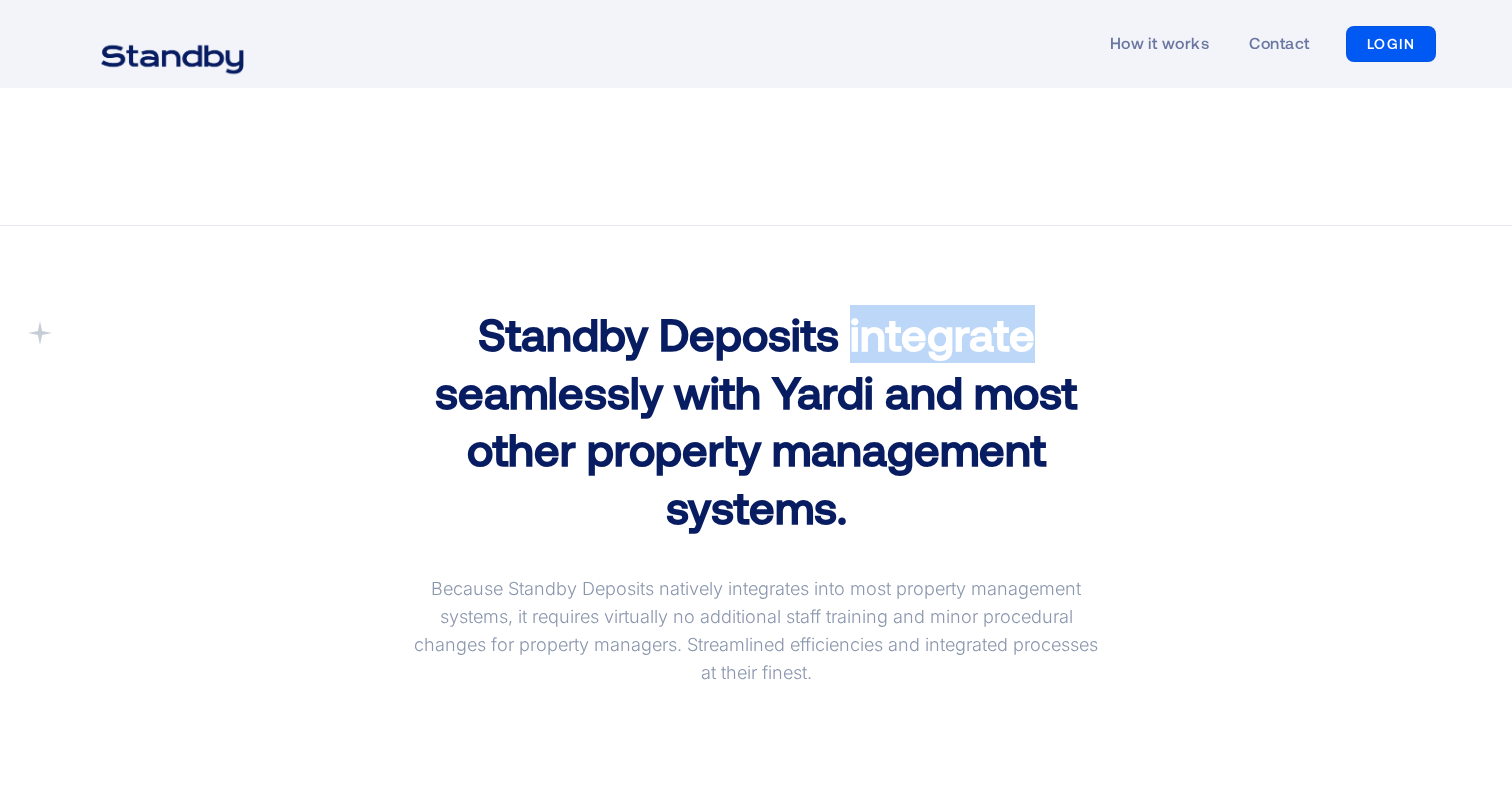 click on "Standby Deposits integrate seamlessly with Yardi and most other property management systems." at bounding box center (756, 420) 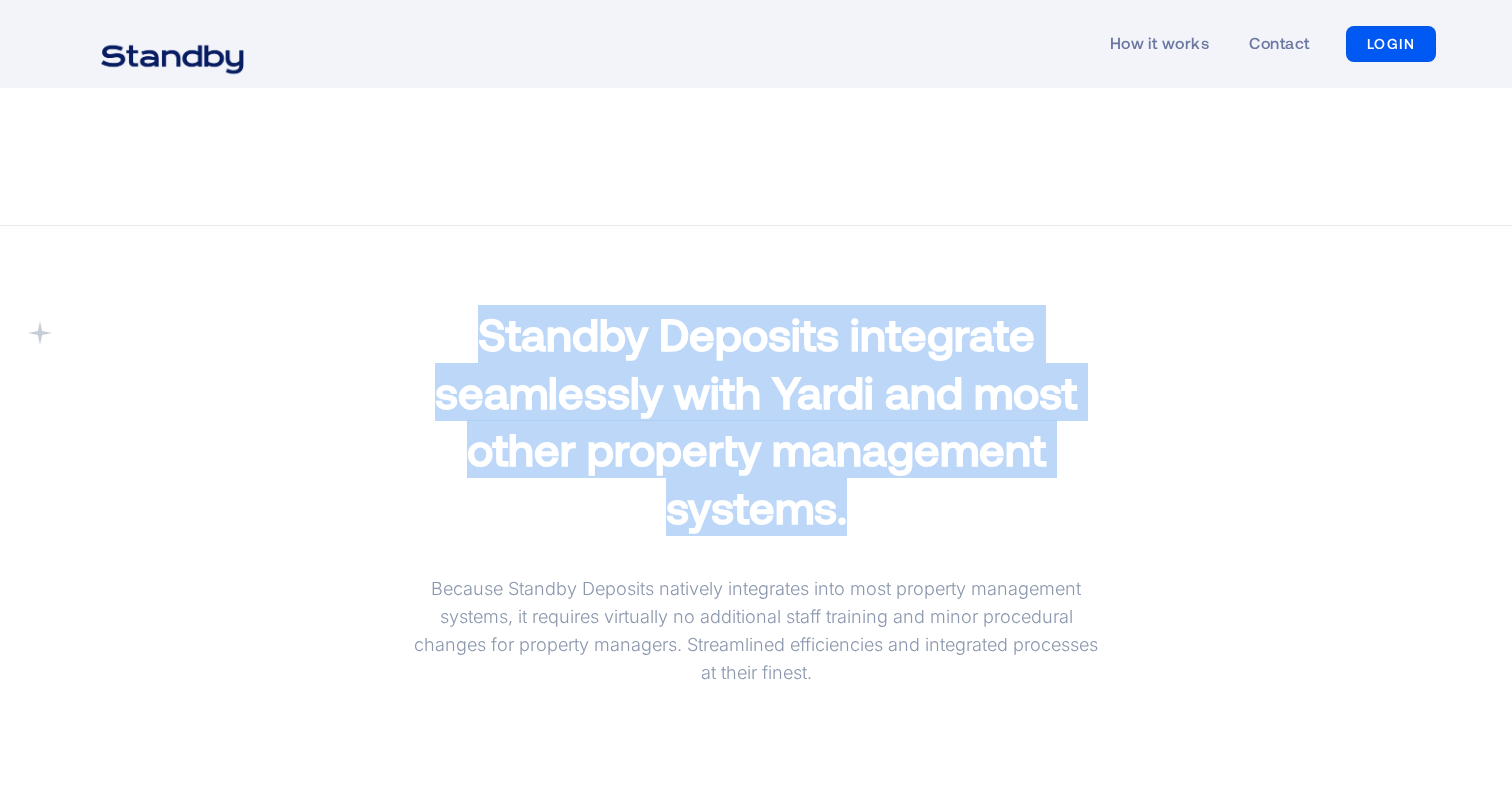 click on "Standby Deposits integrate seamlessly with Yardi and most other property management systems." at bounding box center [756, 420] 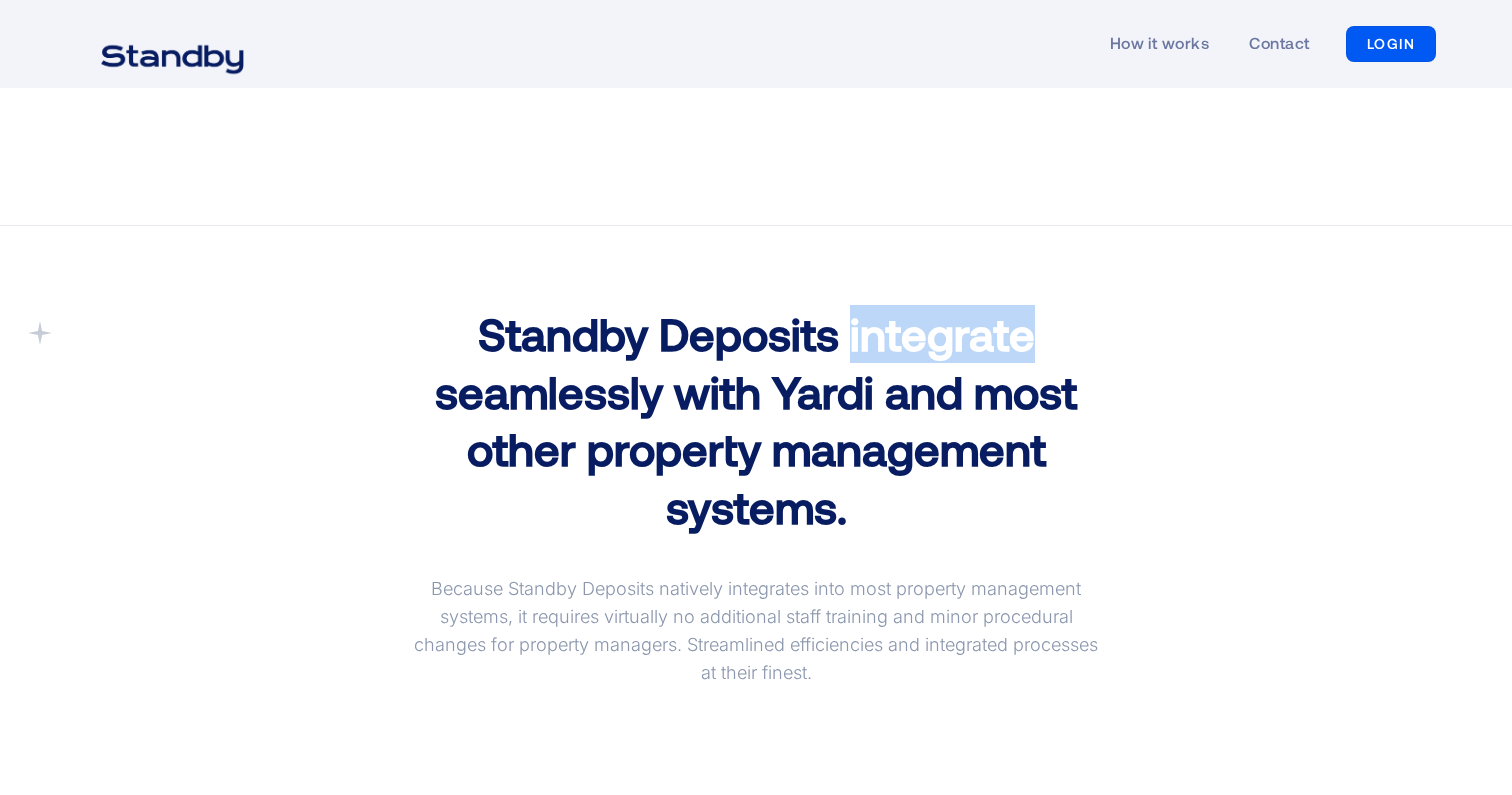 click on "Standby Deposits integrate seamlessly with Yardi and most other property management systems." at bounding box center [756, 420] 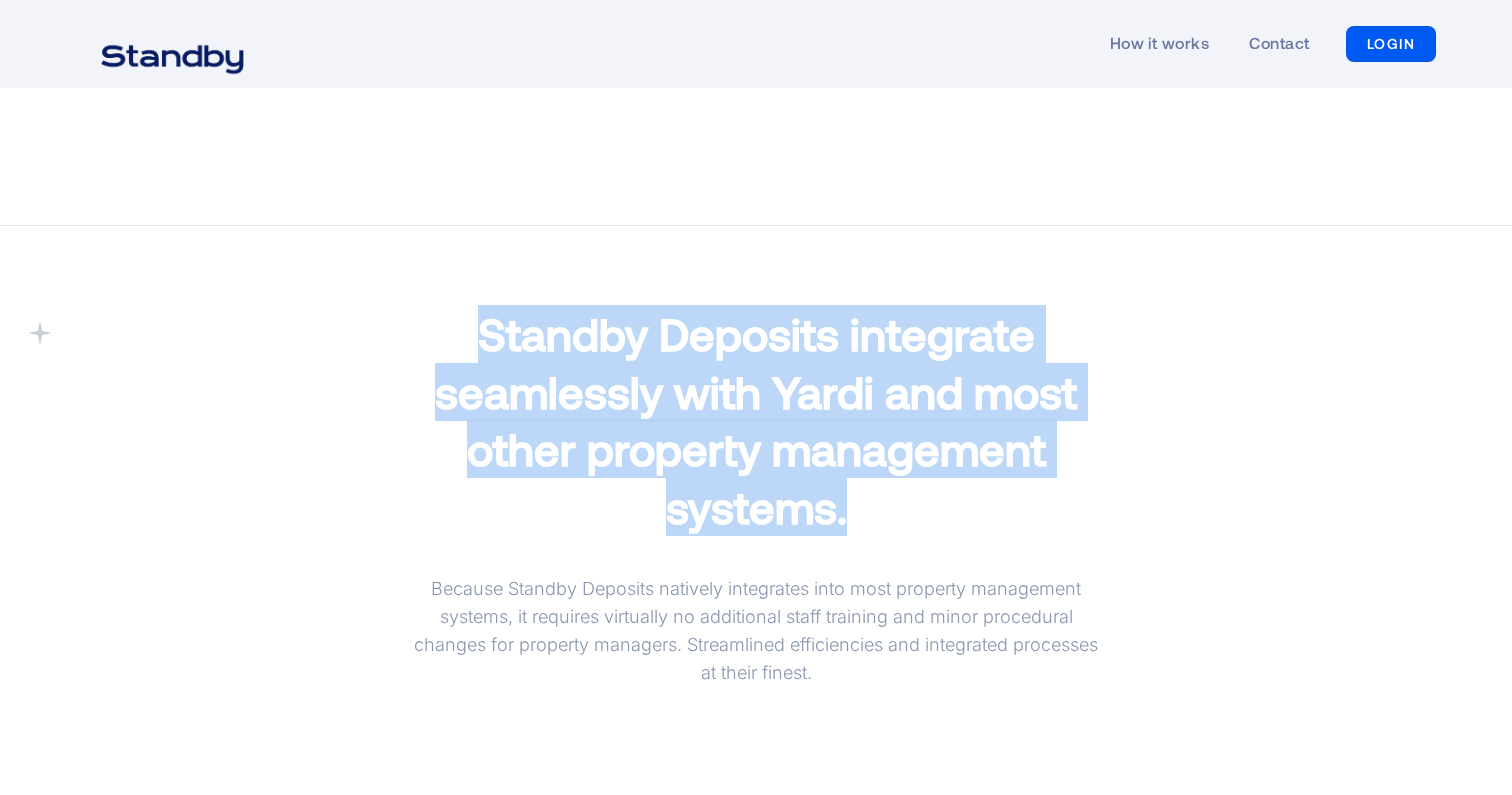 click on "Standby Deposits integrate seamlessly with Yardi and most other property management systems." at bounding box center [756, 420] 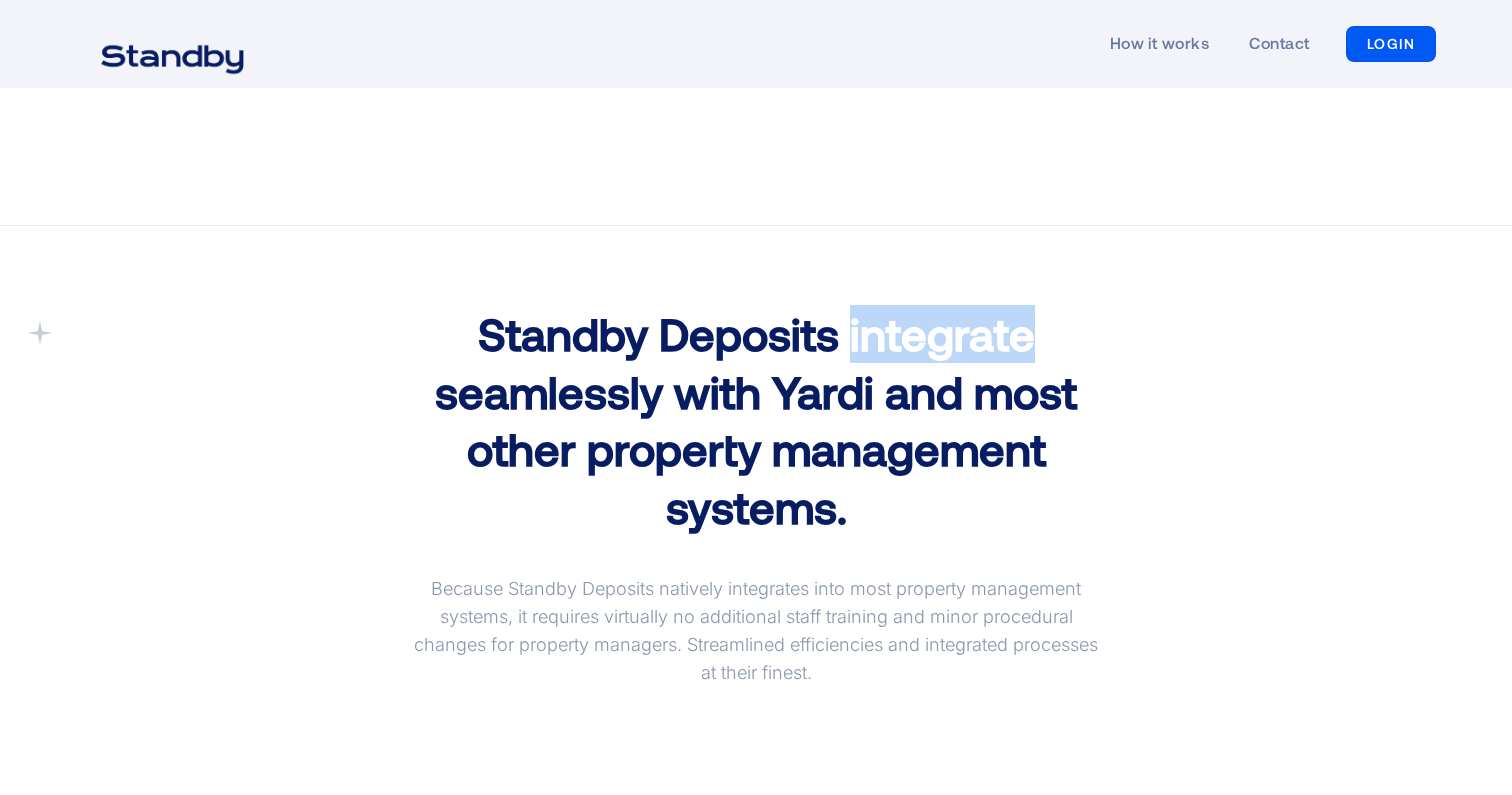 click on "Standby Deposits integrate seamlessly with Yardi and most other property management systems." at bounding box center (756, 420) 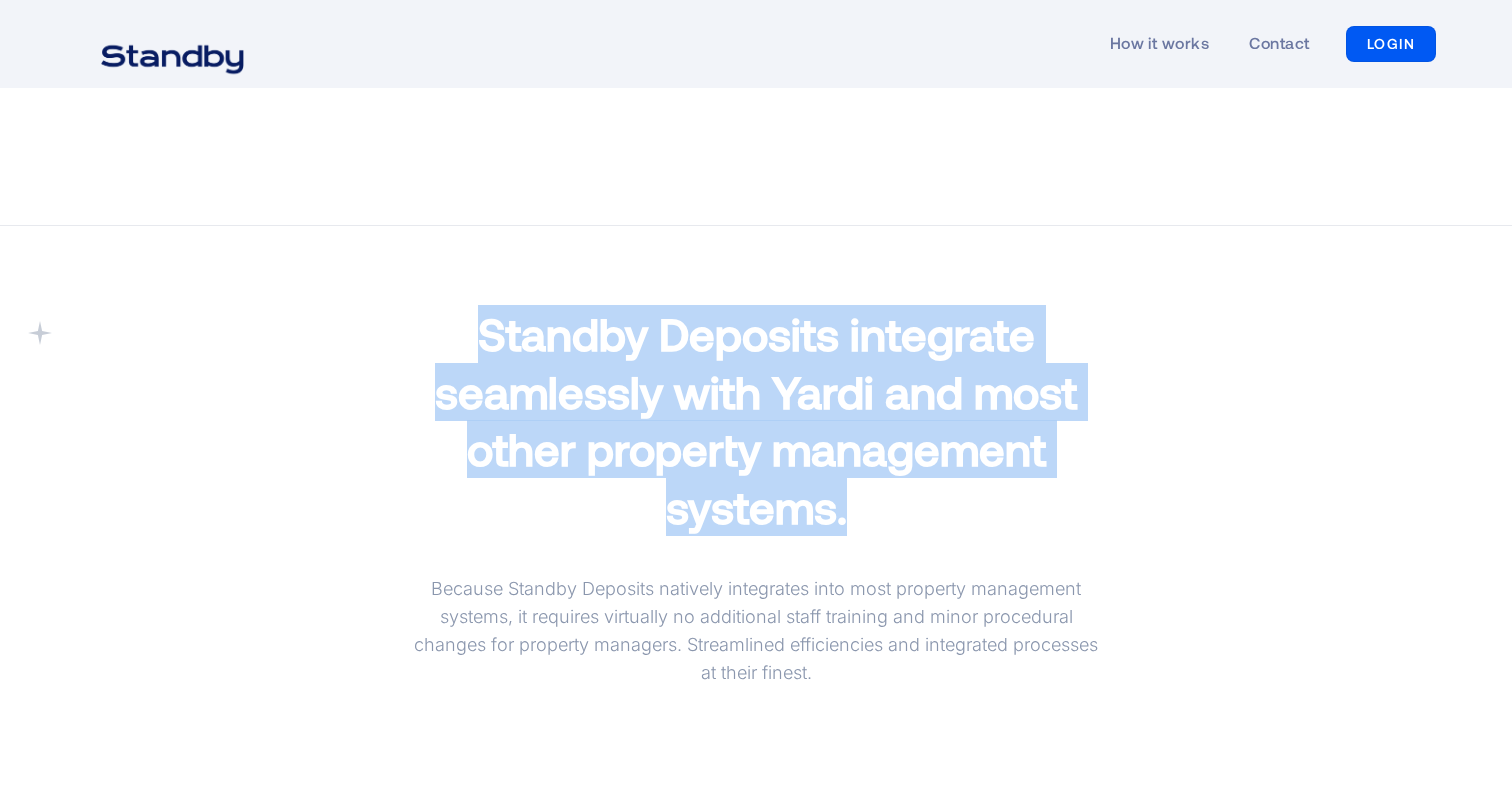 click on "Standby Deposits integrate seamlessly with Yardi and most other property management systems." at bounding box center [756, 420] 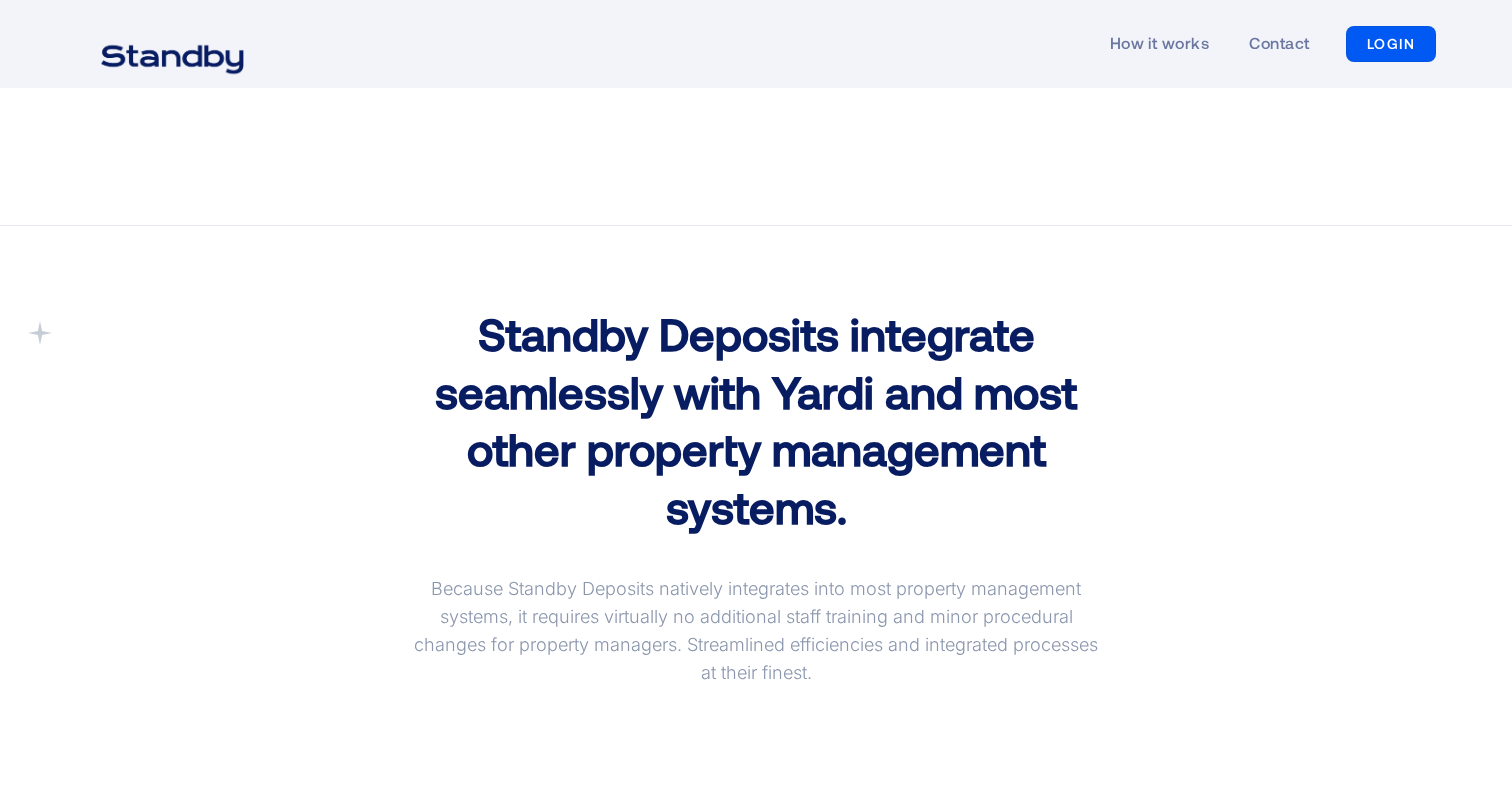 click on "Standby Deposits integrate seamlessly with Yardi and most other property management systems." at bounding box center [756, 420] 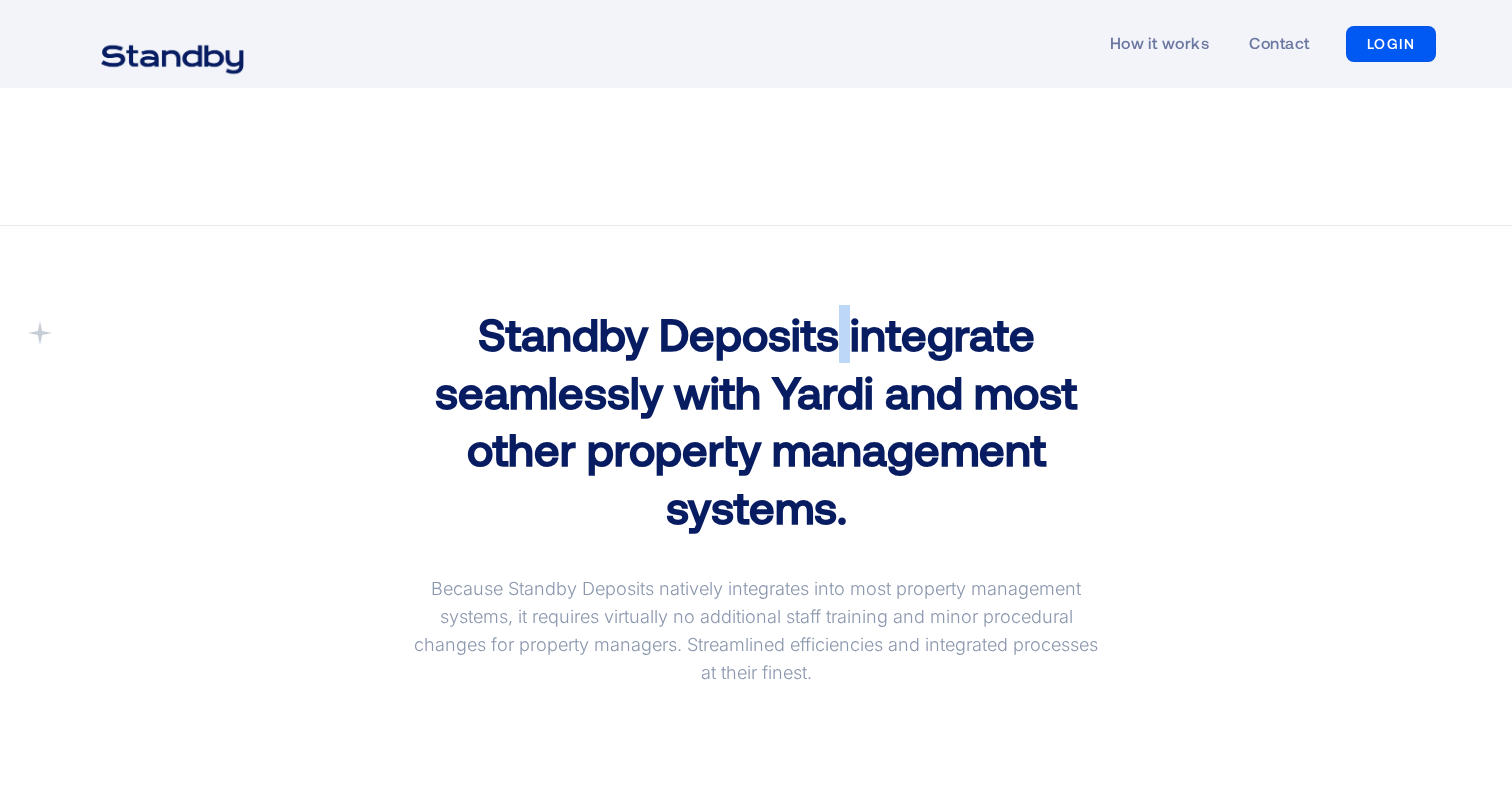 click on "Standby Deposits integrate seamlessly with Yardi and most other property management systems." at bounding box center [756, 420] 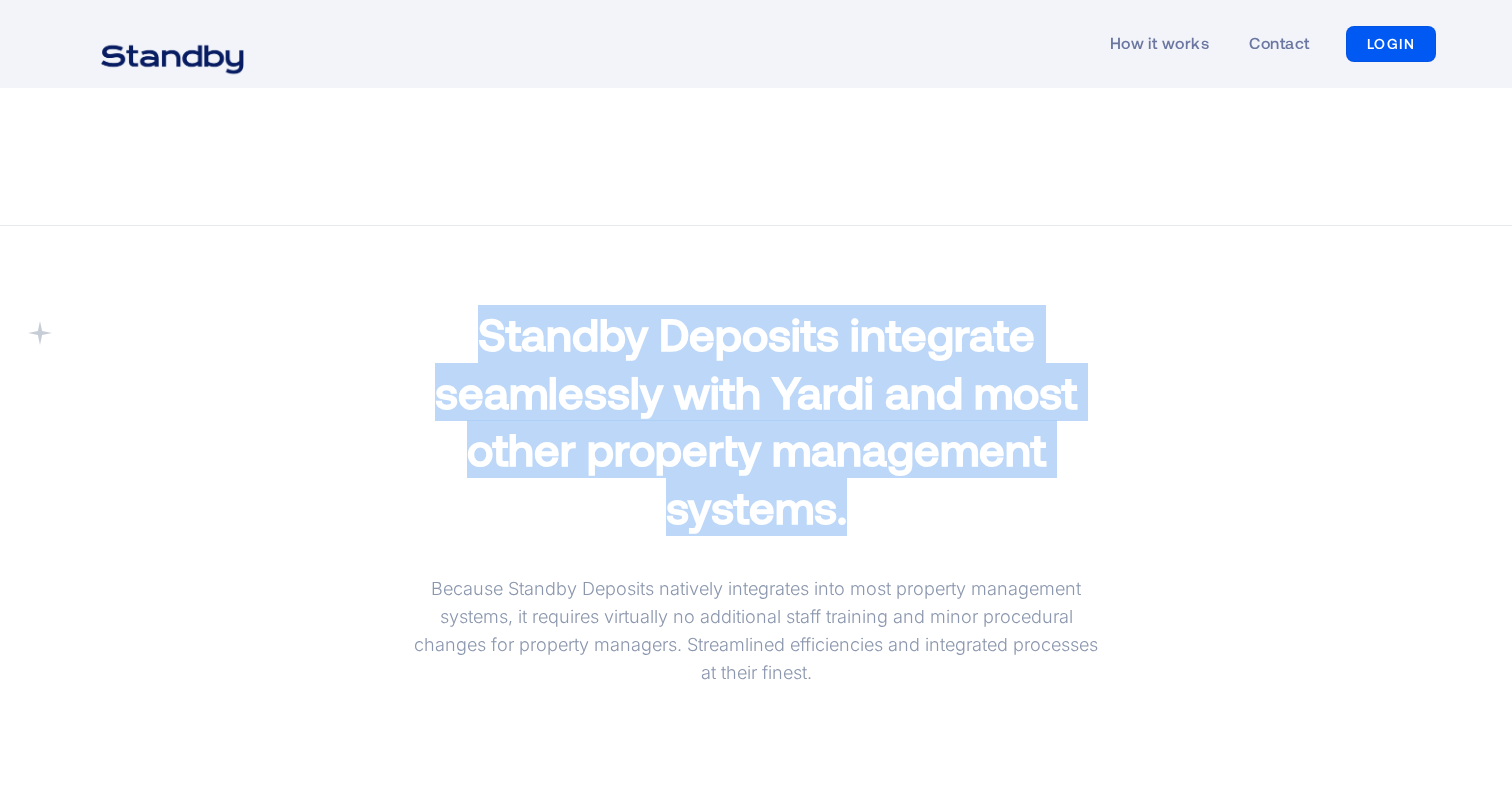 click on "Standby Deposits integrate seamlessly with Yardi and most other property management systems." at bounding box center (756, 420) 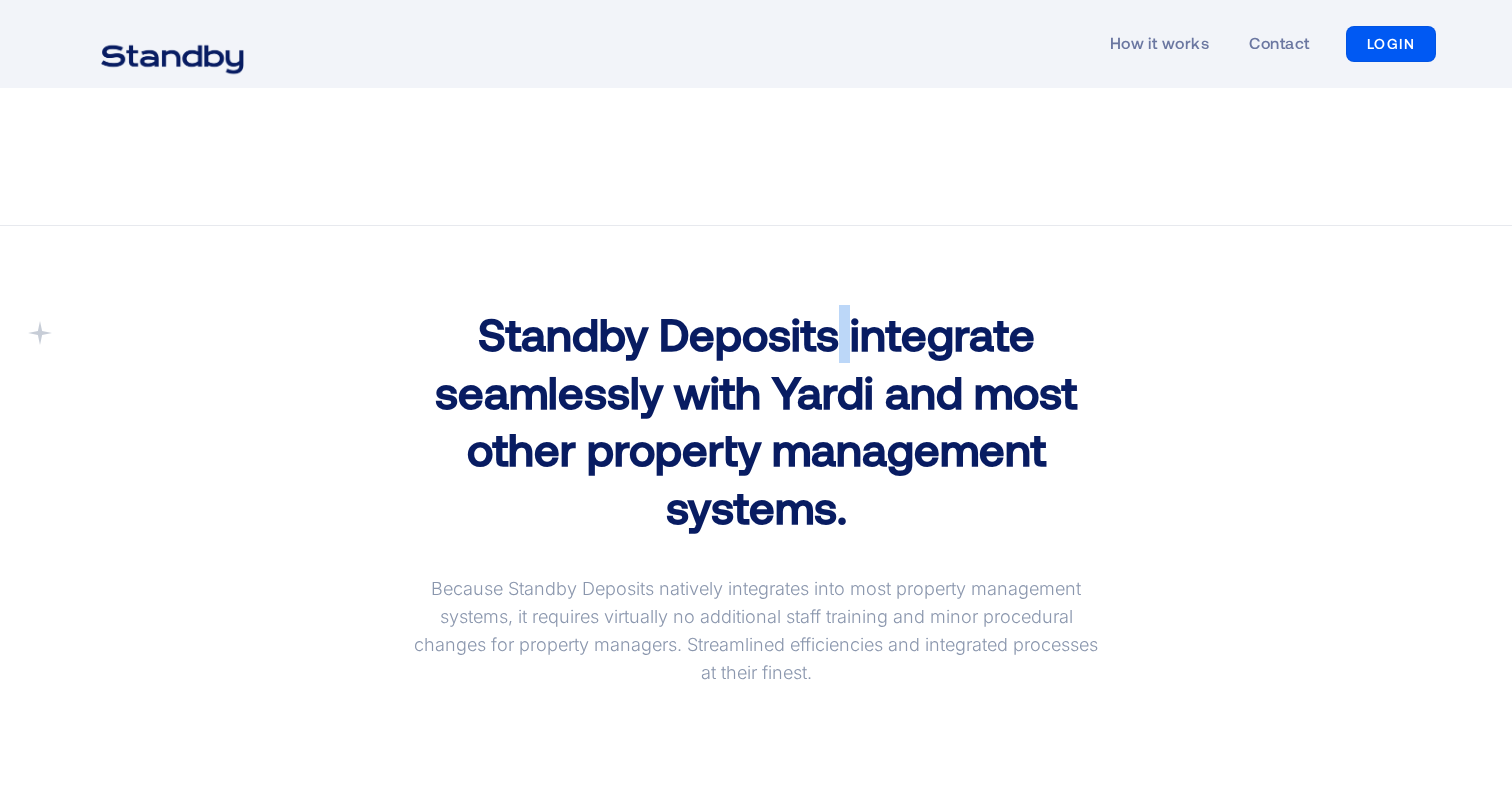 click on "Standby Deposits integrate seamlessly with Yardi and most other property management systems." at bounding box center (756, 420) 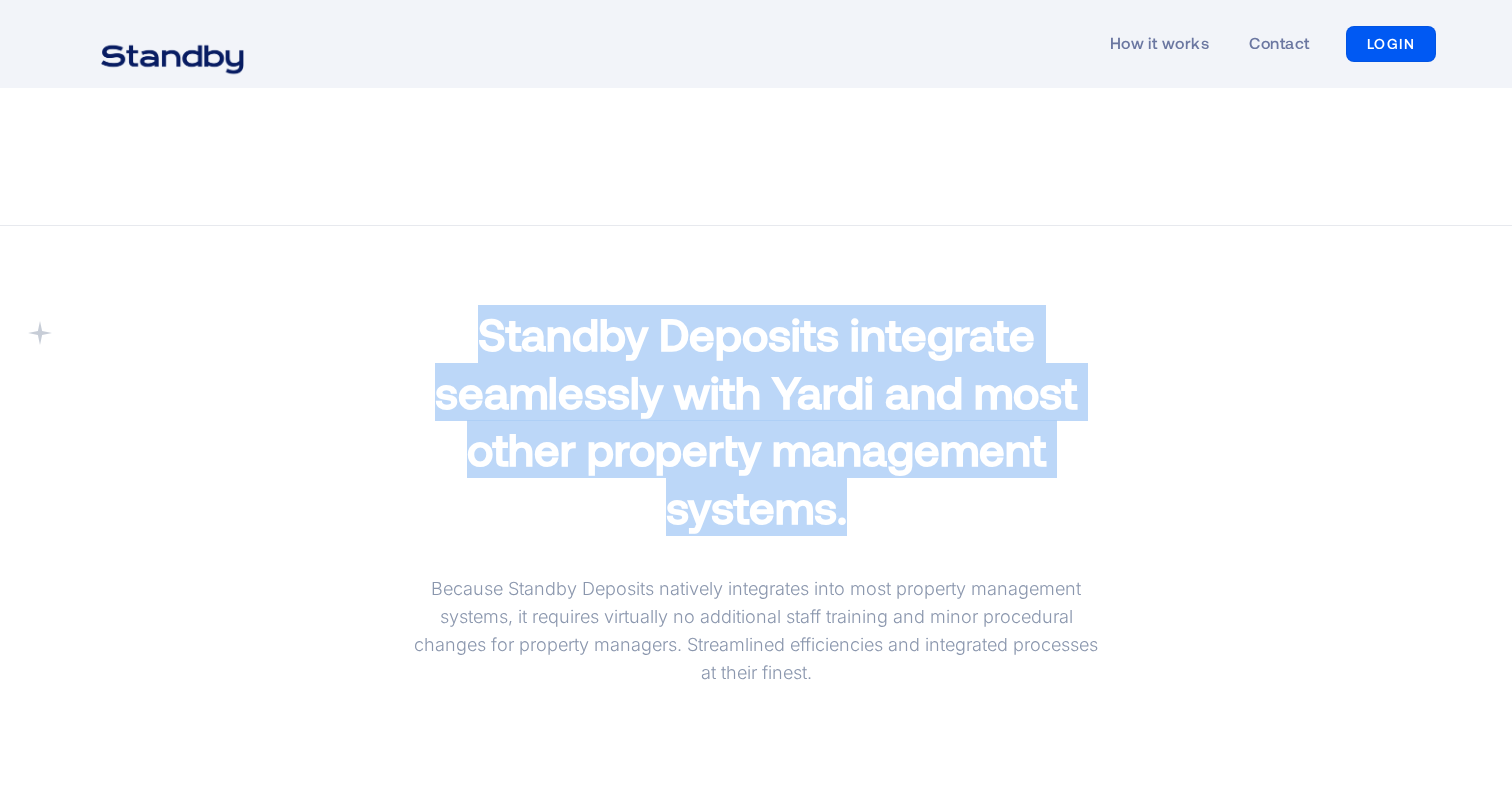click on "Standby Deposits integrate seamlessly with Yardi and most other property management systems." at bounding box center (756, 420) 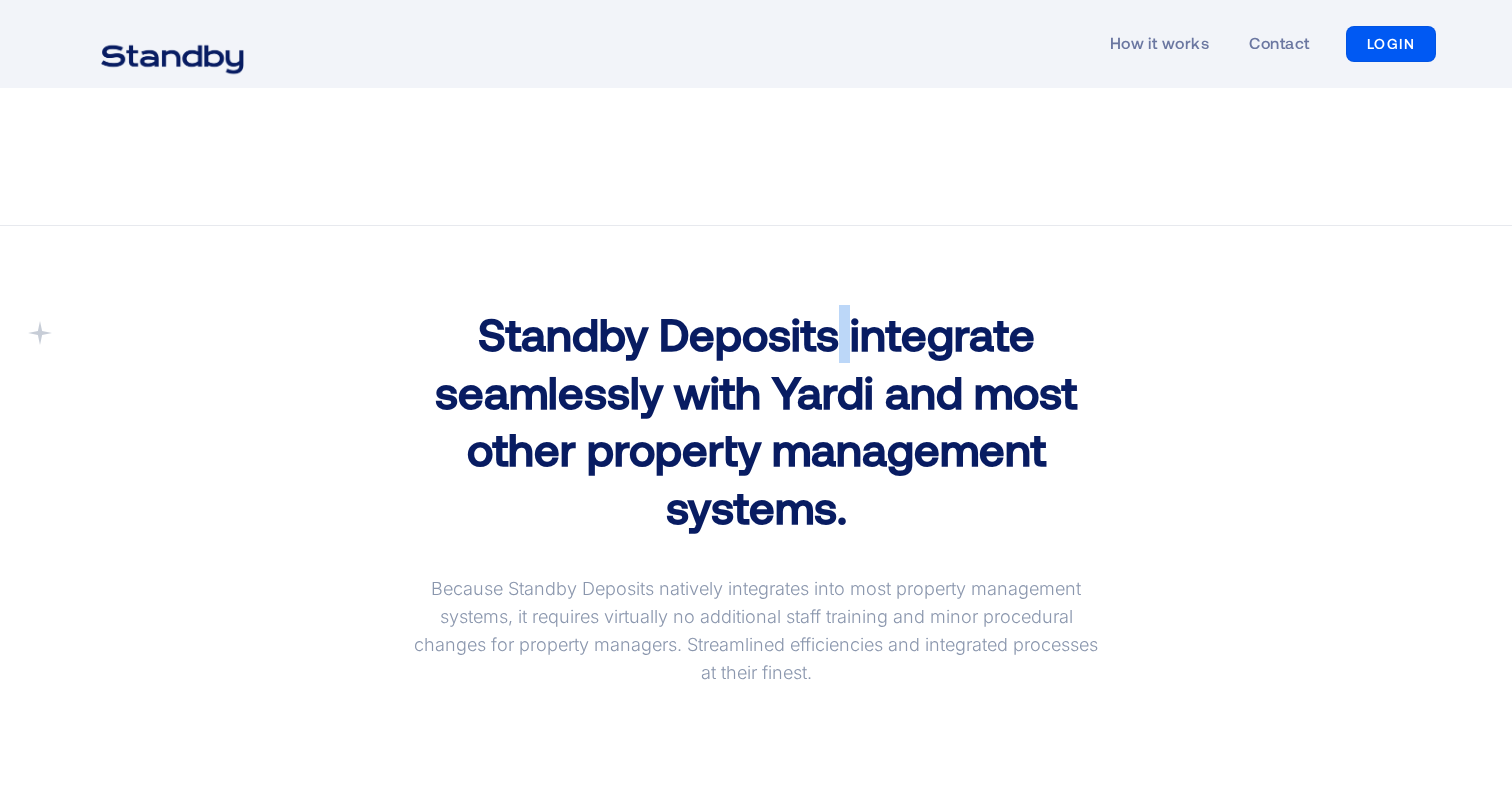 click on "Standby Deposits integrate seamlessly with Yardi and most other property management systems." at bounding box center (756, 420) 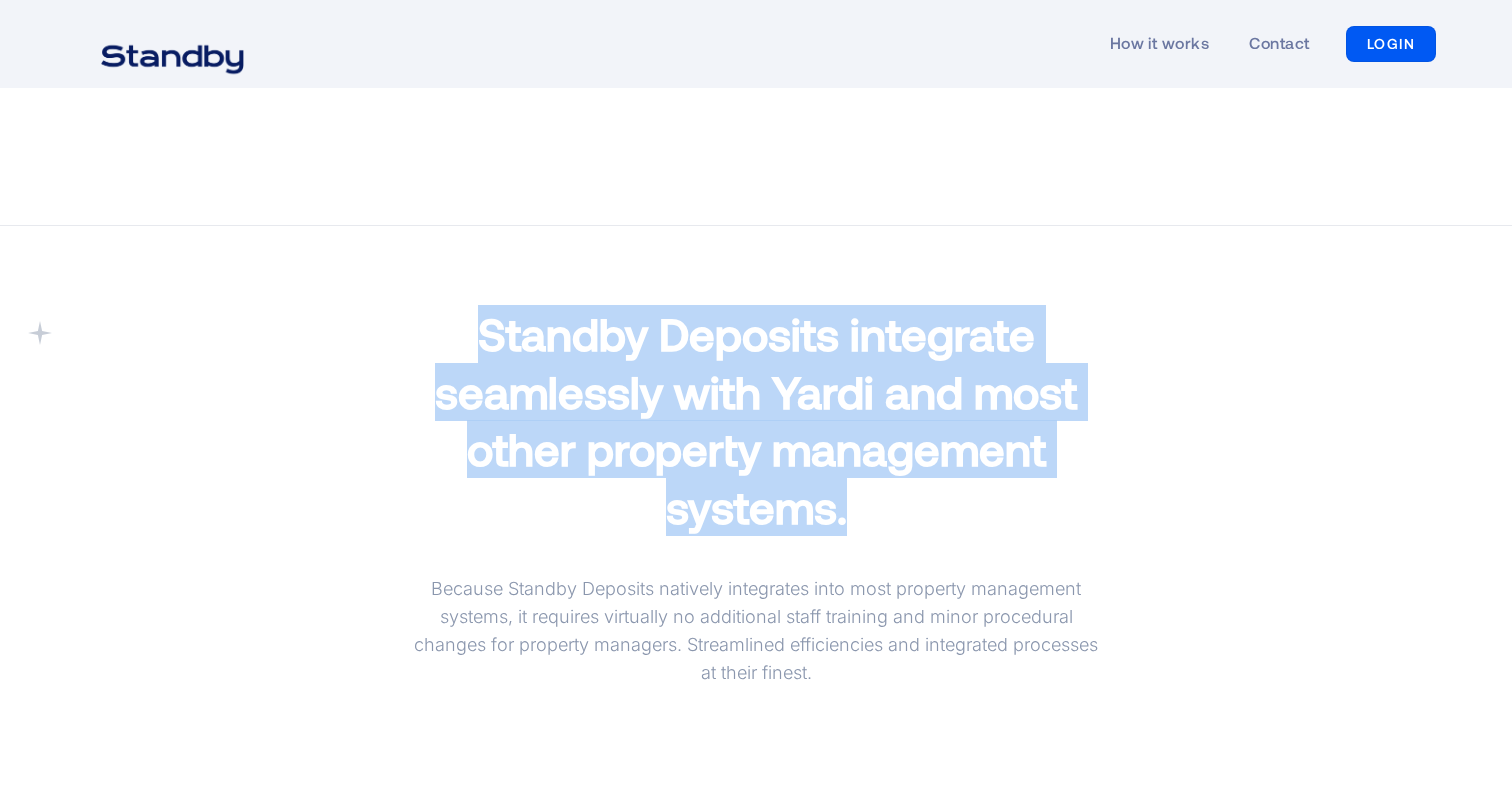 click on "Standby Deposits integrate seamlessly with Yardi and most other property management systems." at bounding box center (756, 420) 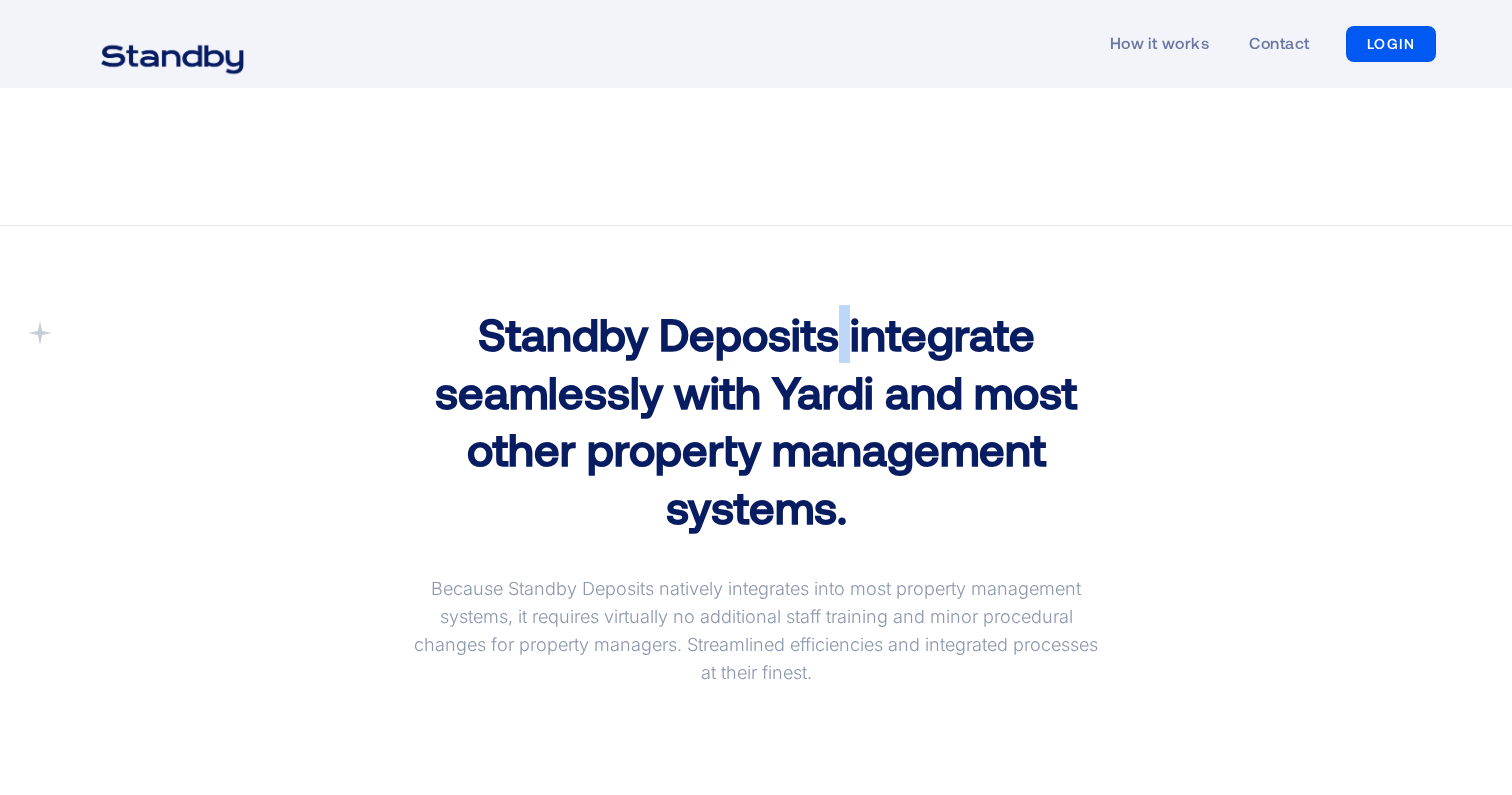 click on "Standby Deposits integrate seamlessly with Yardi and most other property management systems." at bounding box center [756, 420] 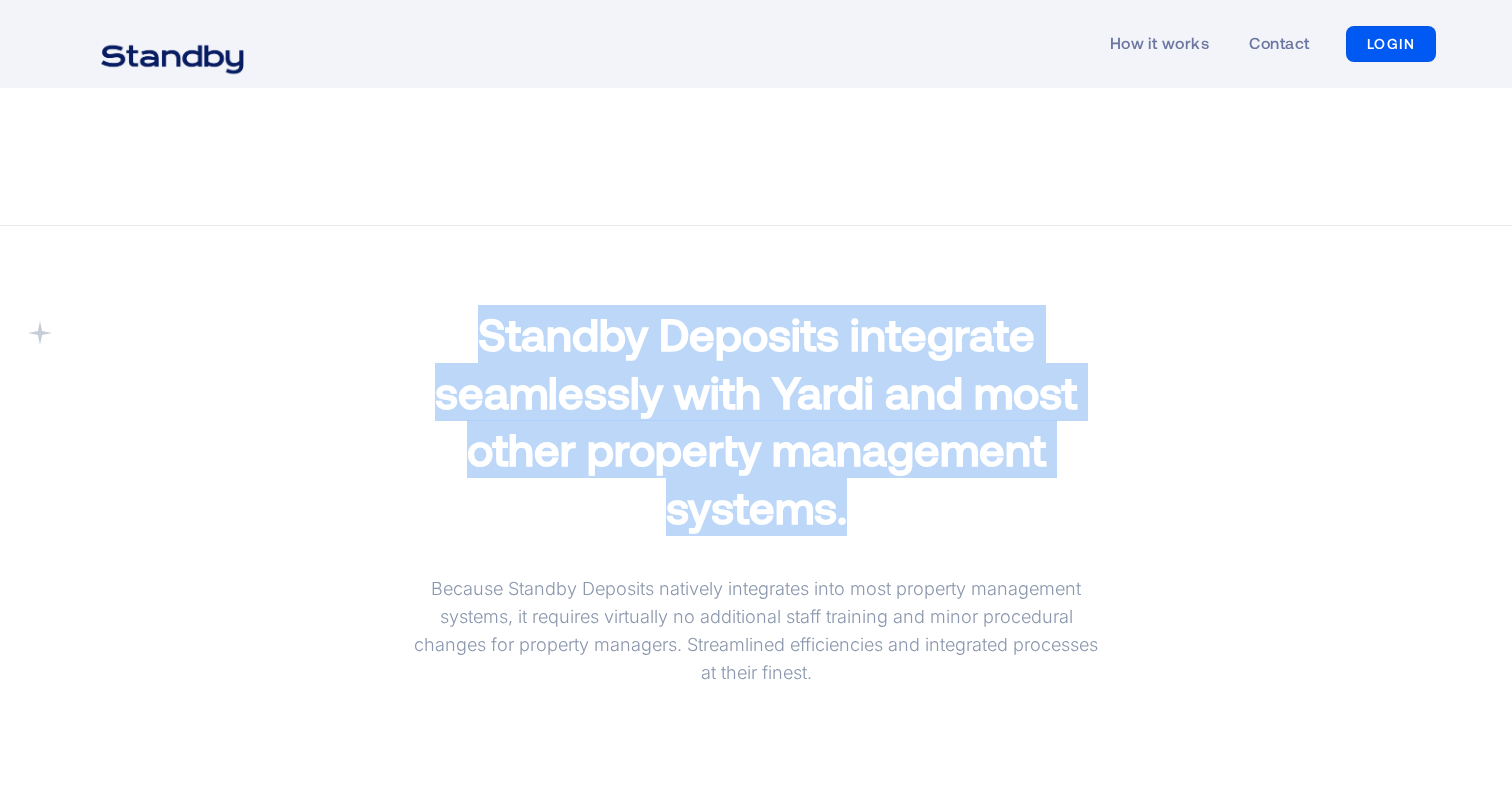 click on "Standby Deposits integrate seamlessly with Yardi and most other property management systems." at bounding box center [756, 420] 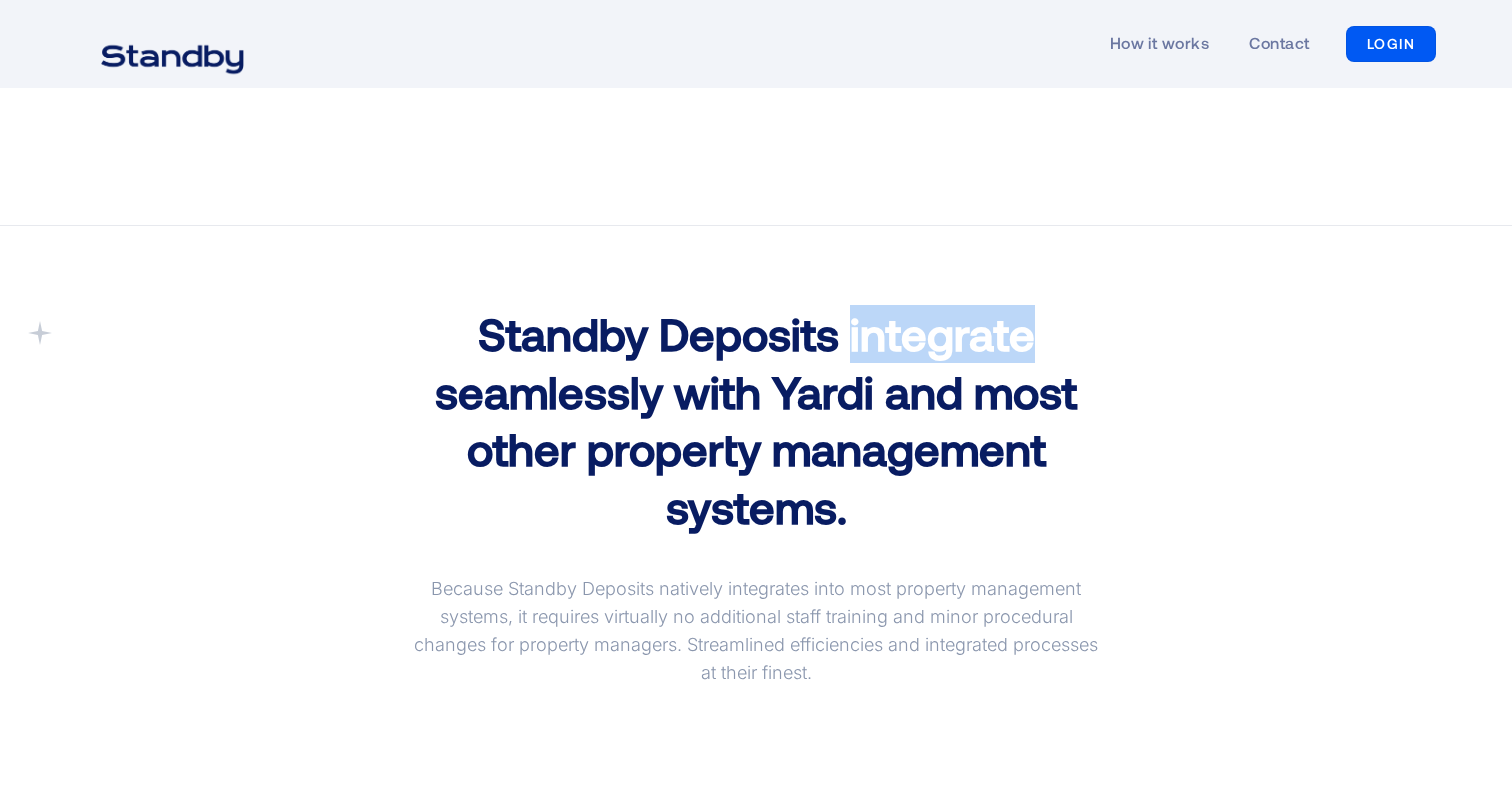 click on "Standby Deposits integrate seamlessly with Yardi and most other property management systems." at bounding box center [756, 420] 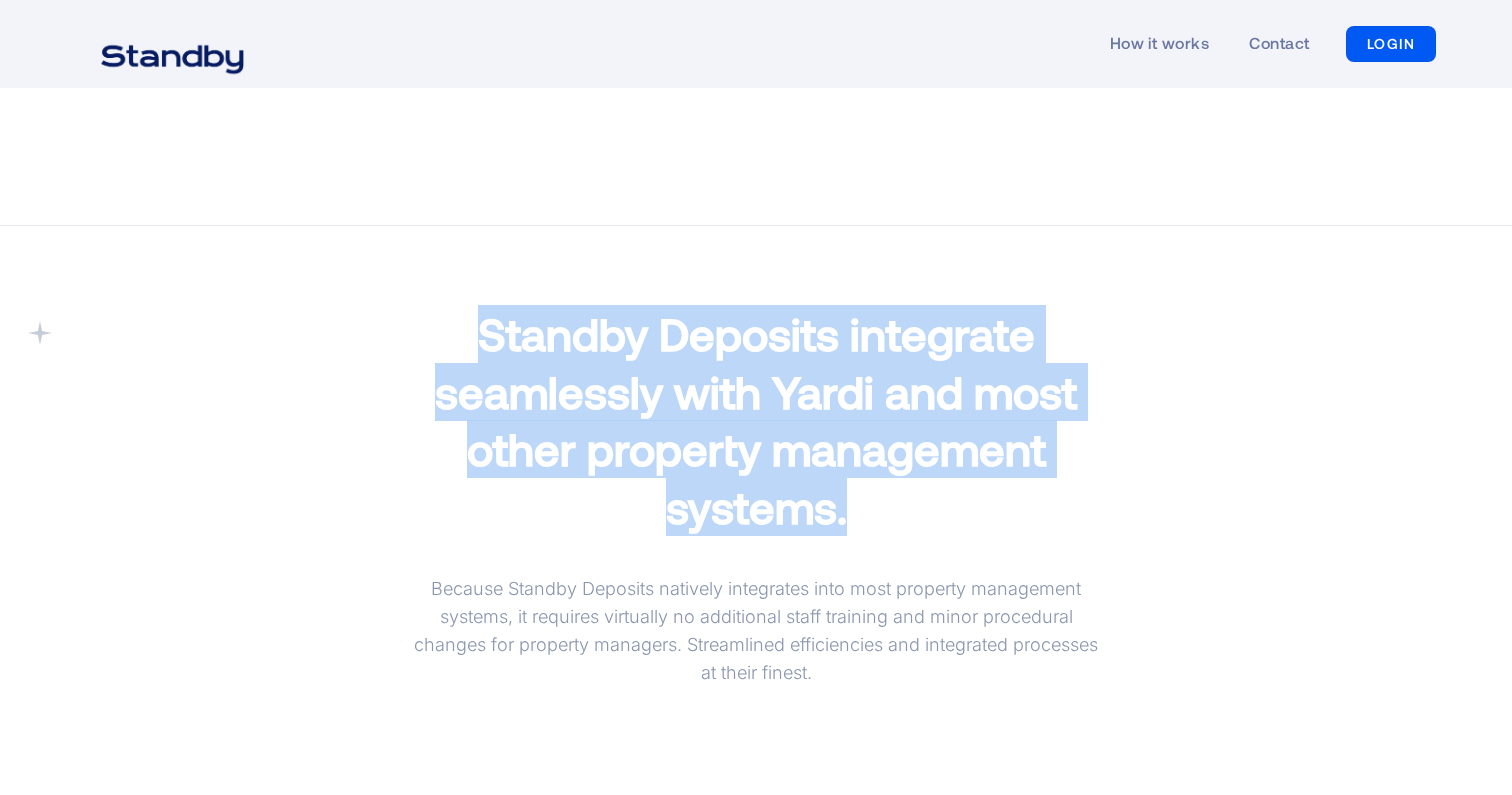 click on "Standby Deposits integrate seamlessly with Yardi and most other property management systems." at bounding box center [756, 420] 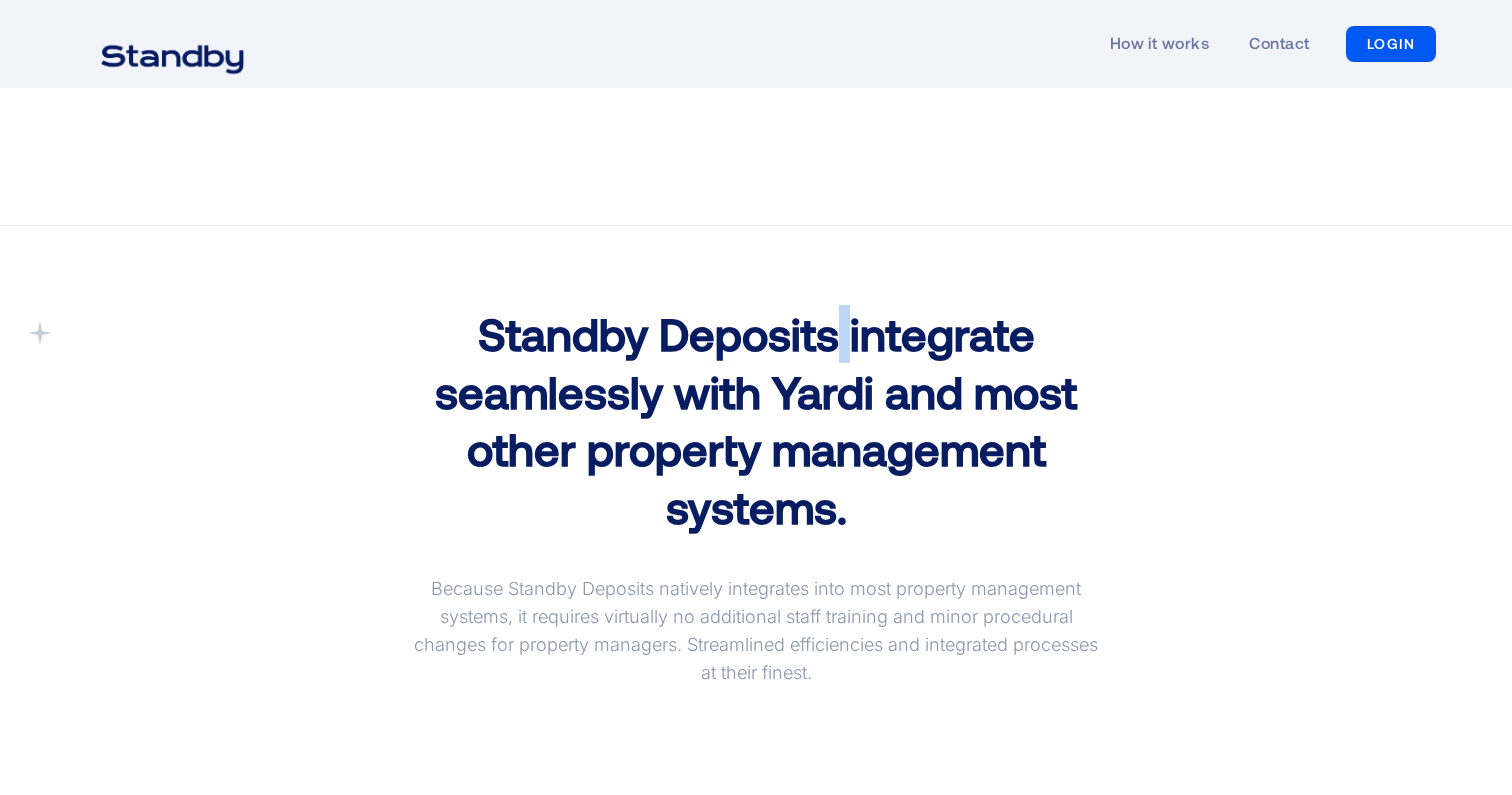 click on "Standby Deposits integrate seamlessly with Yardi and most other property management systems." at bounding box center [756, 420] 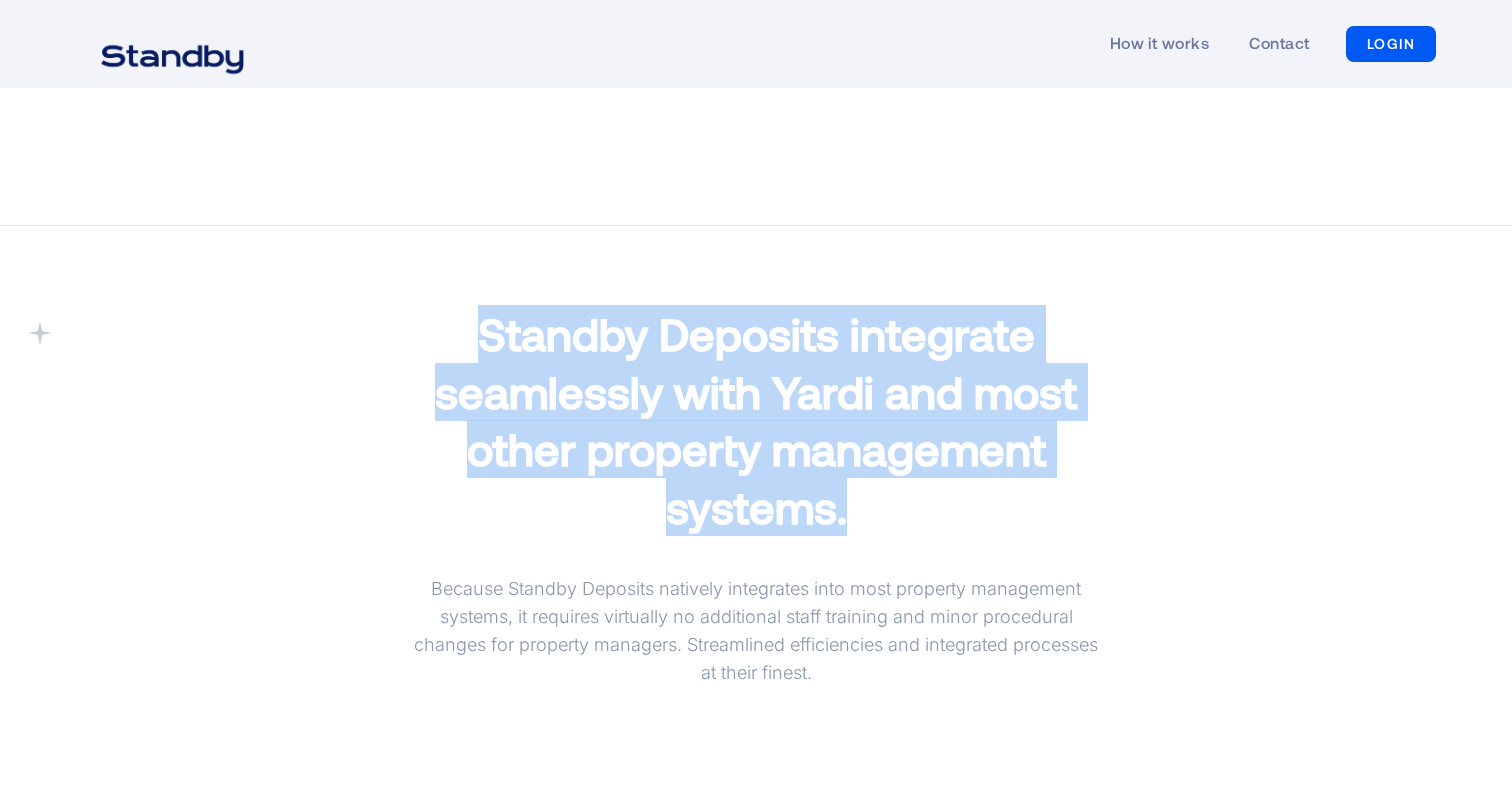 click on "Standby Deposits integrate seamlessly with Yardi and most other property management systems." at bounding box center (756, 420) 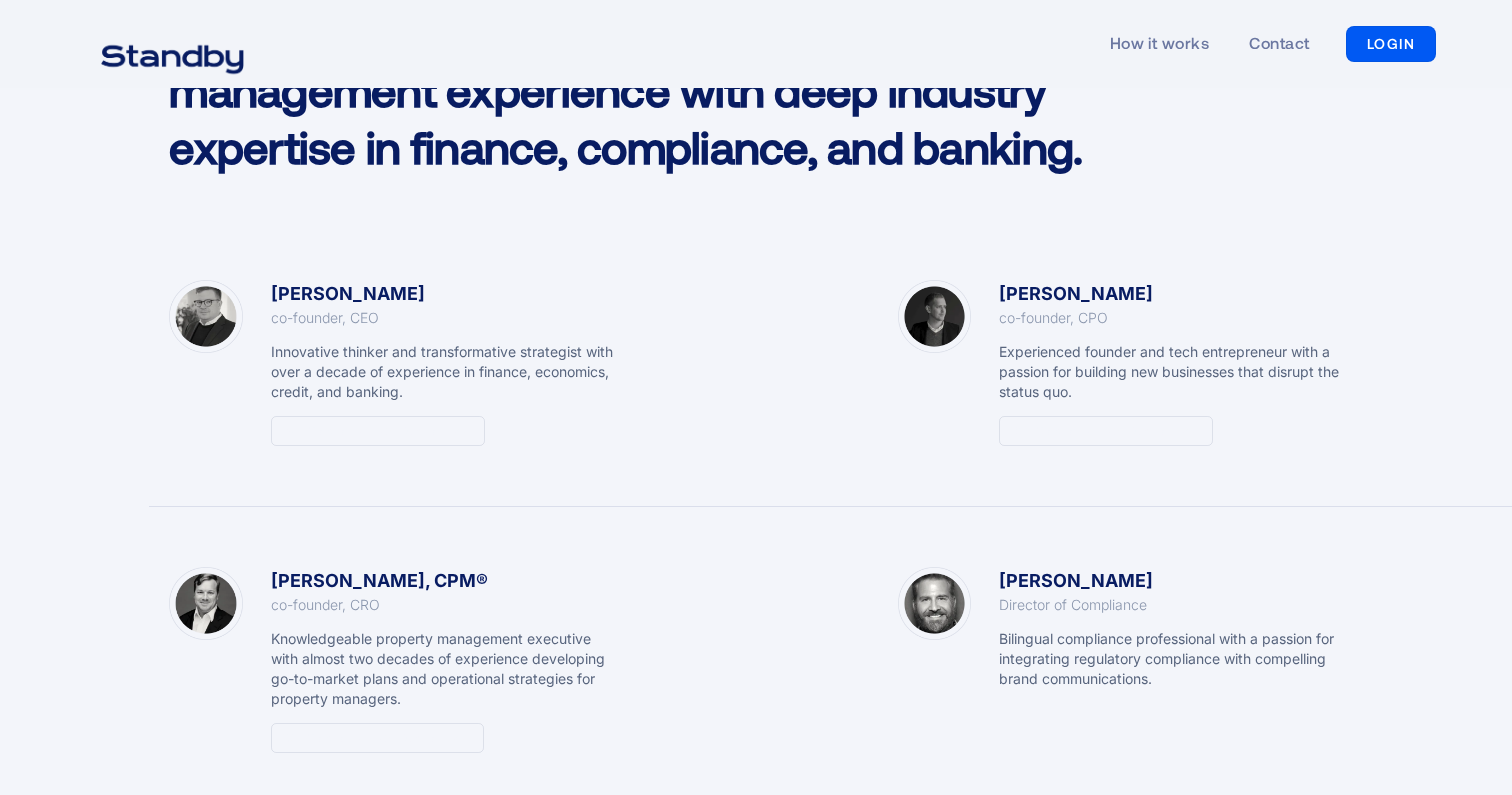 scroll, scrollTop: 2470, scrollLeft: 0, axis: vertical 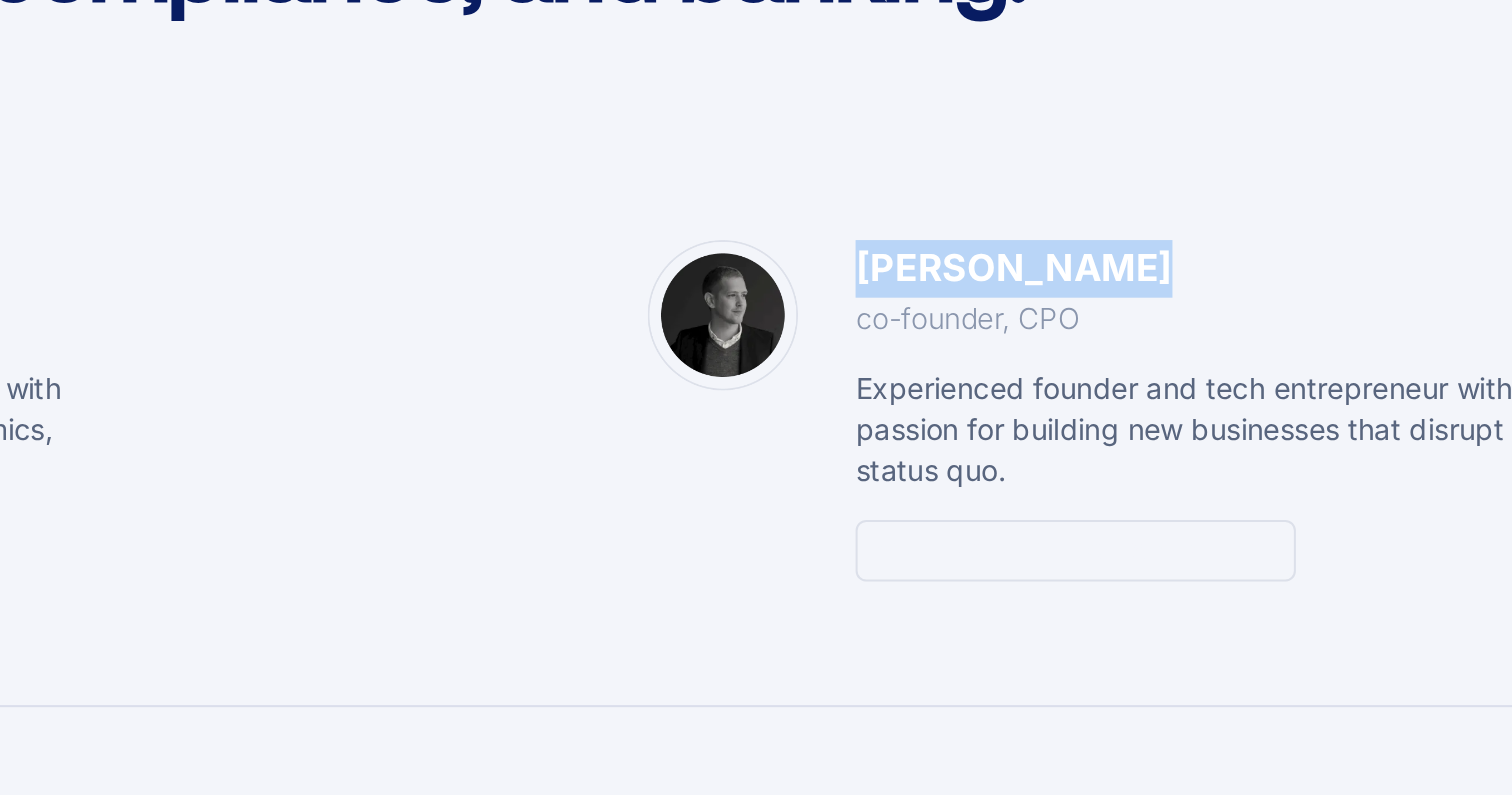 drag, startPoint x: 1134, startPoint y: 330, endPoint x: 1002, endPoint y: 330, distance: 132 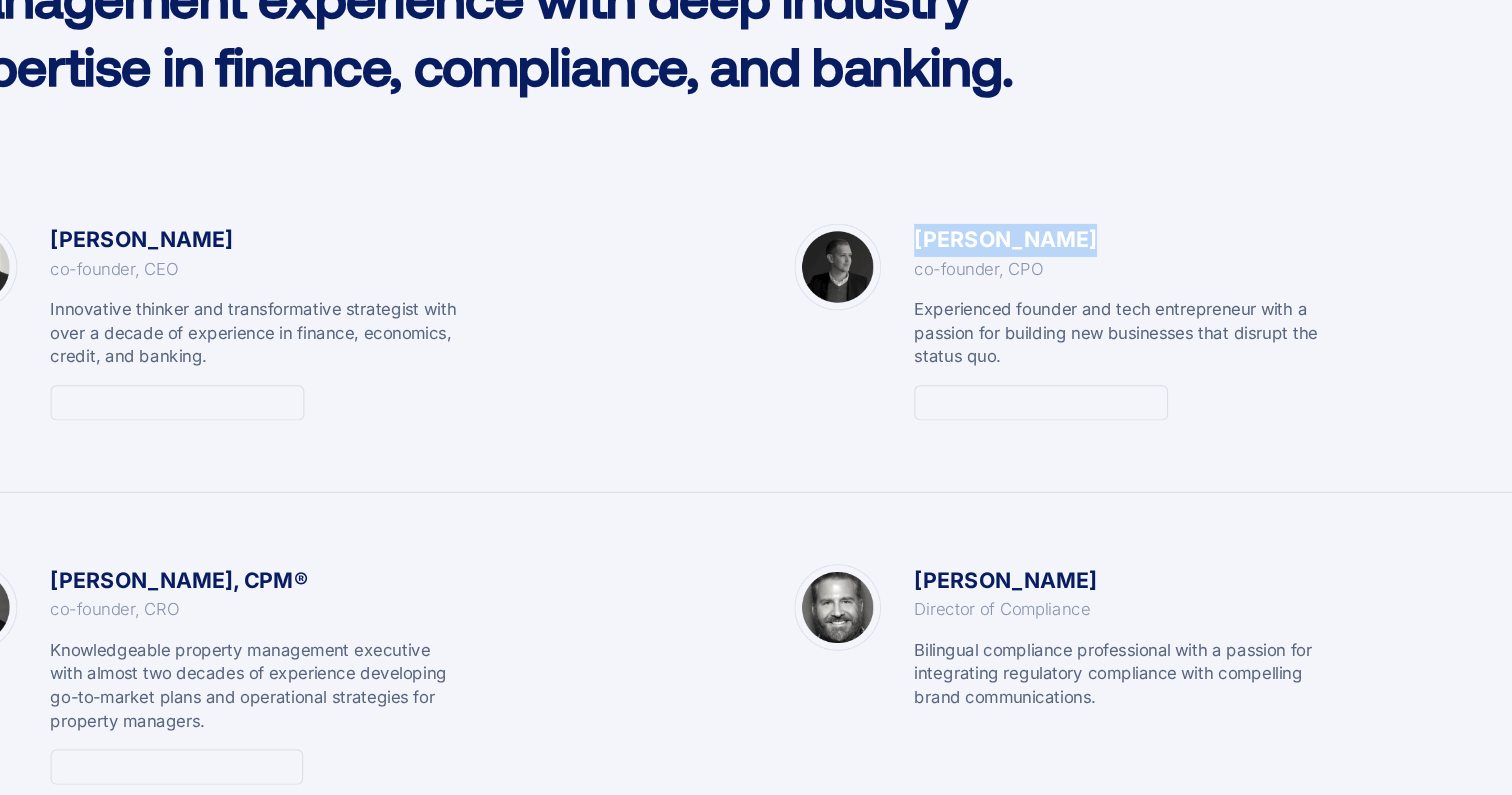 scroll, scrollTop: 2469, scrollLeft: 0, axis: vertical 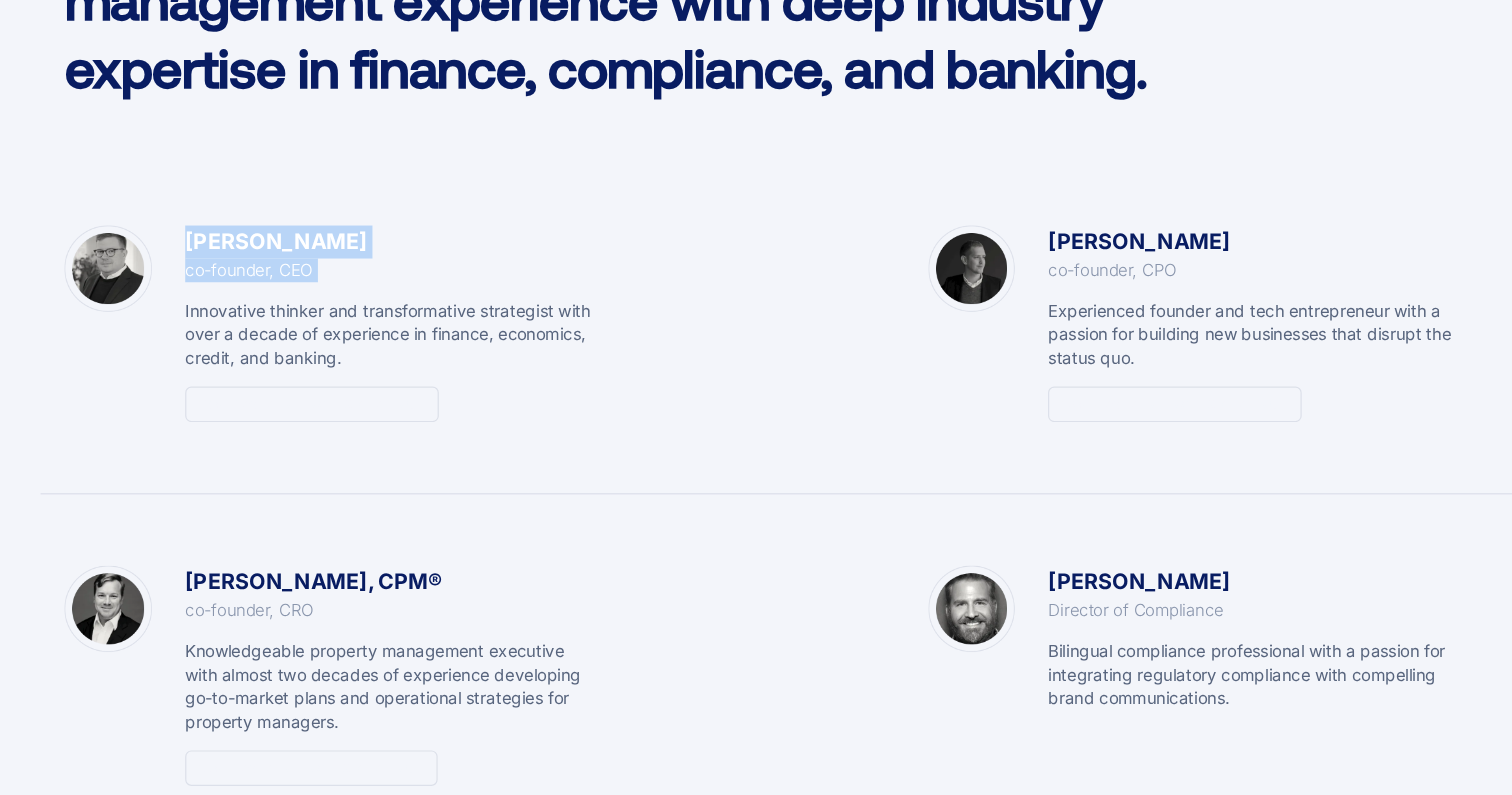 drag, startPoint x: 447, startPoint y: 332, endPoint x: 263, endPoint y: 333, distance: 184.00272 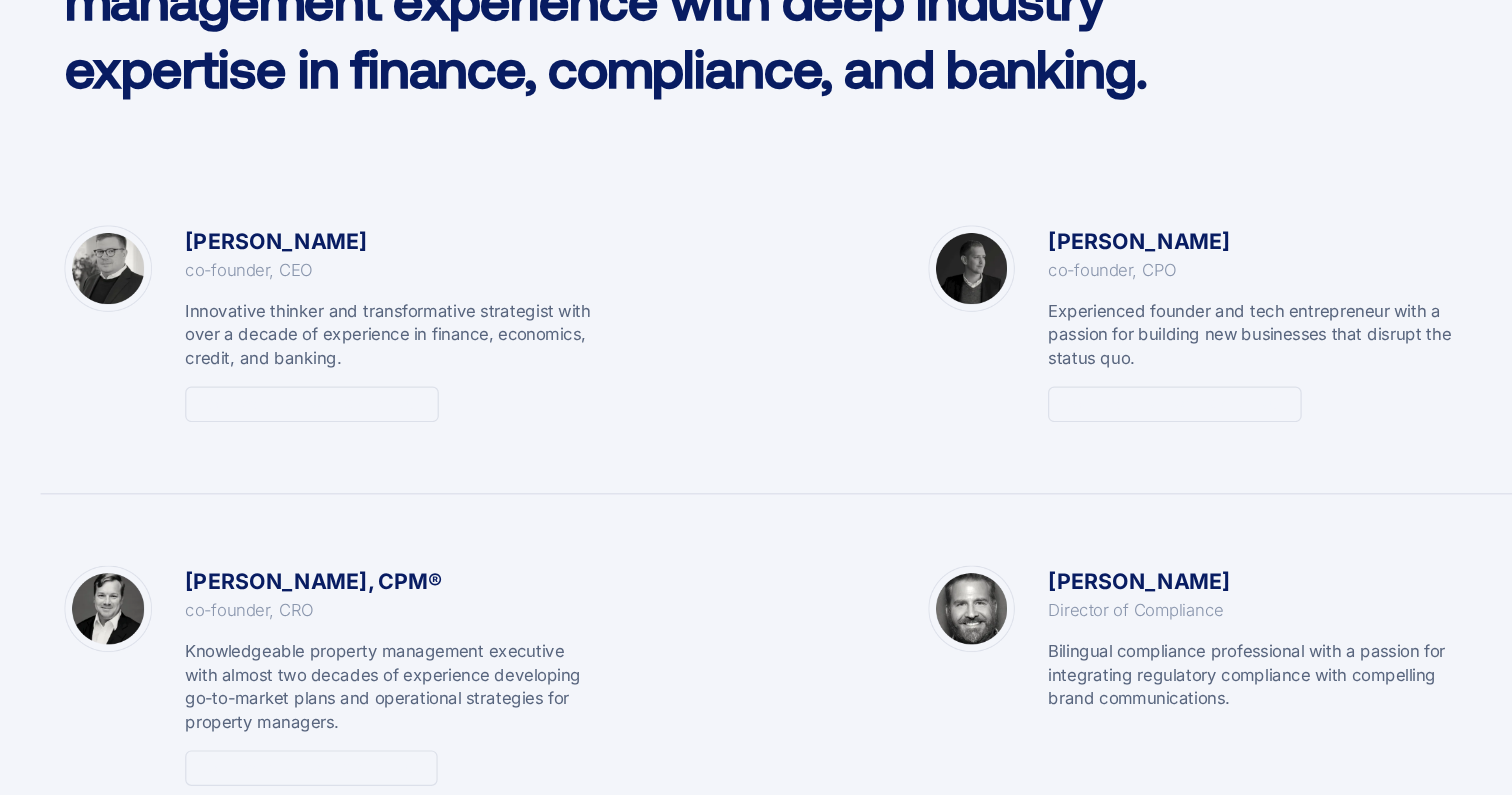 drag, startPoint x: 272, startPoint y: 323, endPoint x: 421, endPoint y: 321, distance: 149.01343 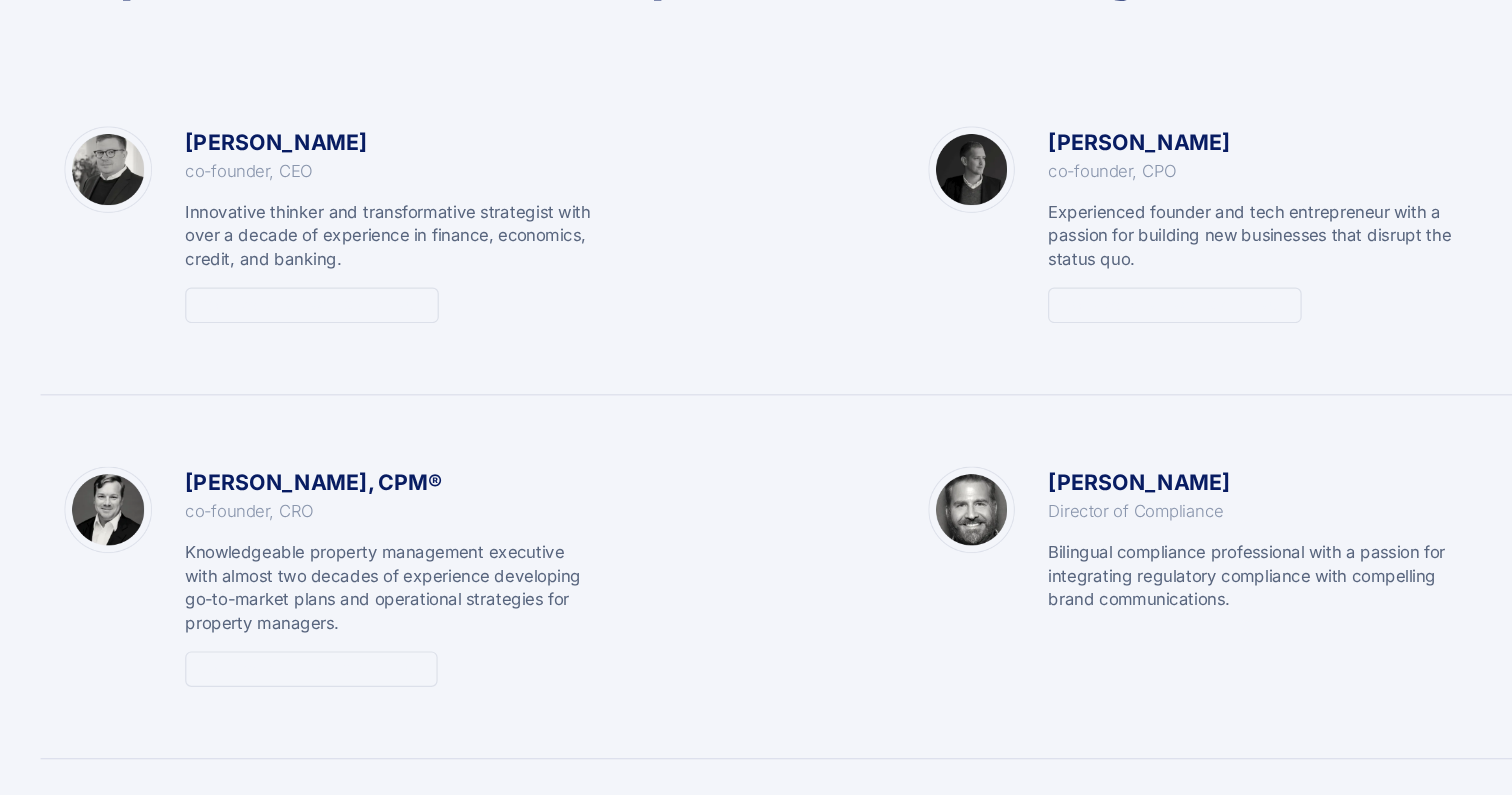 scroll, scrollTop: 2551, scrollLeft: 0, axis: vertical 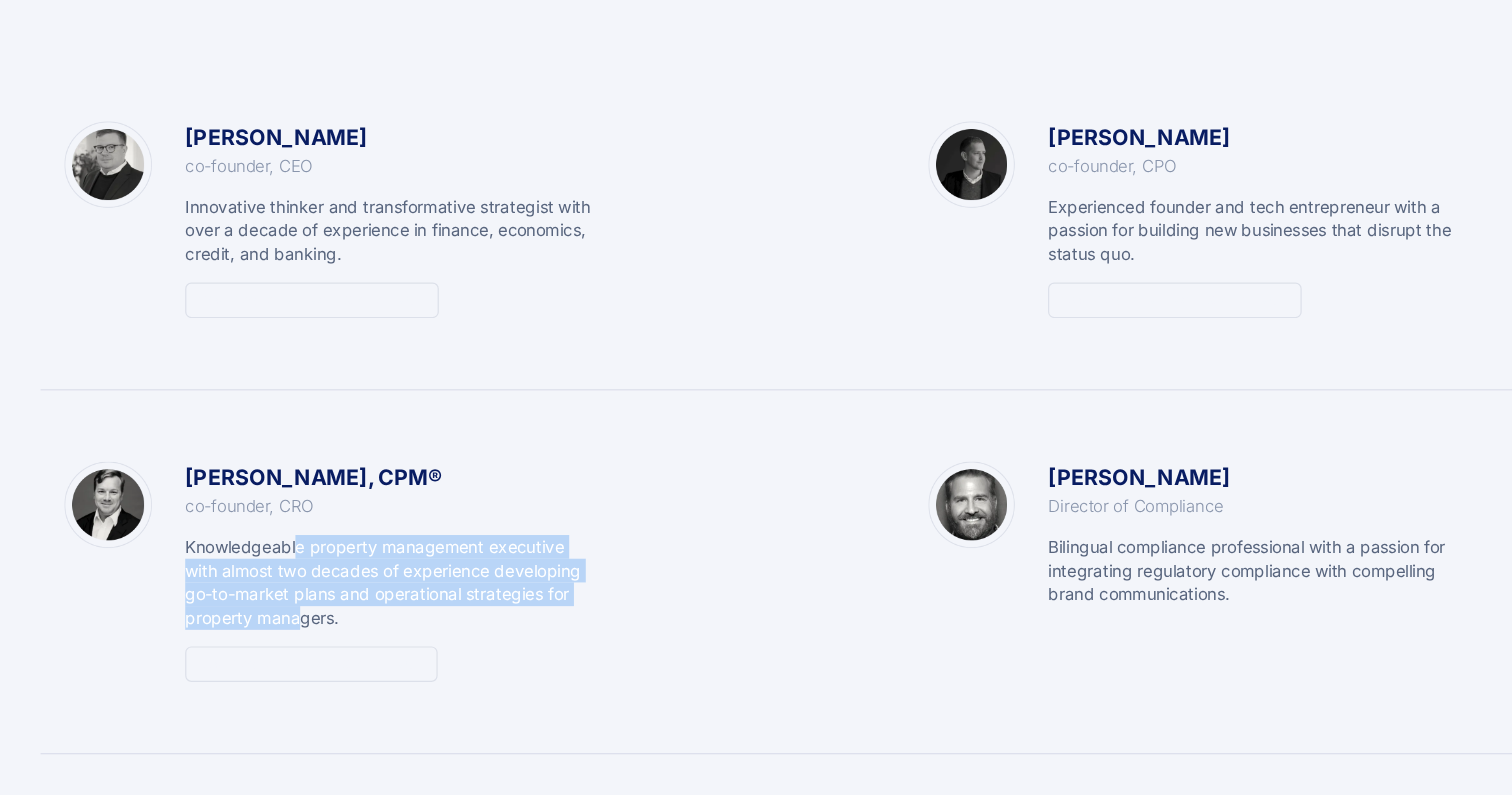 drag, startPoint x: 365, startPoint y: 589, endPoint x: 367, endPoint y: 635, distance: 46.043457 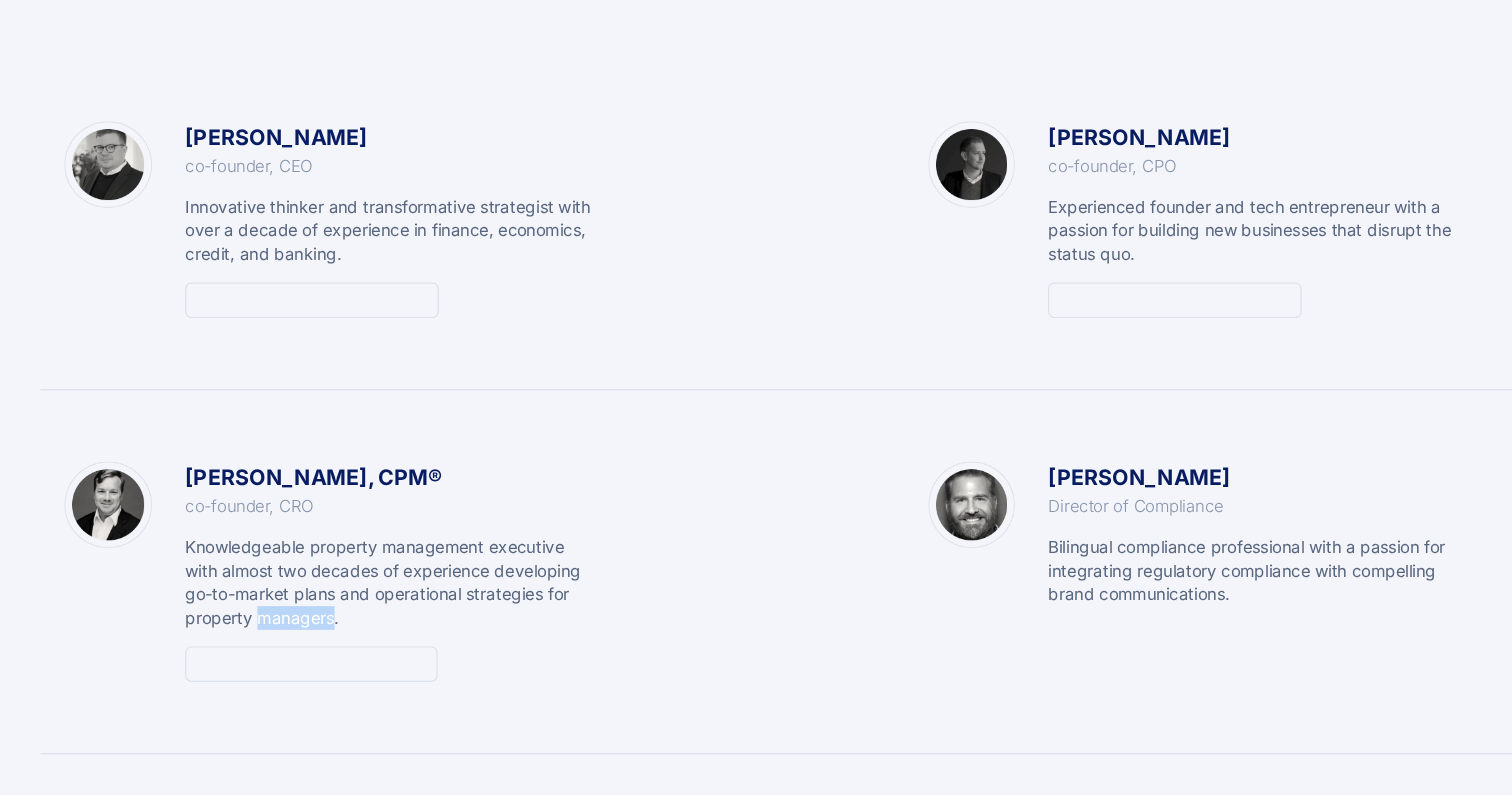 click on "Knowledgeable property management executive with almost two decades of experience developing go-to-market plans and operational strategies for property managers." at bounding box center [443, 615] 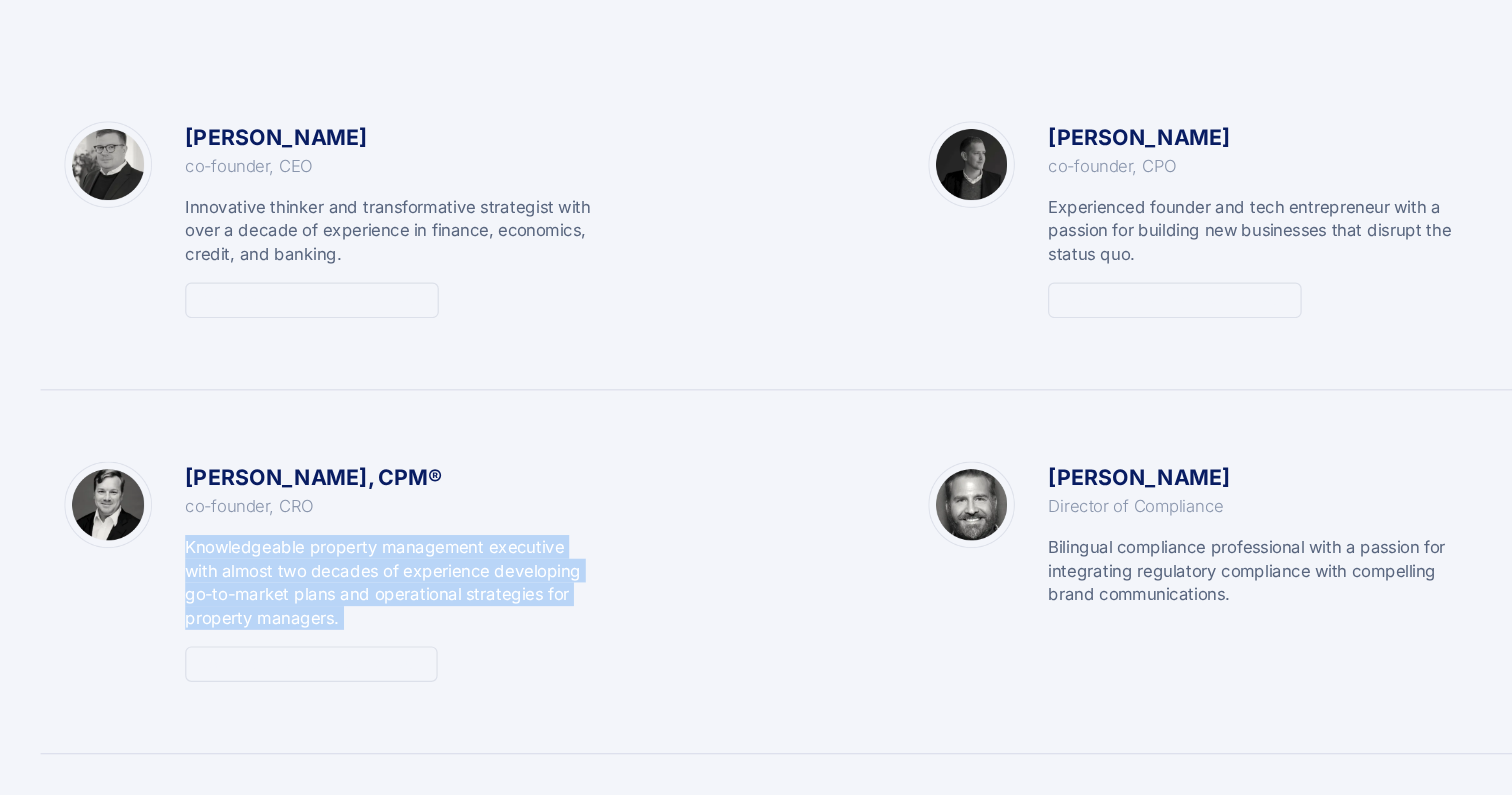 click on "Knowledgeable property management executive with almost two decades of experience developing go-to-market plans and operational strategies for property managers." at bounding box center [443, 615] 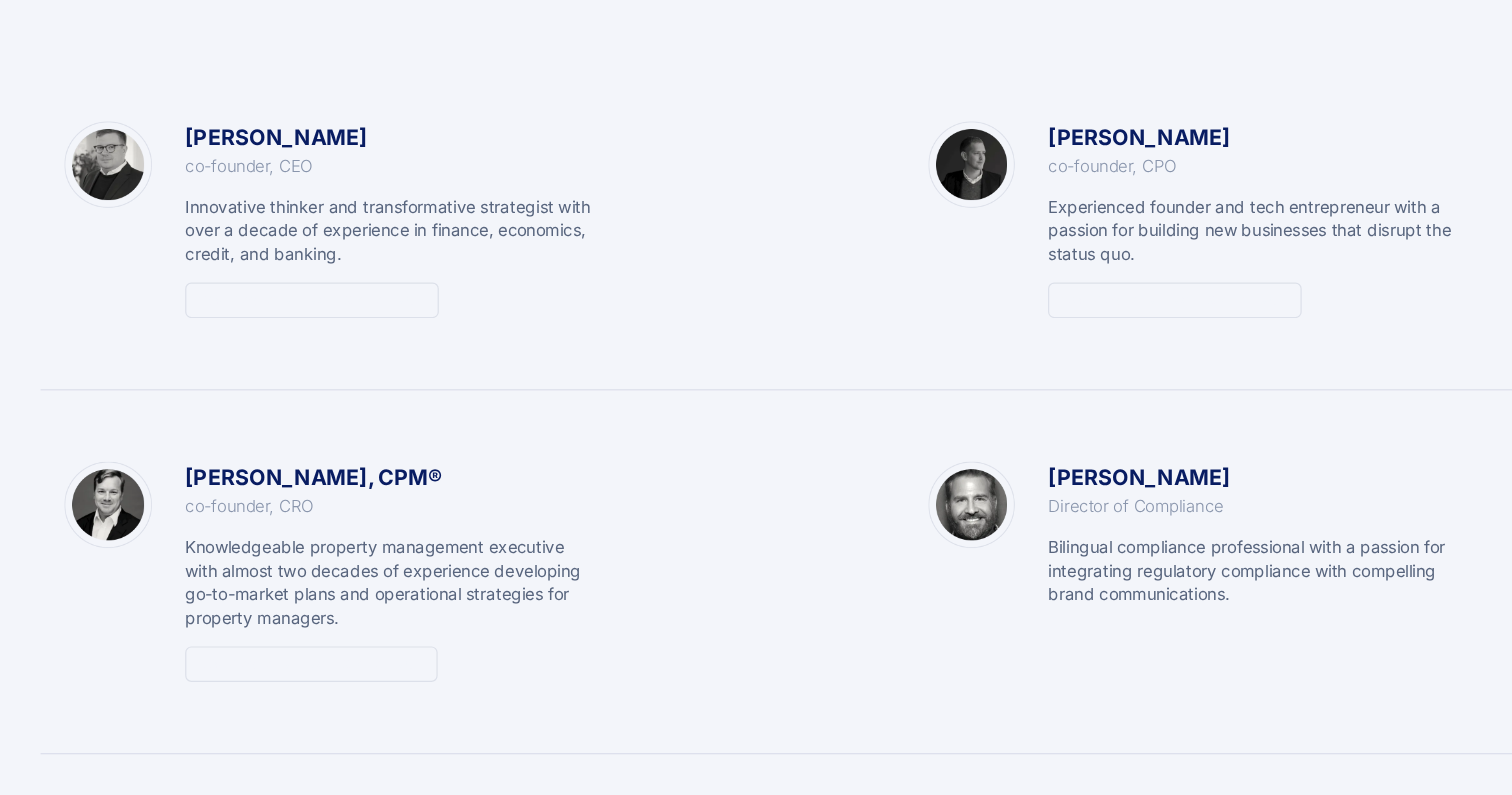 click on "Knowledgeable property management executive with almost two decades of experience developing go-to-market plans and operational strategies for property managers." at bounding box center [443, 615] 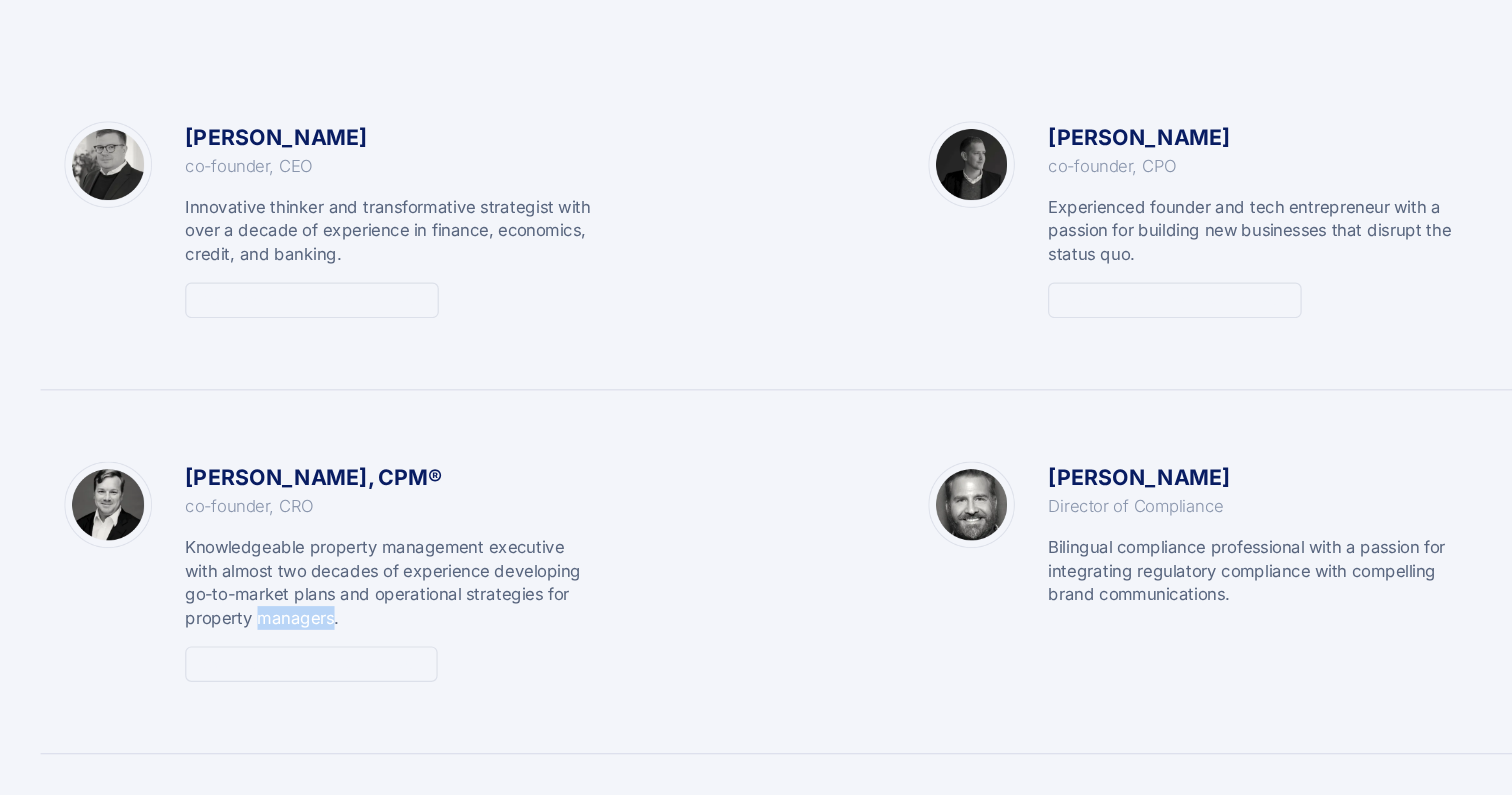 click on "Knowledgeable property management executive with almost two decades of experience developing go-to-market plans and operational strategies for property managers." at bounding box center [443, 615] 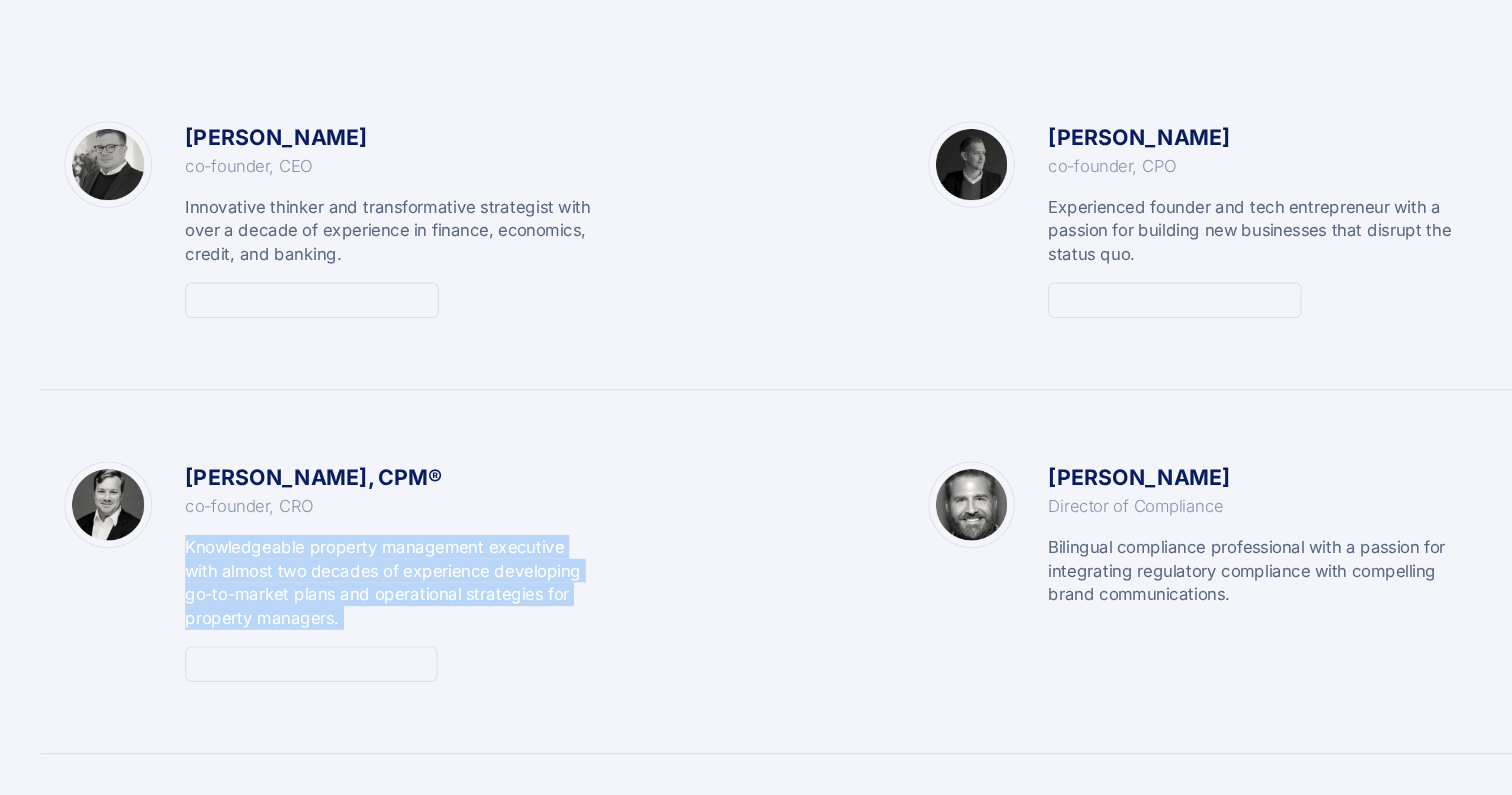 click on "Knowledgeable property management executive with almost two decades of experience developing go-to-market plans and operational strategies for property managers." at bounding box center [443, 615] 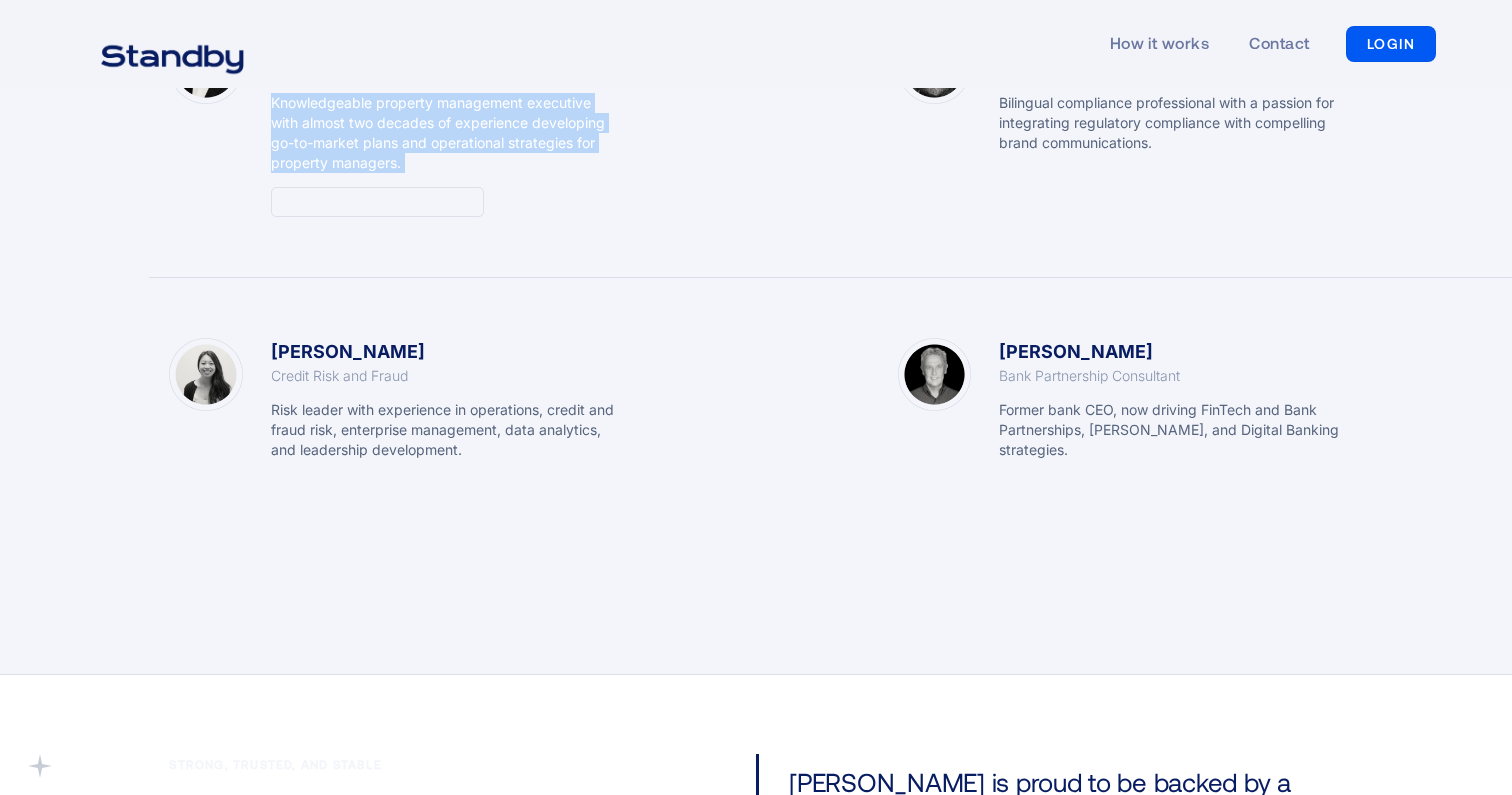 scroll, scrollTop: 3095, scrollLeft: 0, axis: vertical 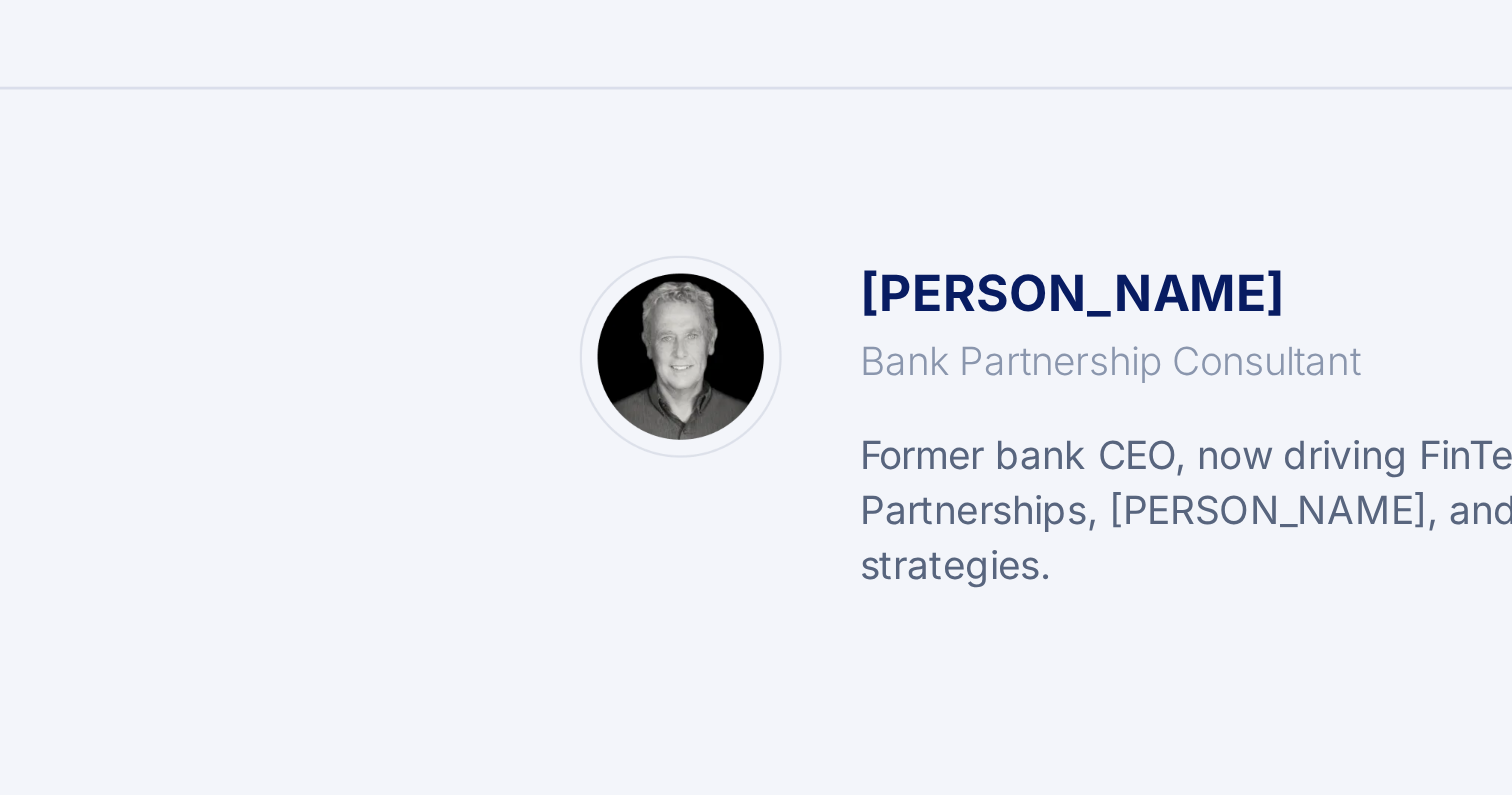 drag, startPoint x: 1134, startPoint y: 291, endPoint x: 1052, endPoint y: 292, distance: 82.006096 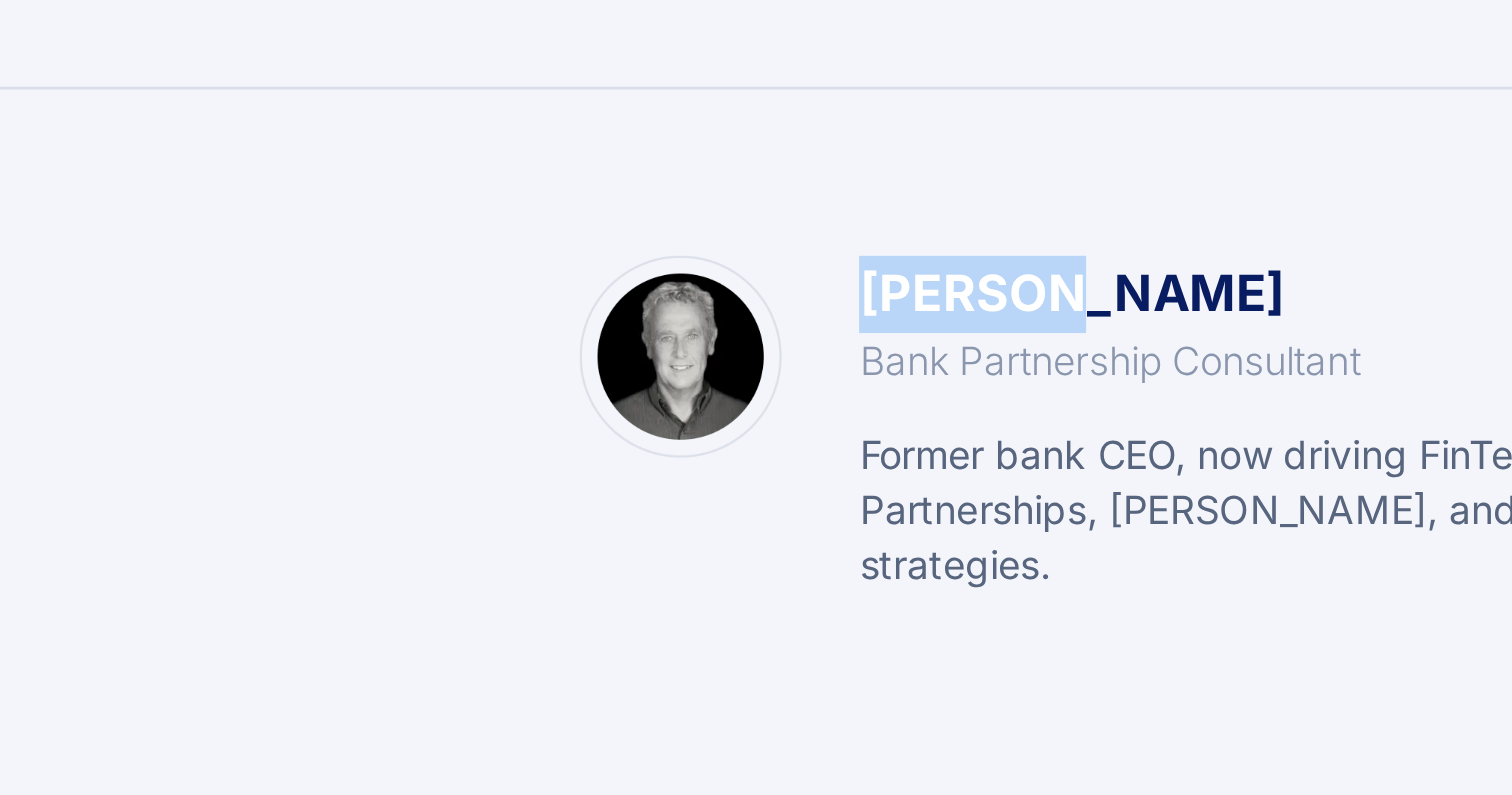 click on "[PERSON_NAME]" at bounding box center [1076, 290] 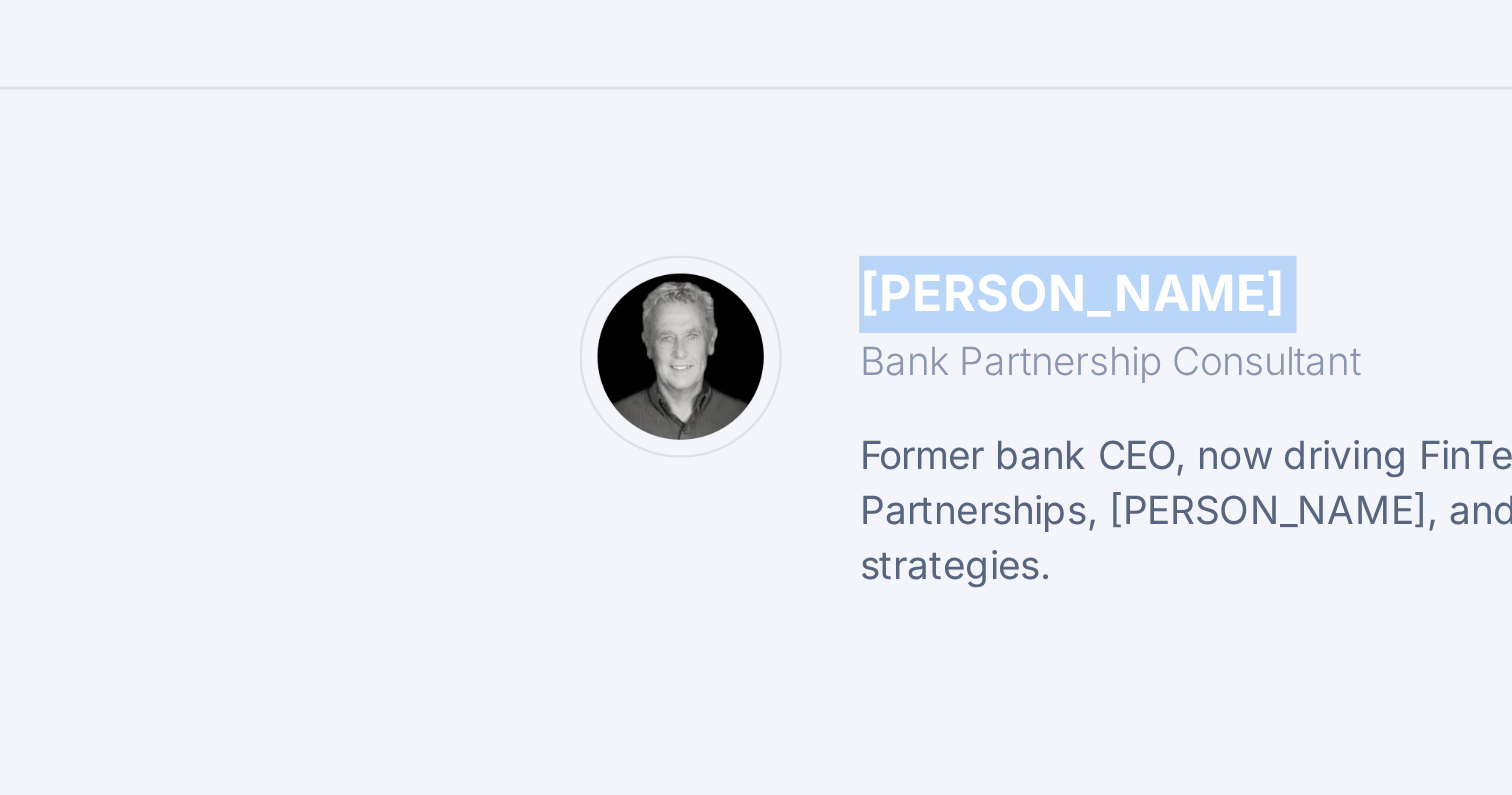 click on "[PERSON_NAME]" at bounding box center [1076, 290] 